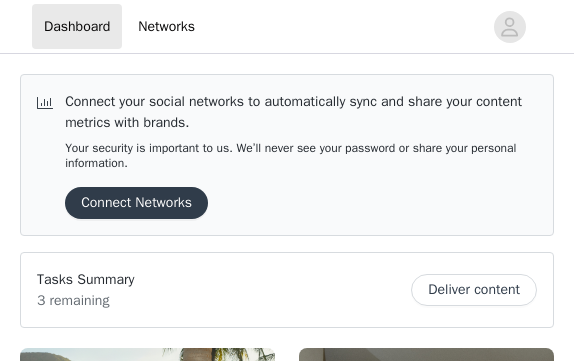 scroll, scrollTop: 0, scrollLeft: 0, axis: both 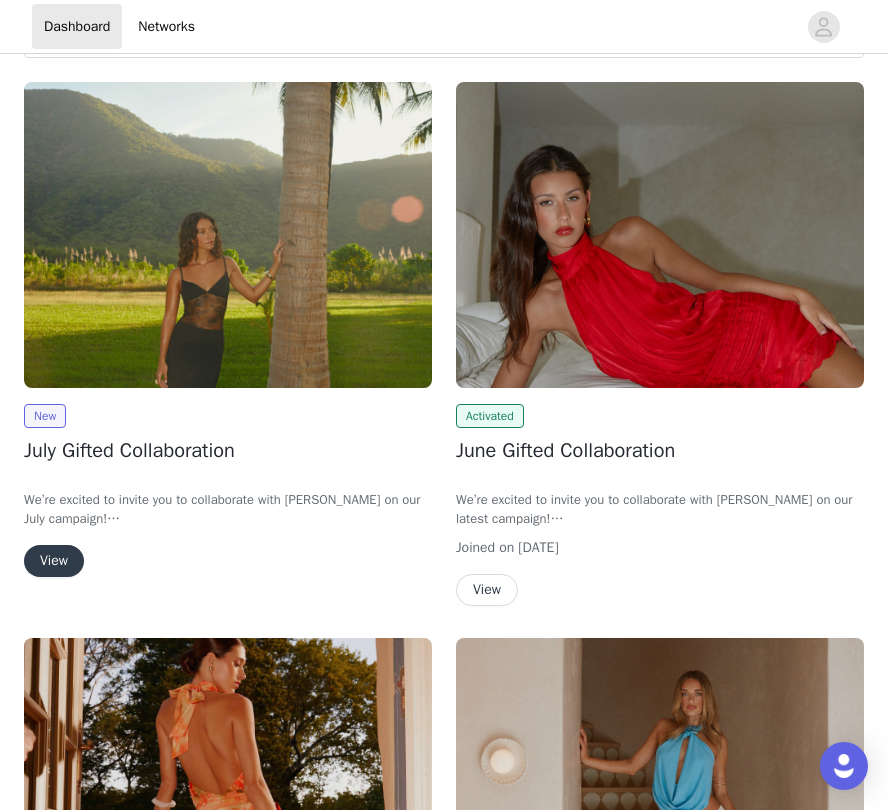 click on "View" at bounding box center (54, 561) 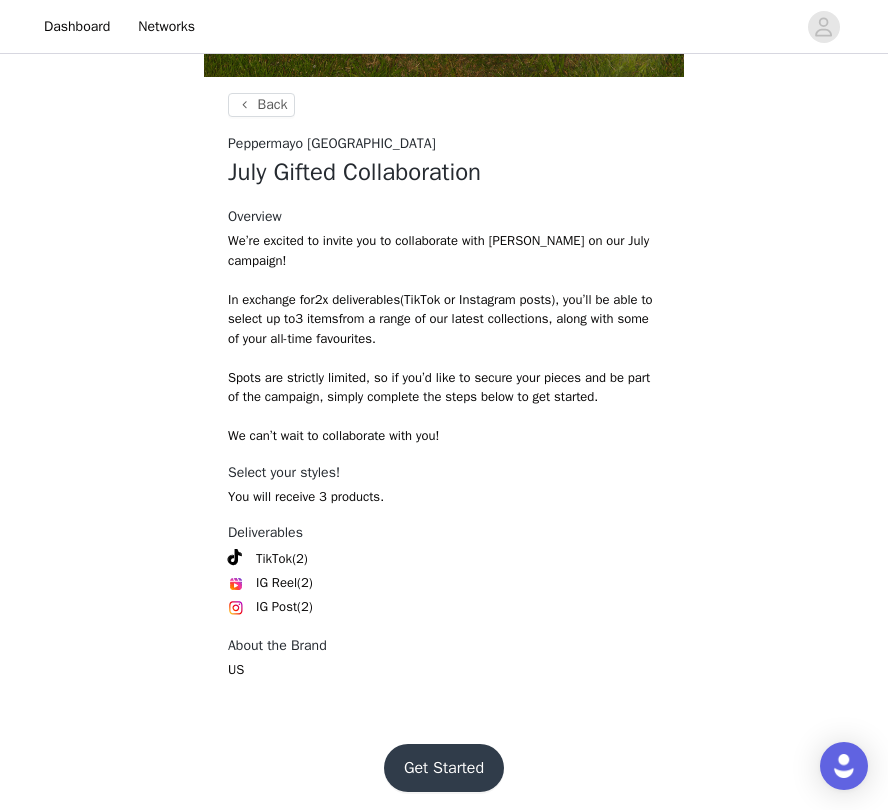 scroll, scrollTop: 700, scrollLeft: 0, axis: vertical 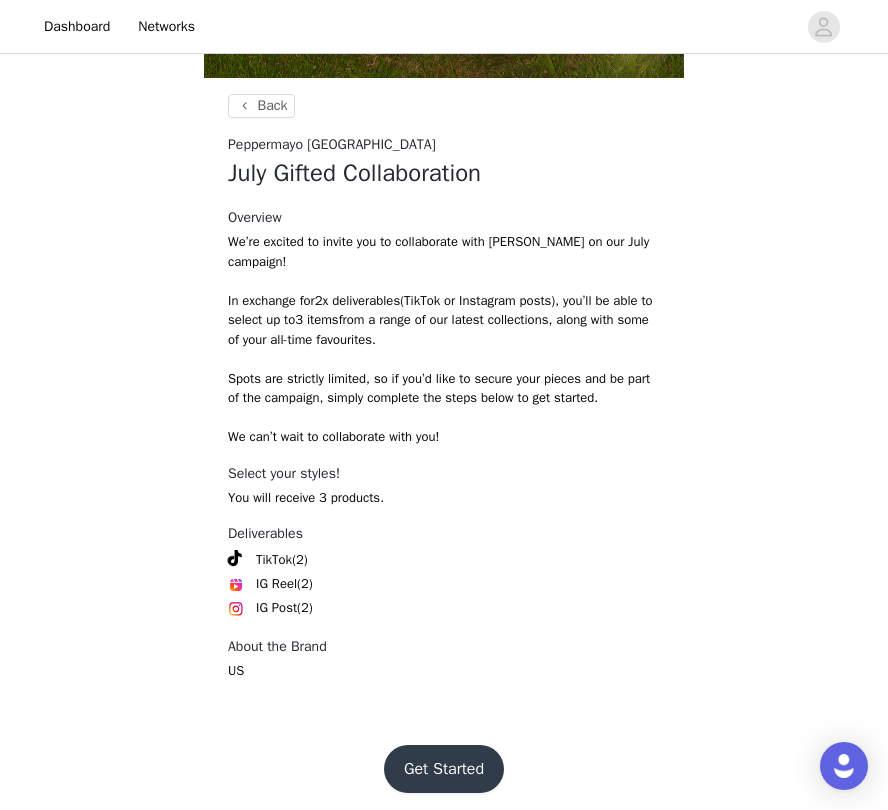 click on "Get Started" at bounding box center (444, 769) 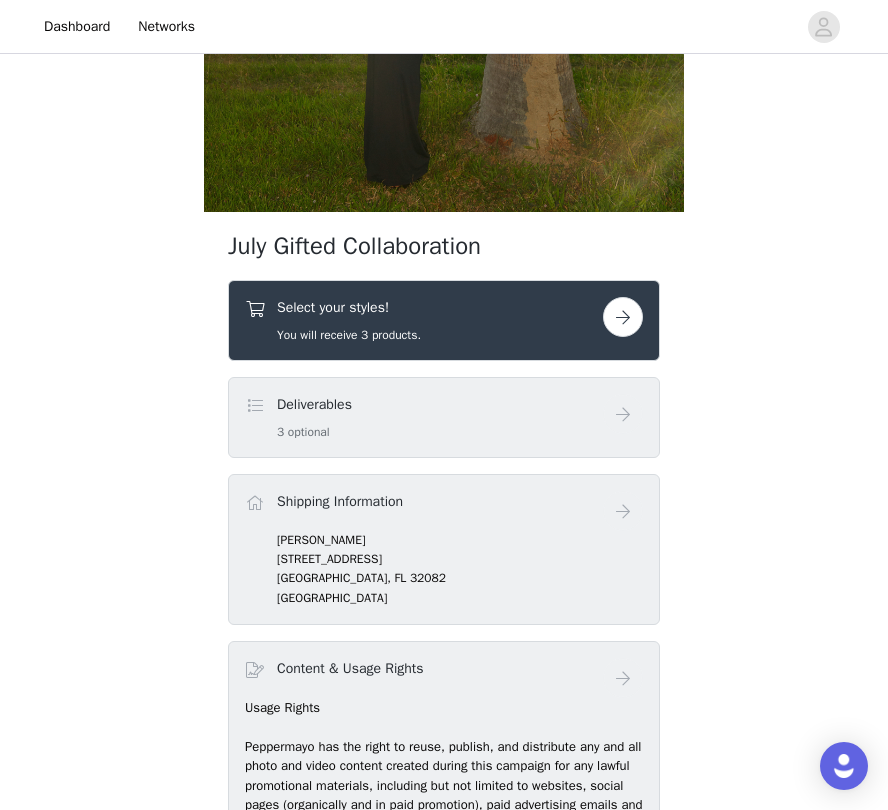 scroll, scrollTop: 329, scrollLeft: 0, axis: vertical 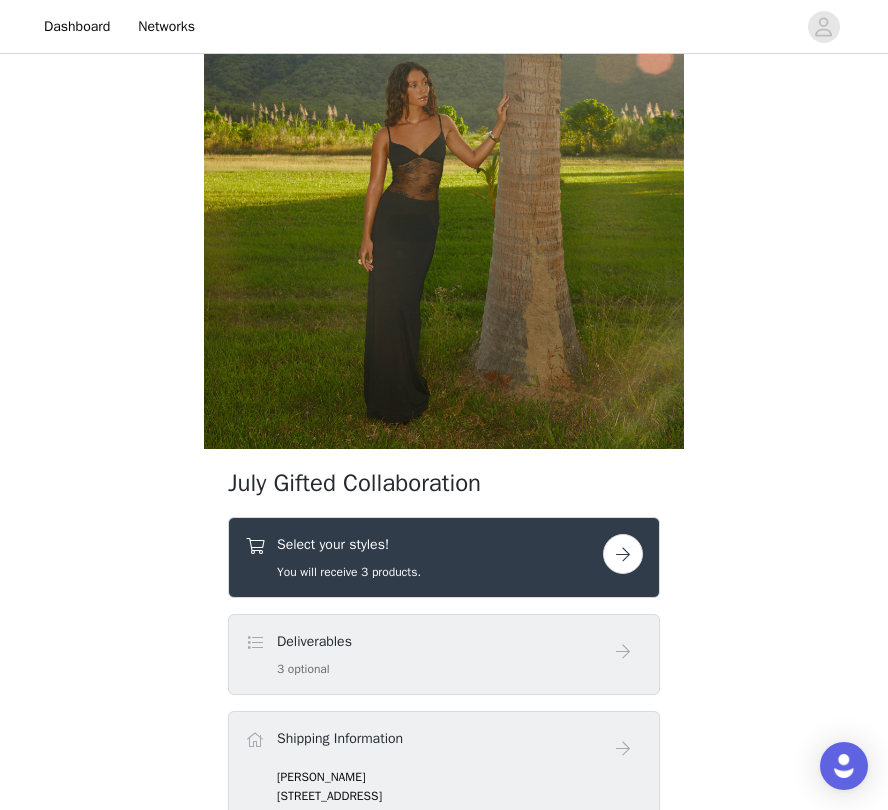 click at bounding box center (623, 554) 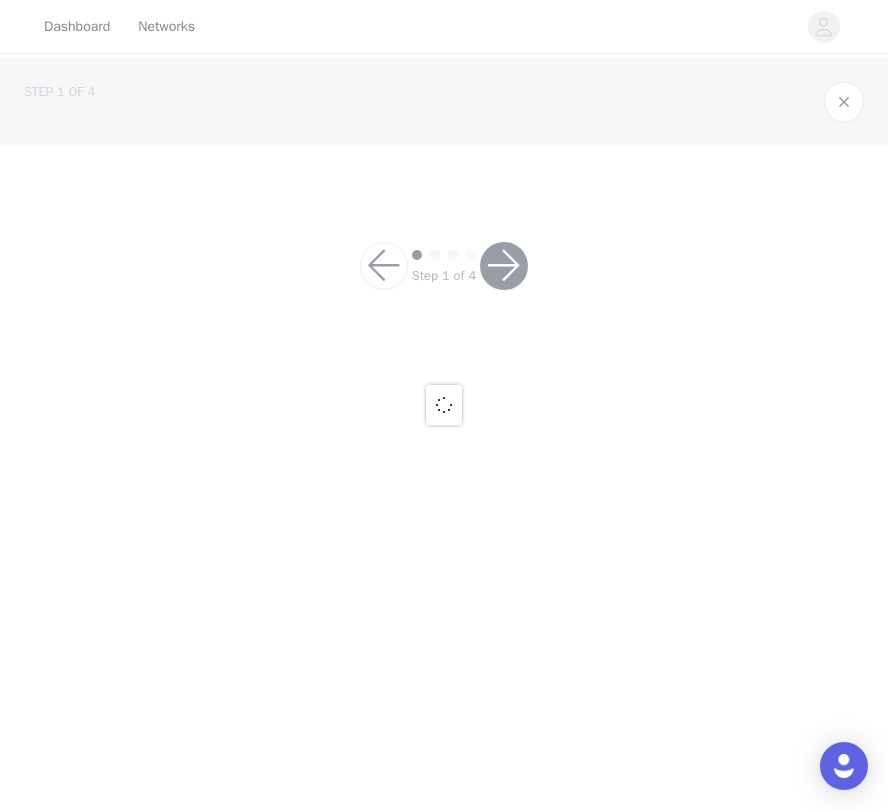 scroll, scrollTop: 0, scrollLeft: 0, axis: both 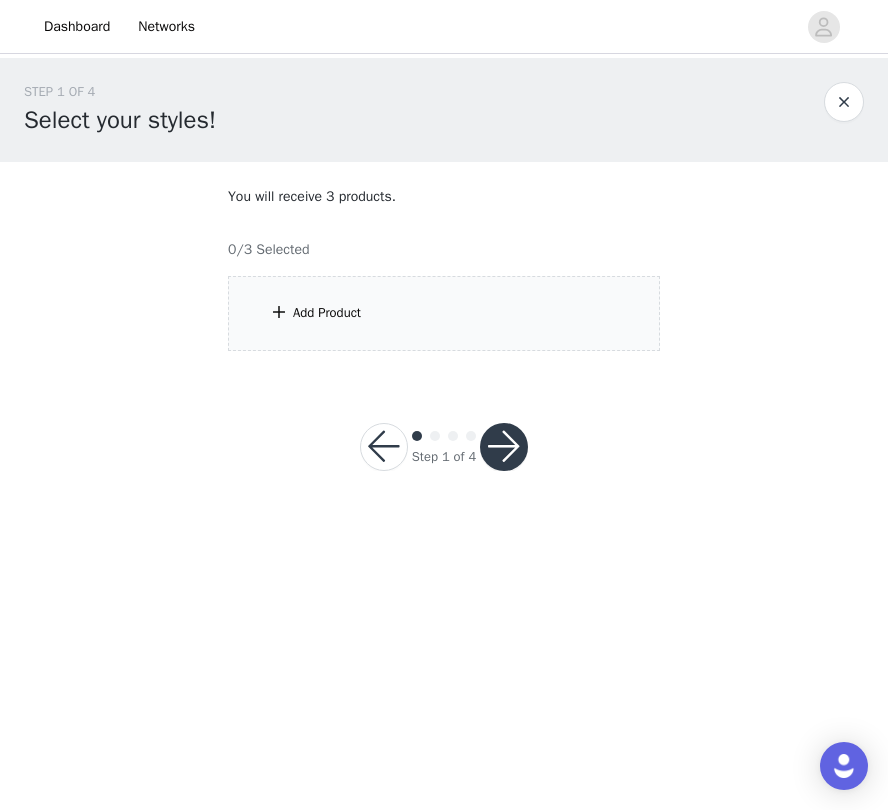 click on "Add Product" at bounding box center (444, 313) 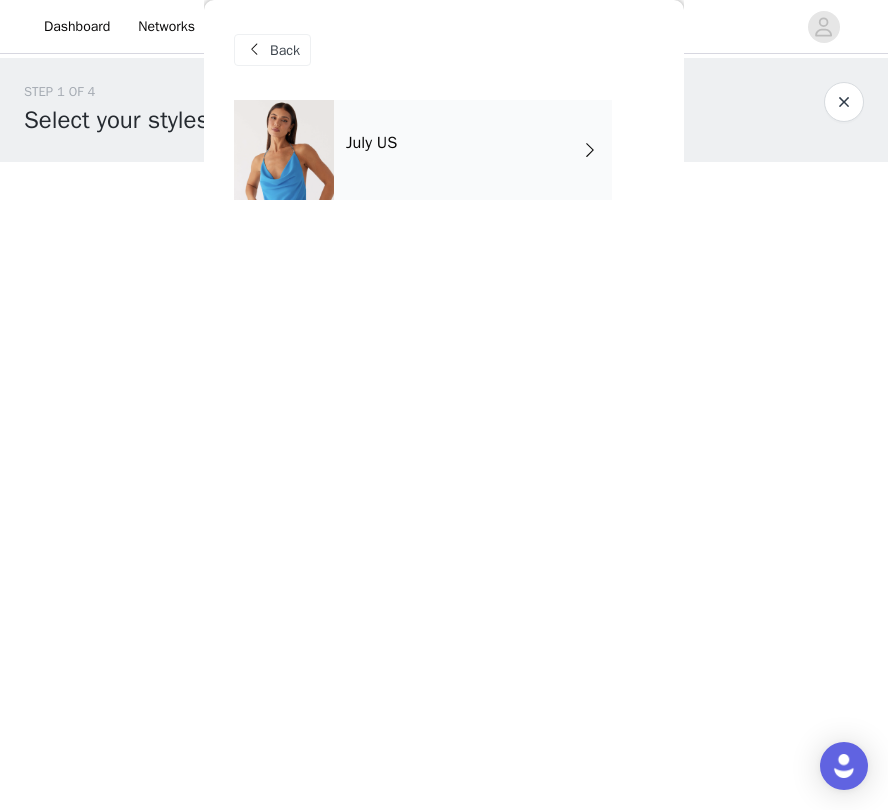 click on "Back" at bounding box center [285, 50] 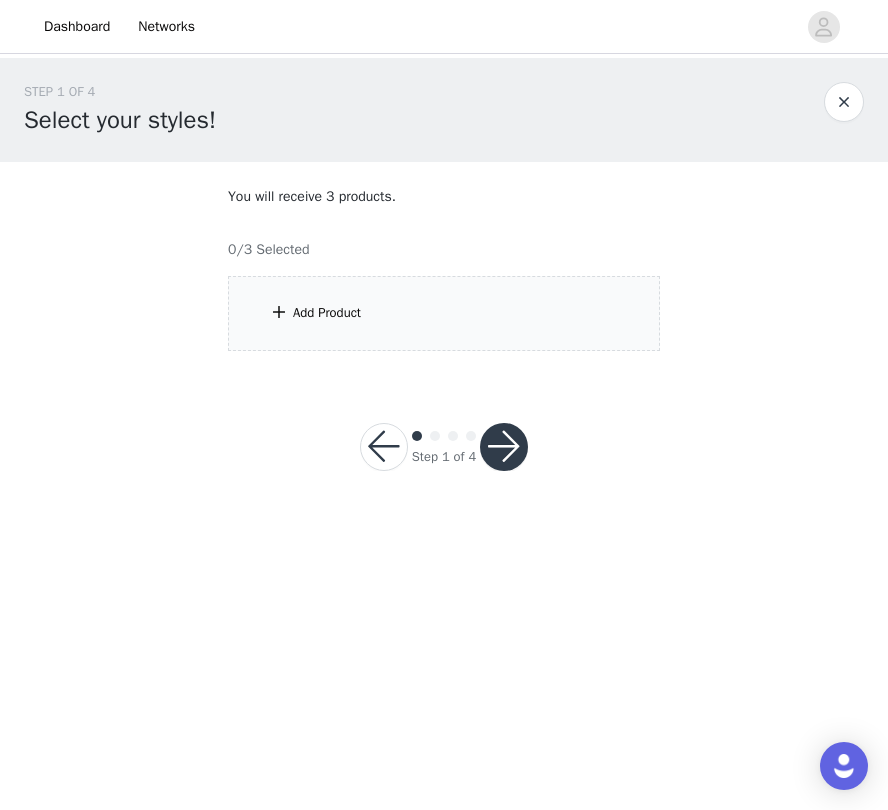 click at bounding box center [384, 447] 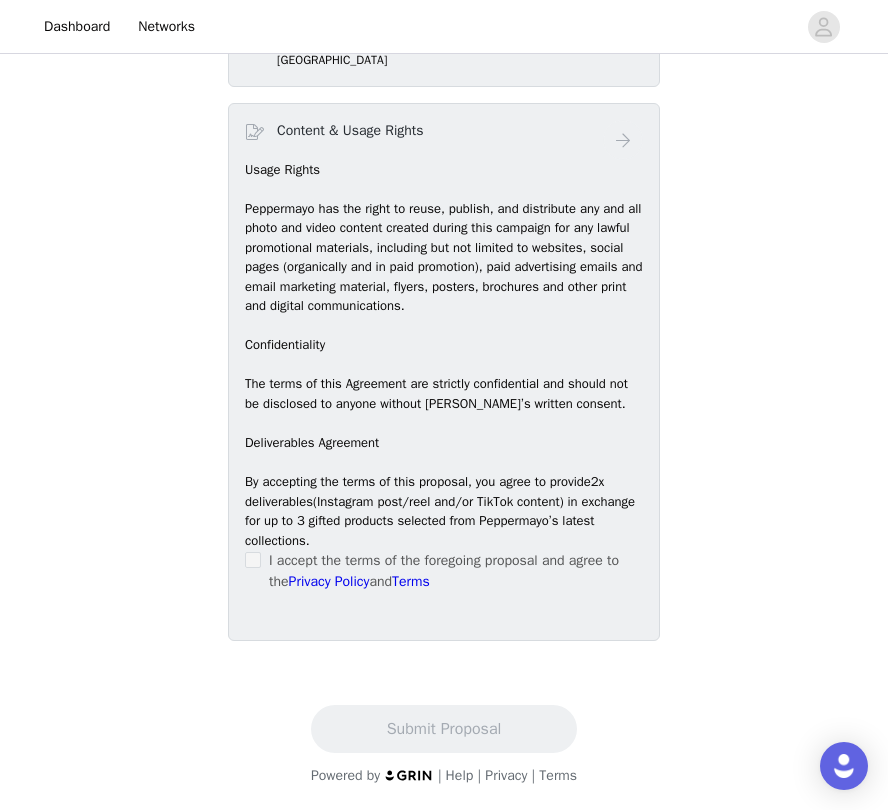 scroll, scrollTop: 1115, scrollLeft: 0, axis: vertical 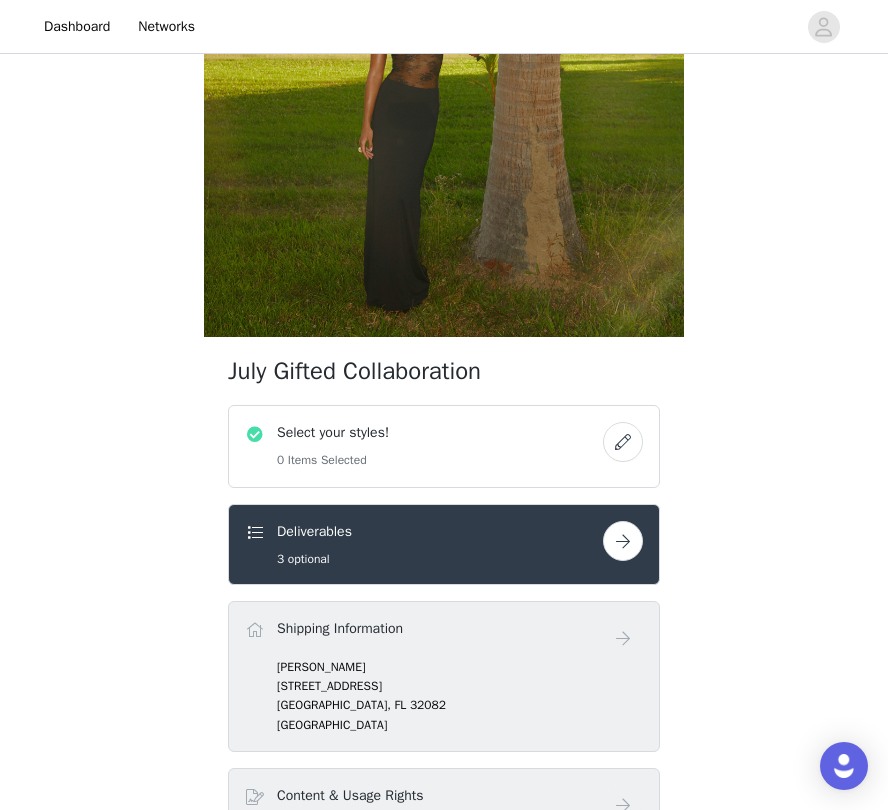 click at bounding box center [623, 541] 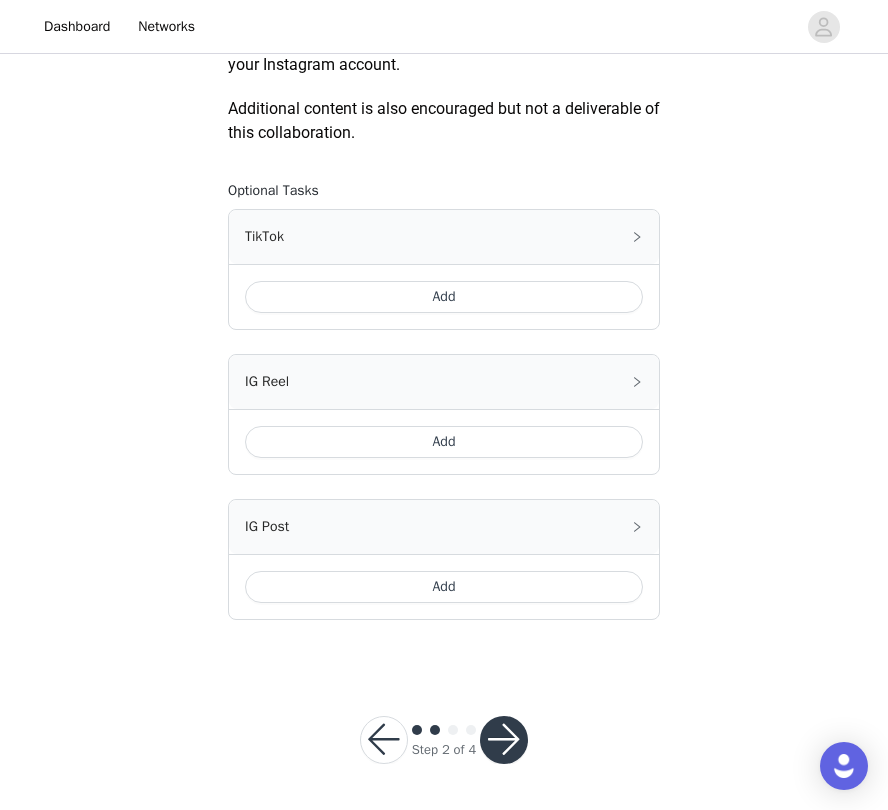 scroll, scrollTop: 1034, scrollLeft: 0, axis: vertical 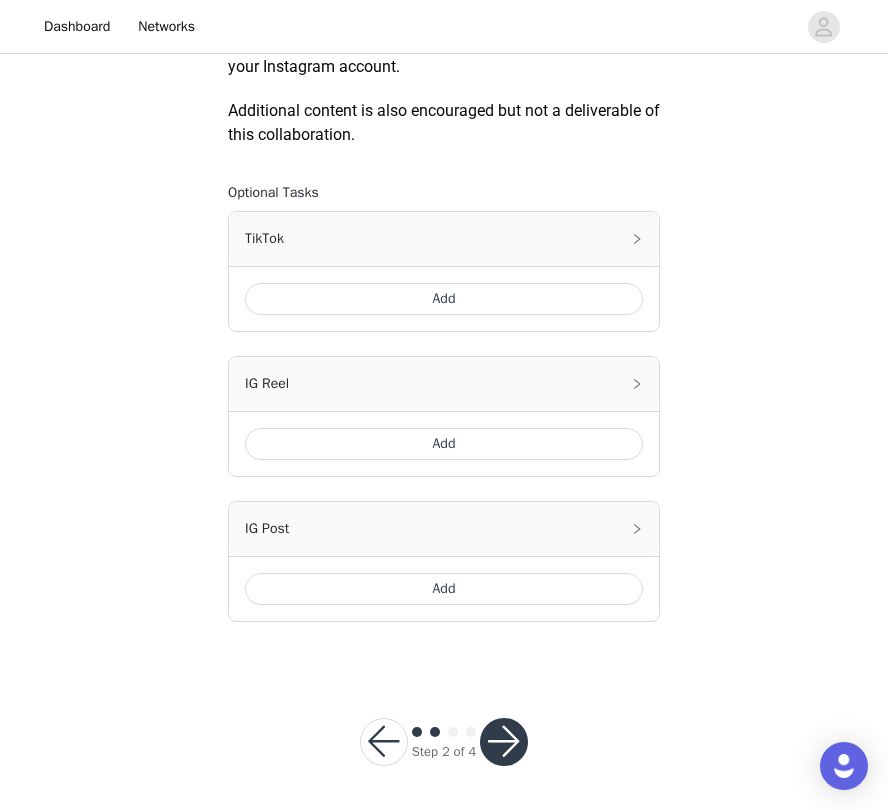 click at bounding box center [384, 742] 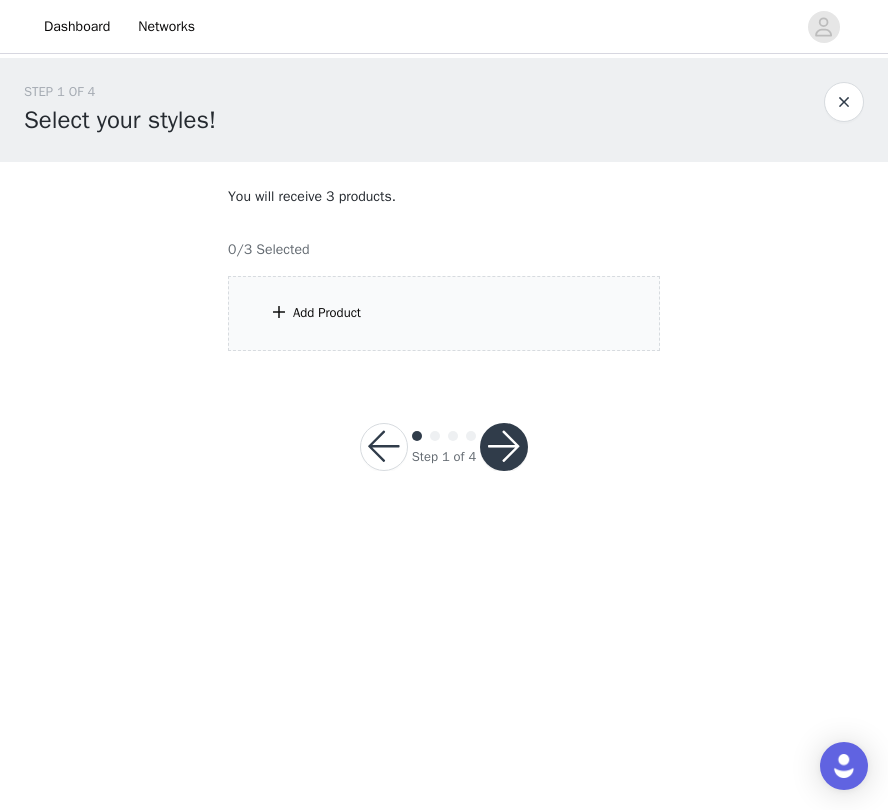 click on "Add Product" at bounding box center (444, 313) 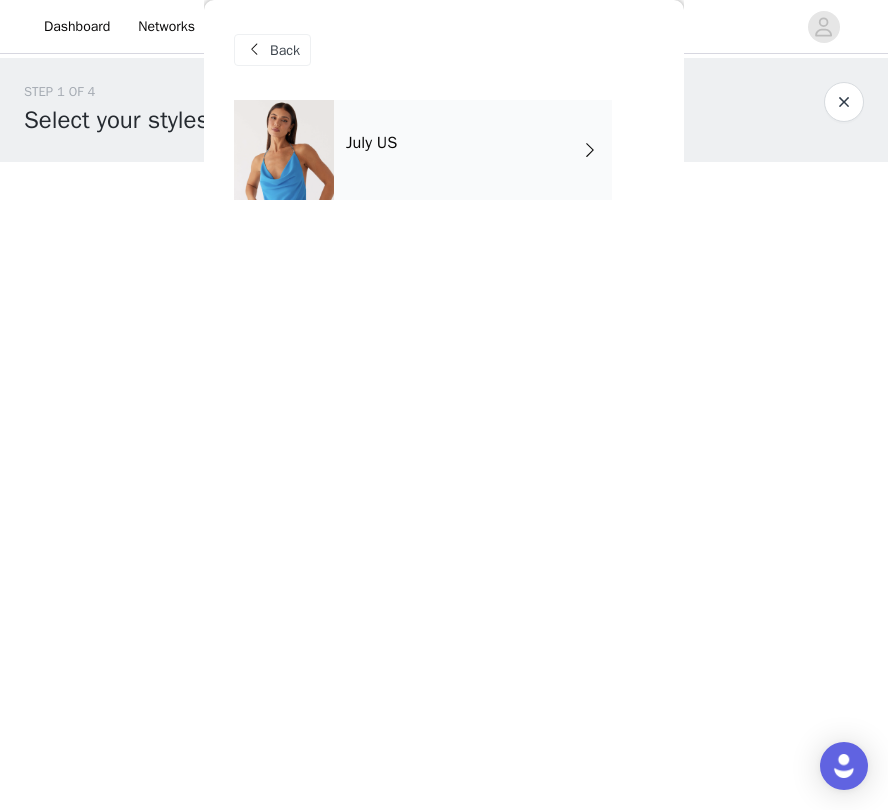 click on "July US" at bounding box center [473, 150] 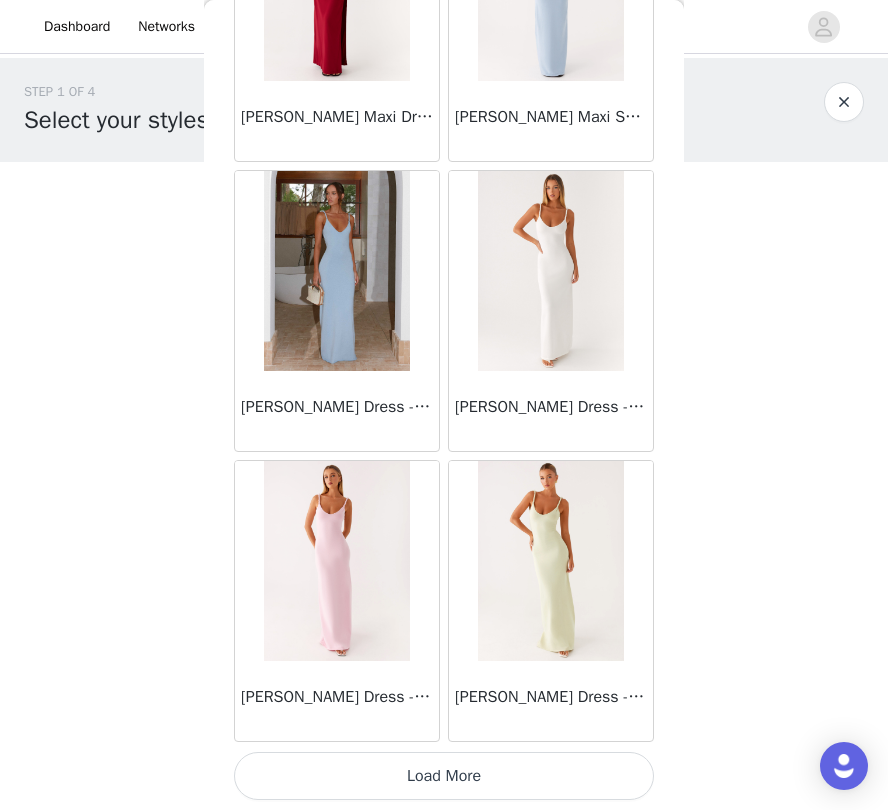 click on "Load More" at bounding box center [444, 776] 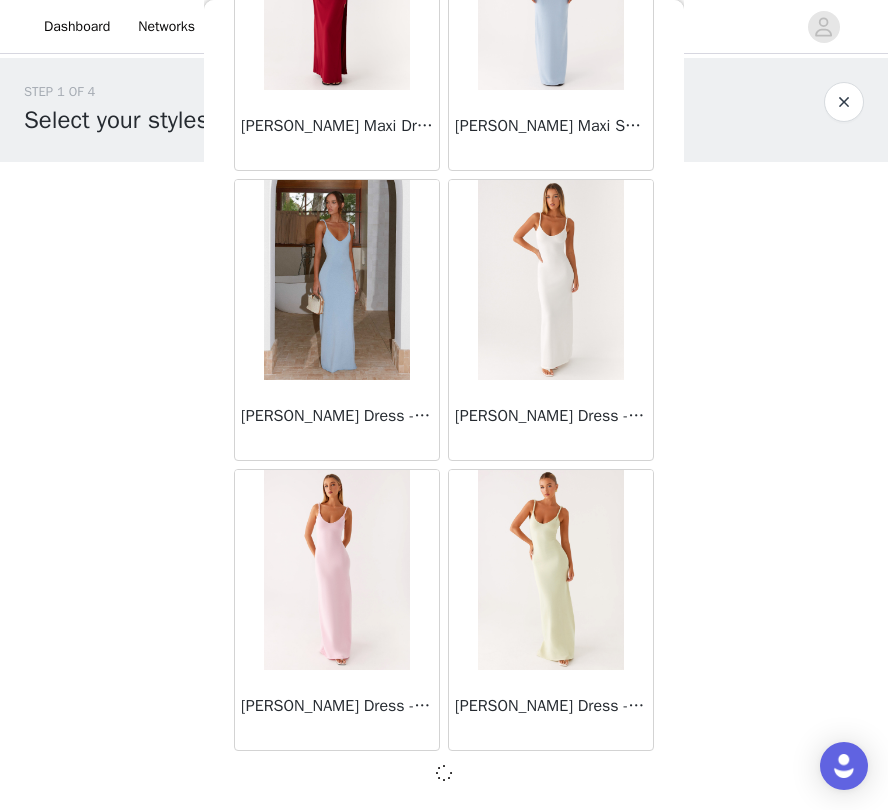 scroll, scrollTop: 2241, scrollLeft: 0, axis: vertical 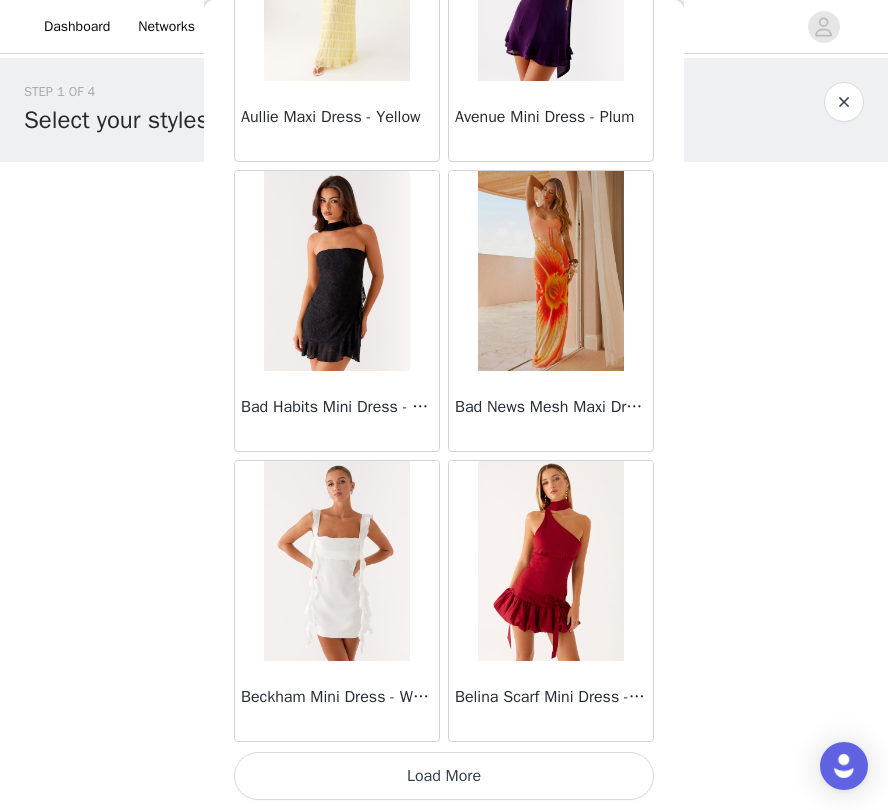 click on "Load More" at bounding box center (444, 776) 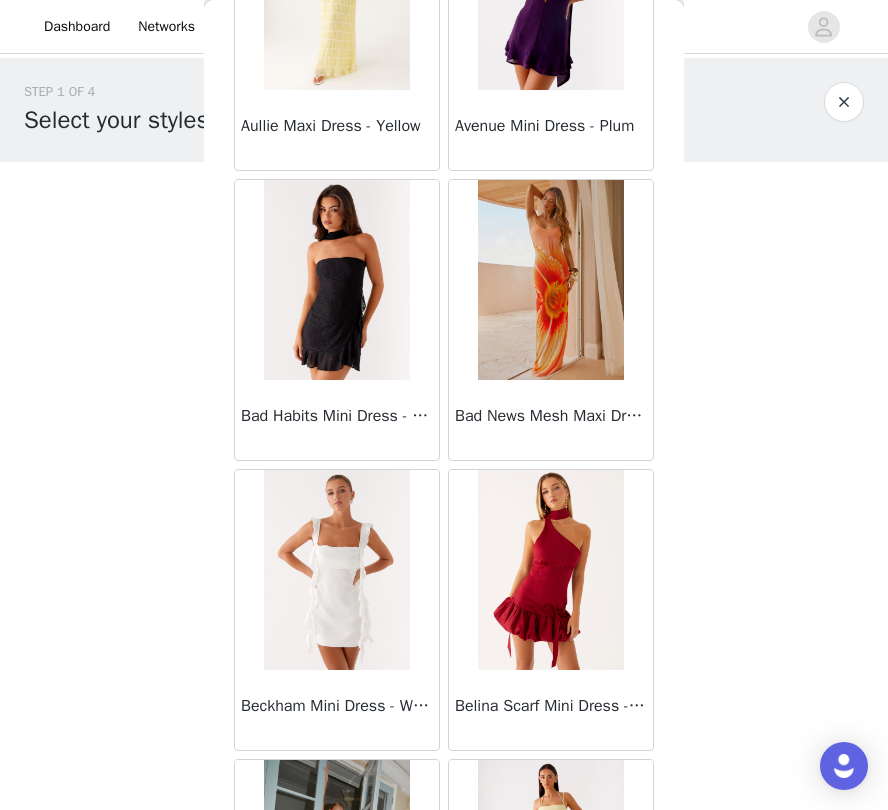 scroll, scrollTop: 0, scrollLeft: 0, axis: both 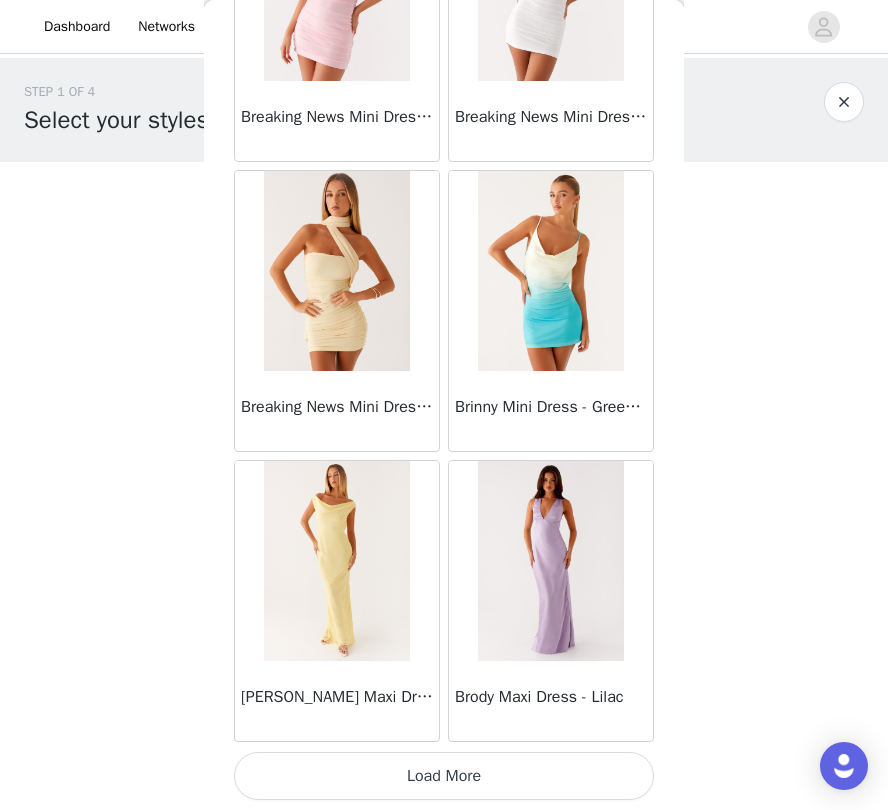 click on "Load More" at bounding box center [444, 776] 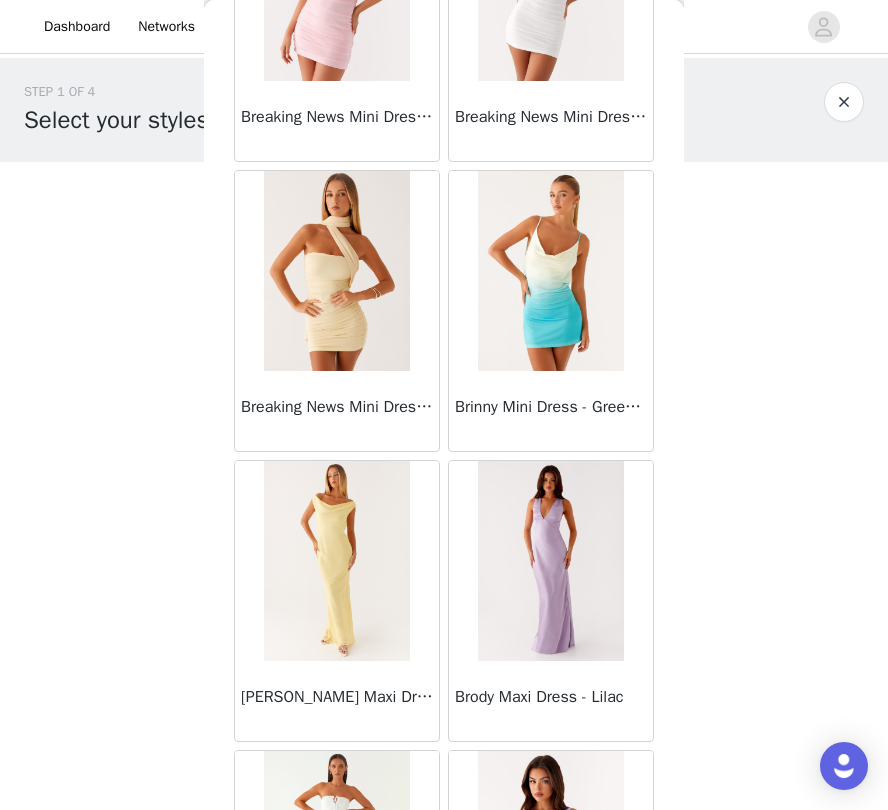 scroll, scrollTop: 8041, scrollLeft: 0, axis: vertical 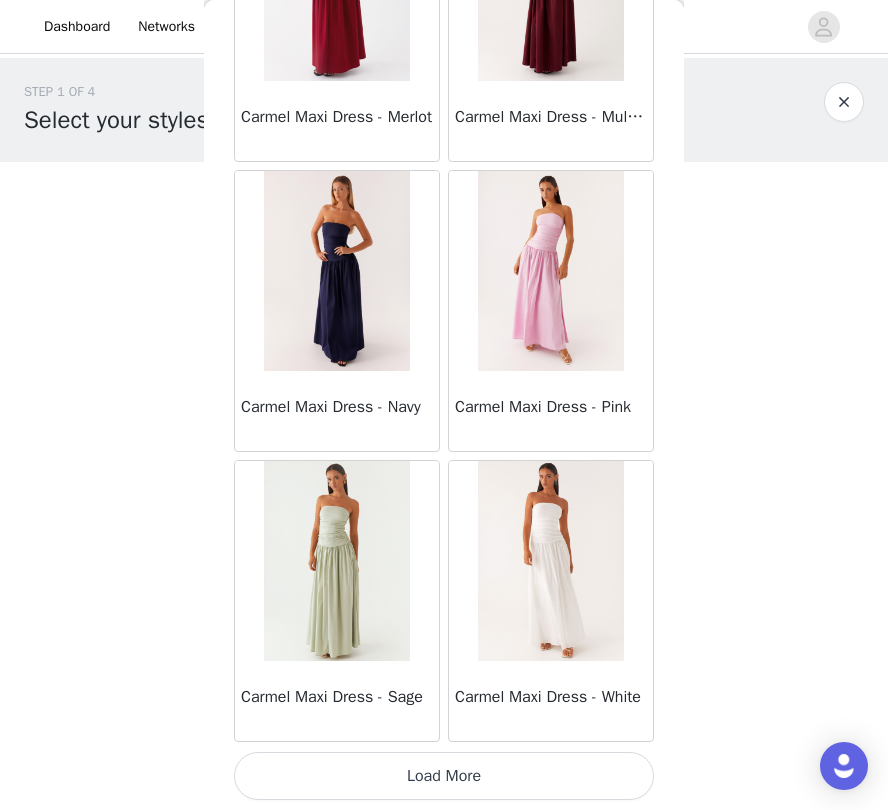 click on "Load More" at bounding box center (444, 776) 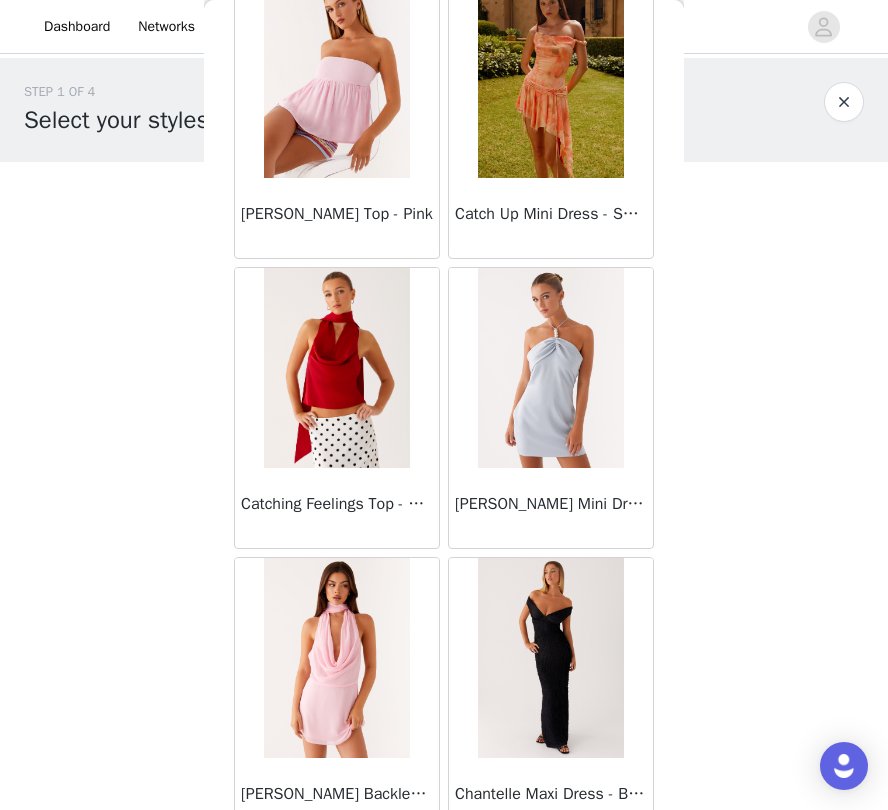 scroll, scrollTop: 13332, scrollLeft: 0, axis: vertical 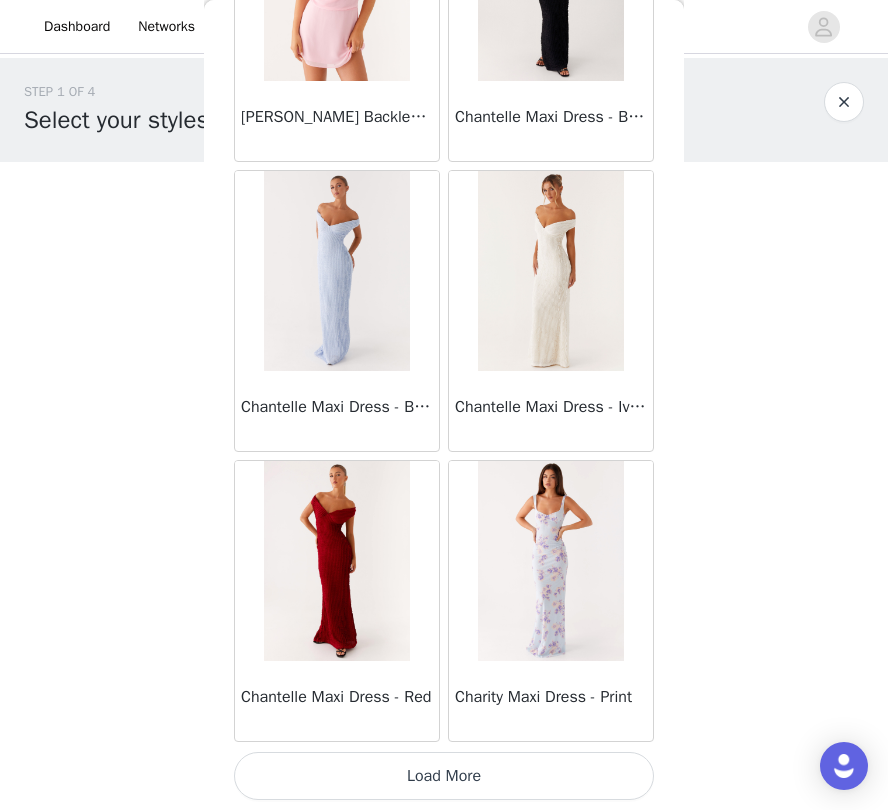 click on "Load More" at bounding box center [444, 776] 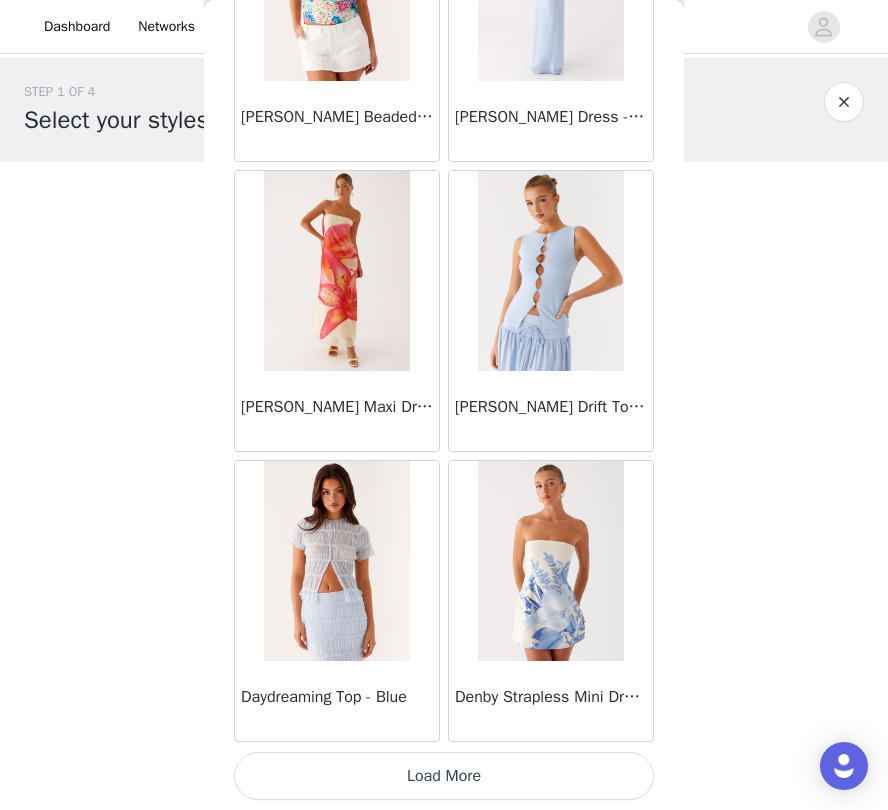 scroll, scrollTop: 16750, scrollLeft: 0, axis: vertical 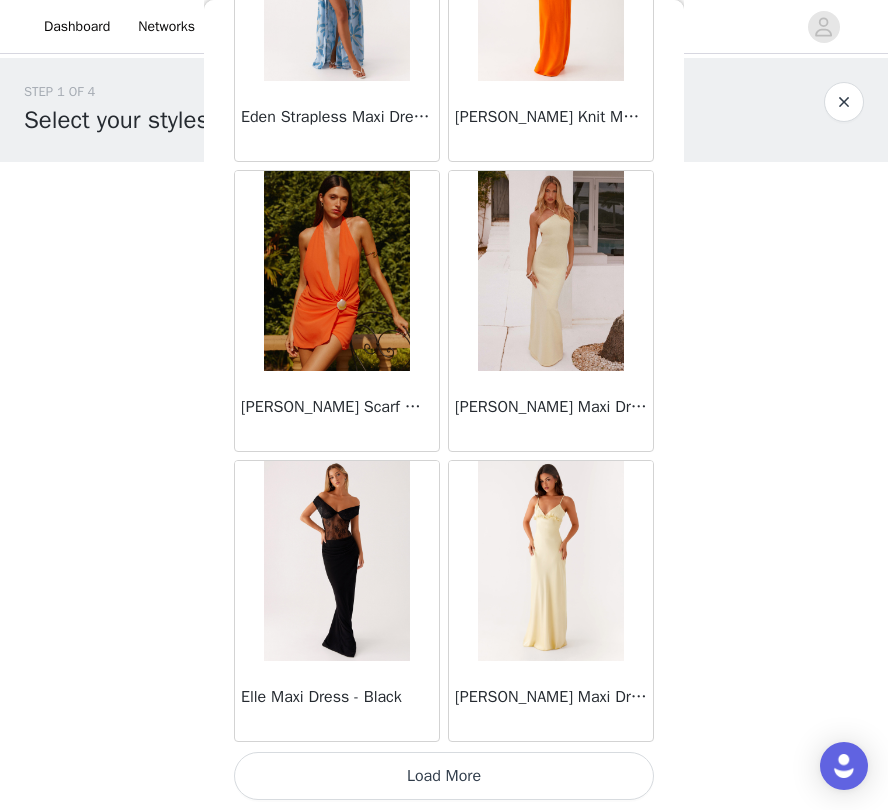 click on "Load More" at bounding box center [444, 776] 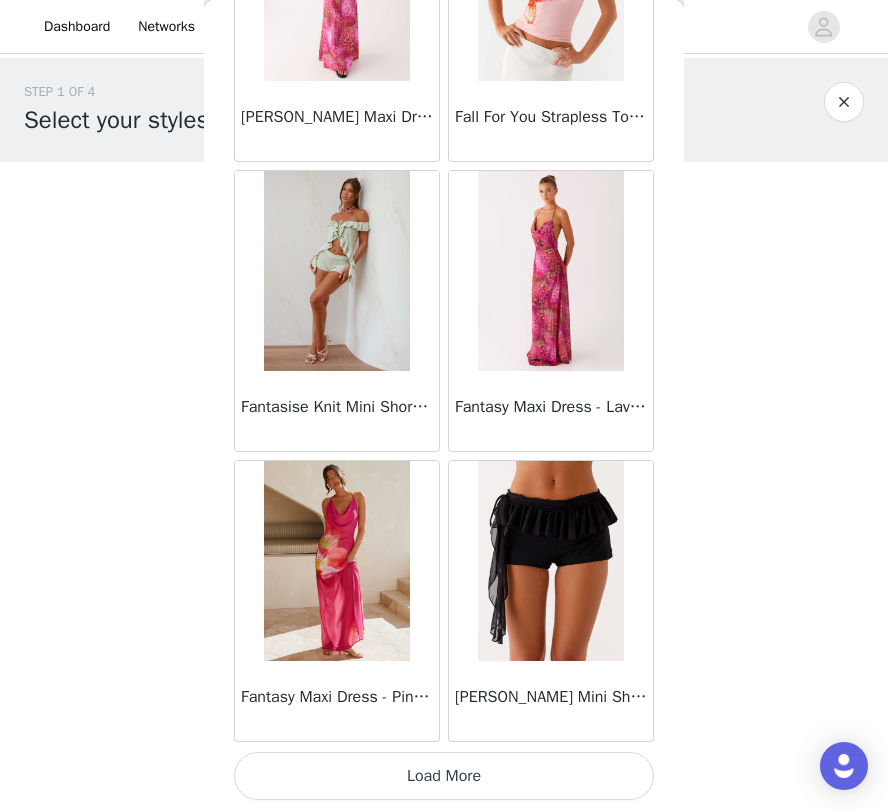 click on "Load More" at bounding box center [444, 776] 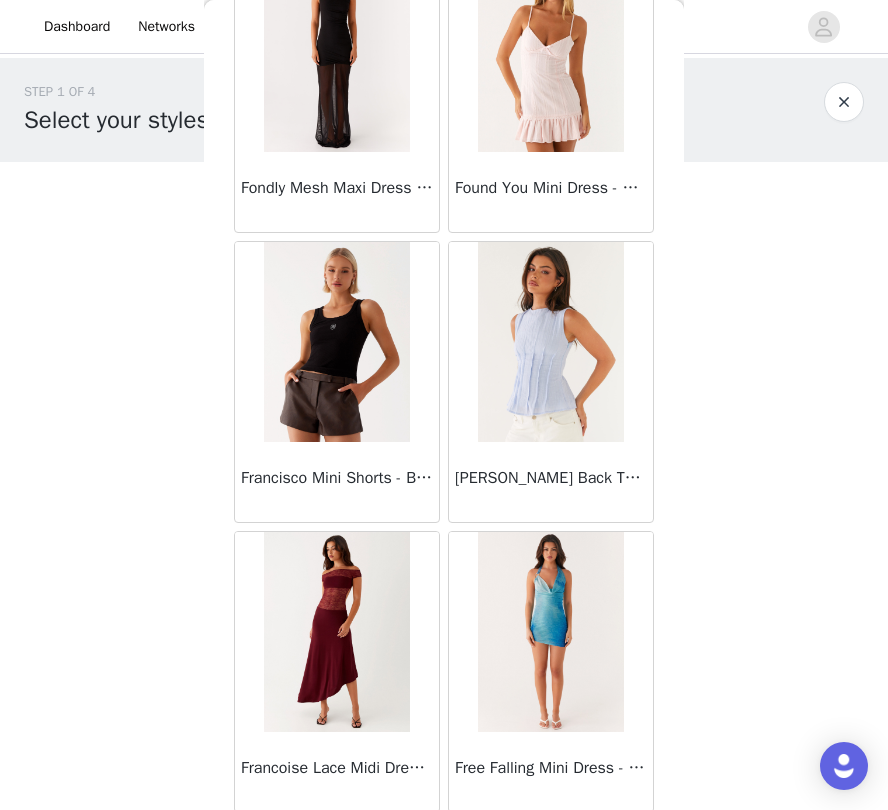 scroll, scrollTop: 24516, scrollLeft: 0, axis: vertical 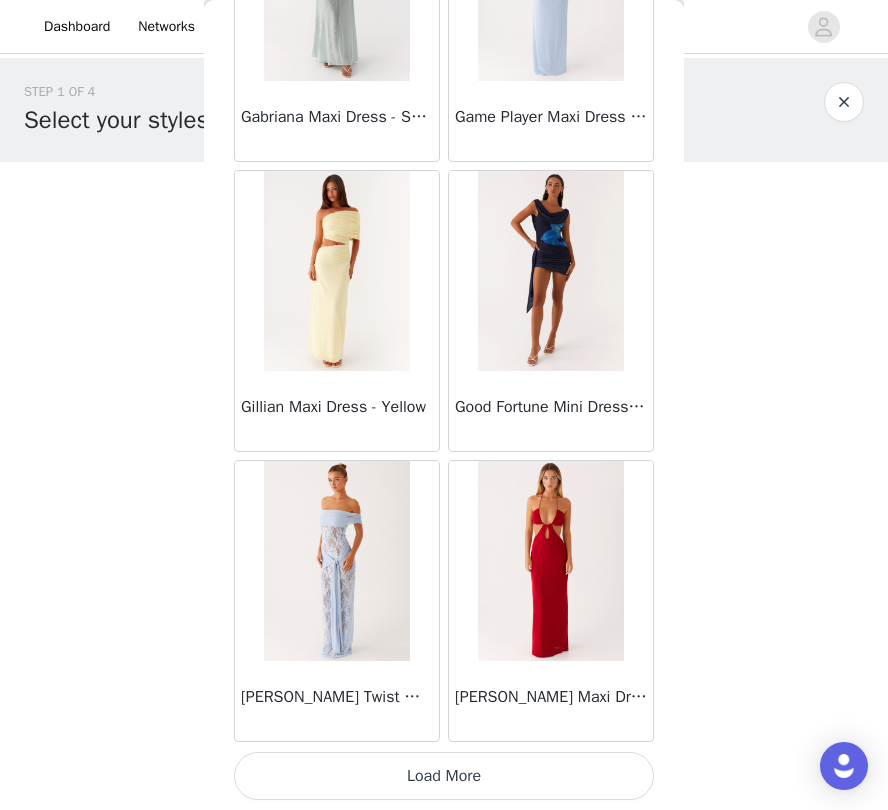 click on "Load More" at bounding box center [444, 776] 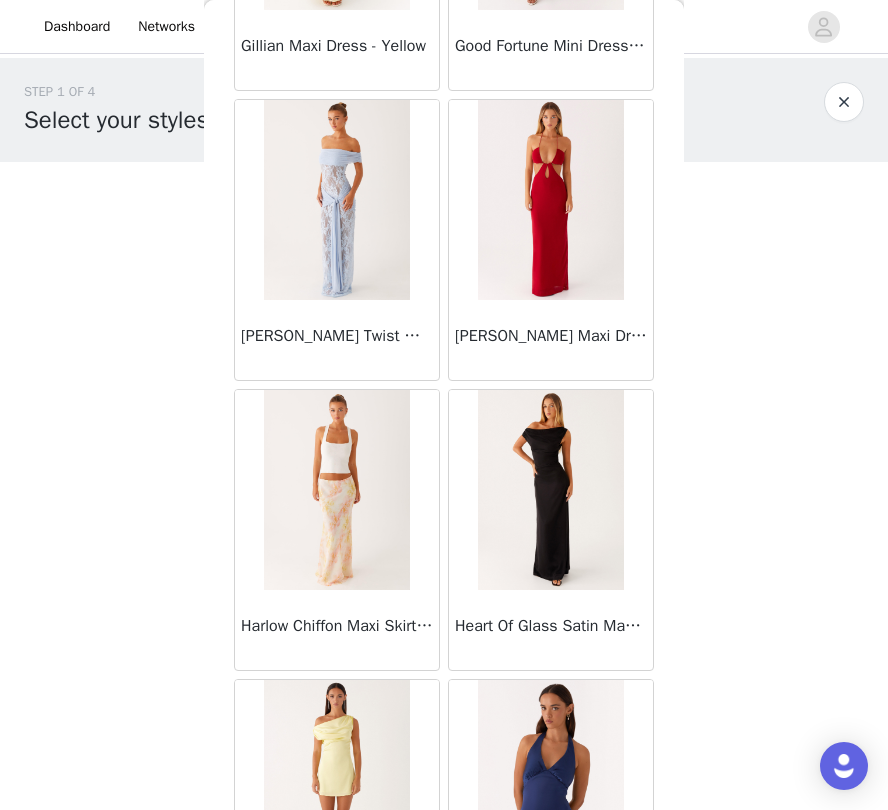 scroll, scrollTop: 25812, scrollLeft: 0, axis: vertical 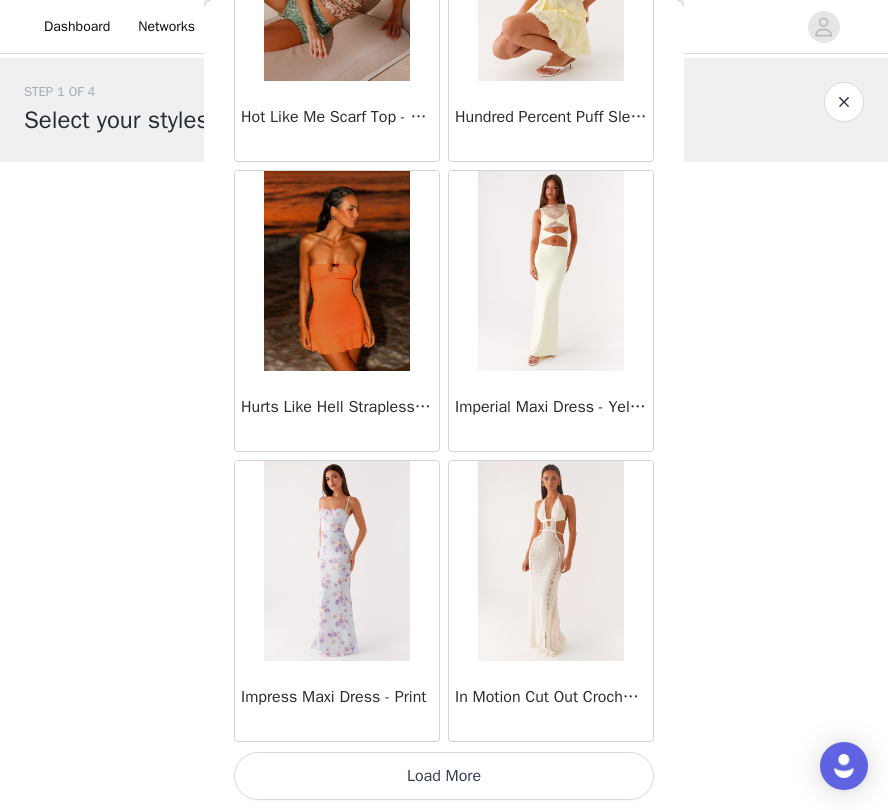 click on "Load More" at bounding box center (444, 776) 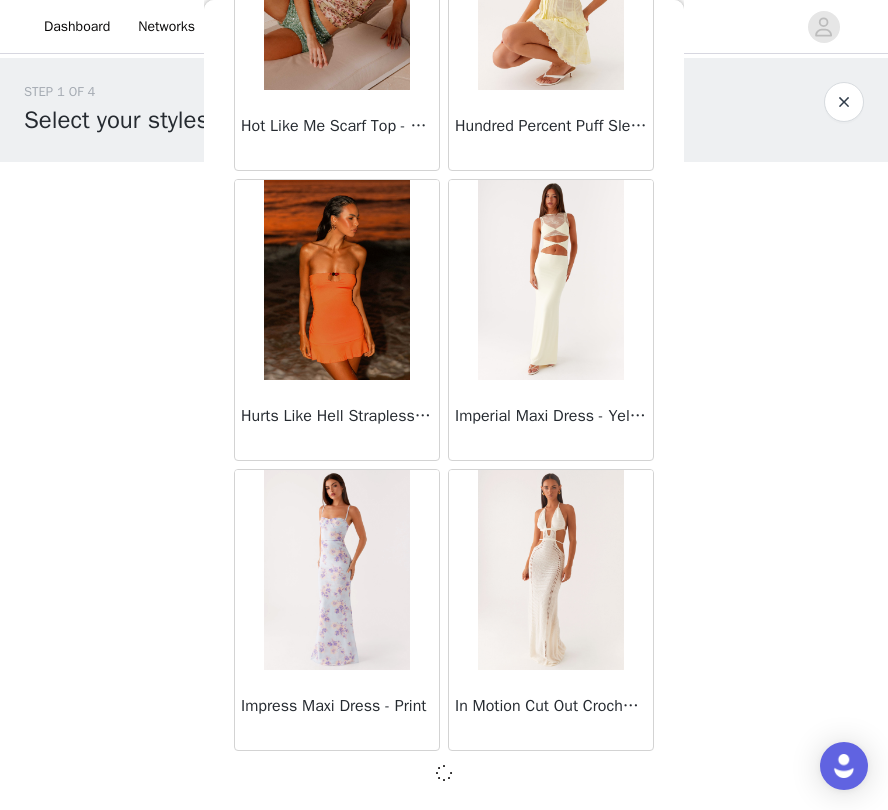 scroll, scrollTop: 28341, scrollLeft: 0, axis: vertical 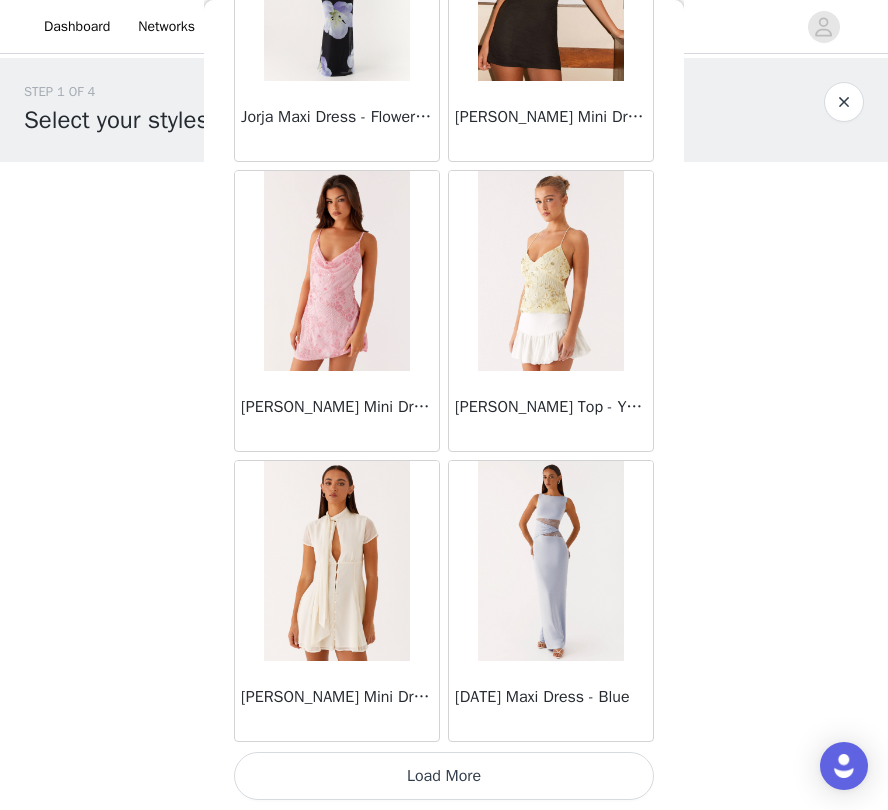 click on "Load More" at bounding box center [444, 776] 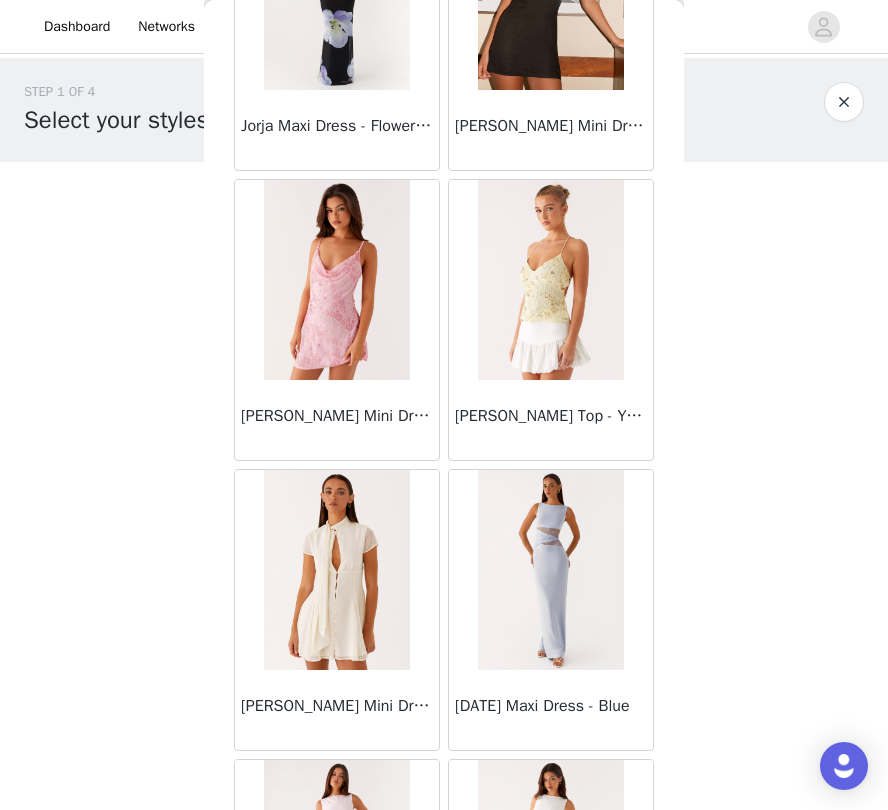 scroll, scrollTop: 0, scrollLeft: 0, axis: both 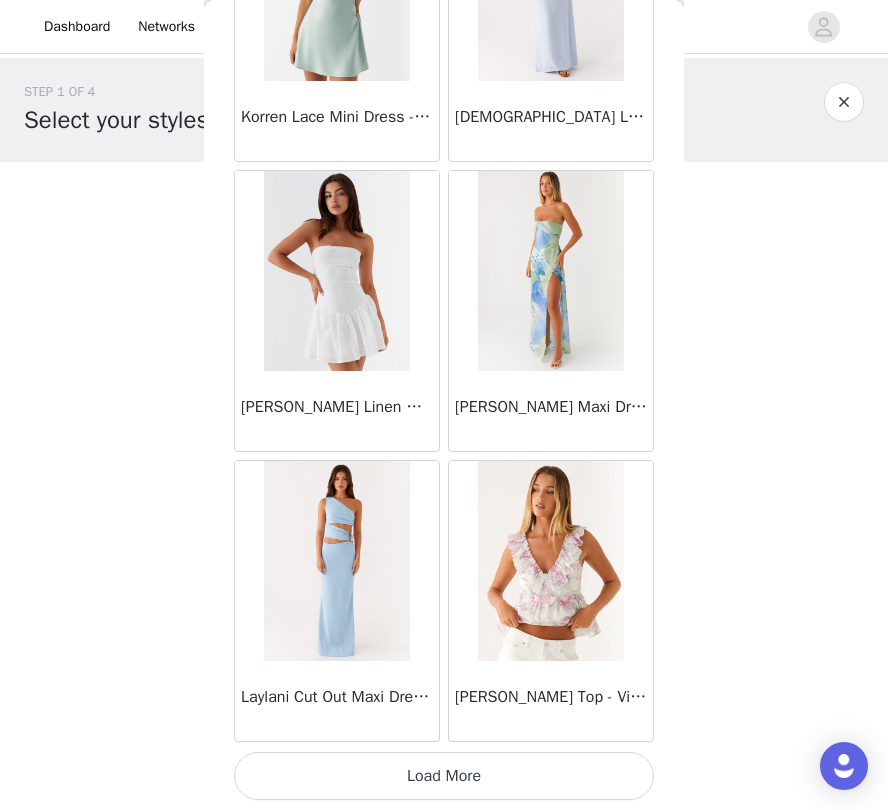 click on "Load More" at bounding box center (444, 776) 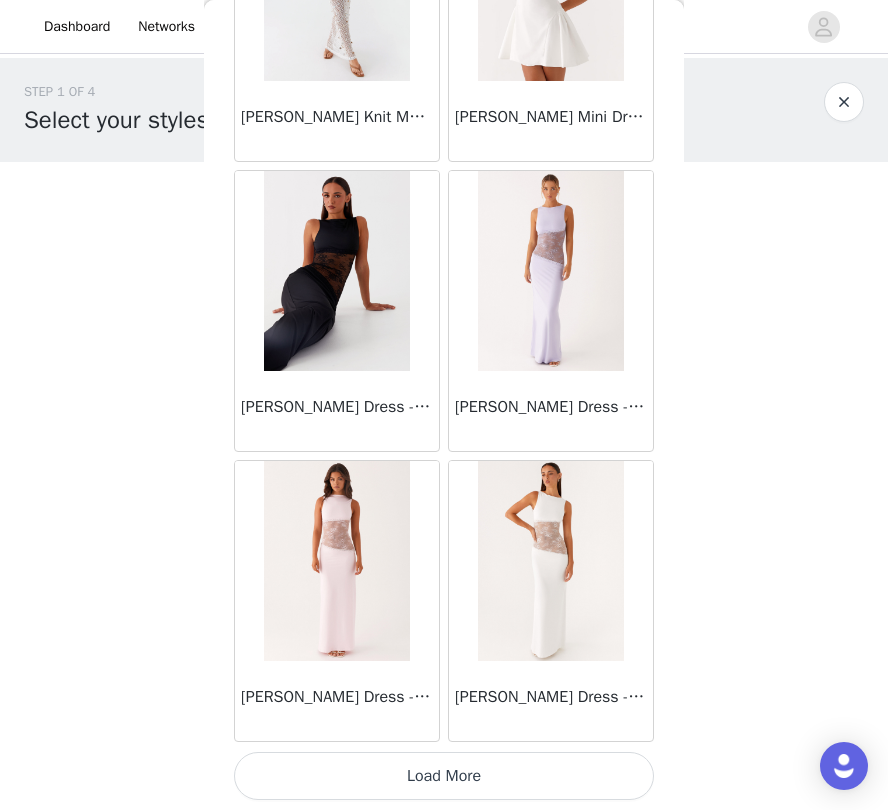scroll, scrollTop: 37050, scrollLeft: 0, axis: vertical 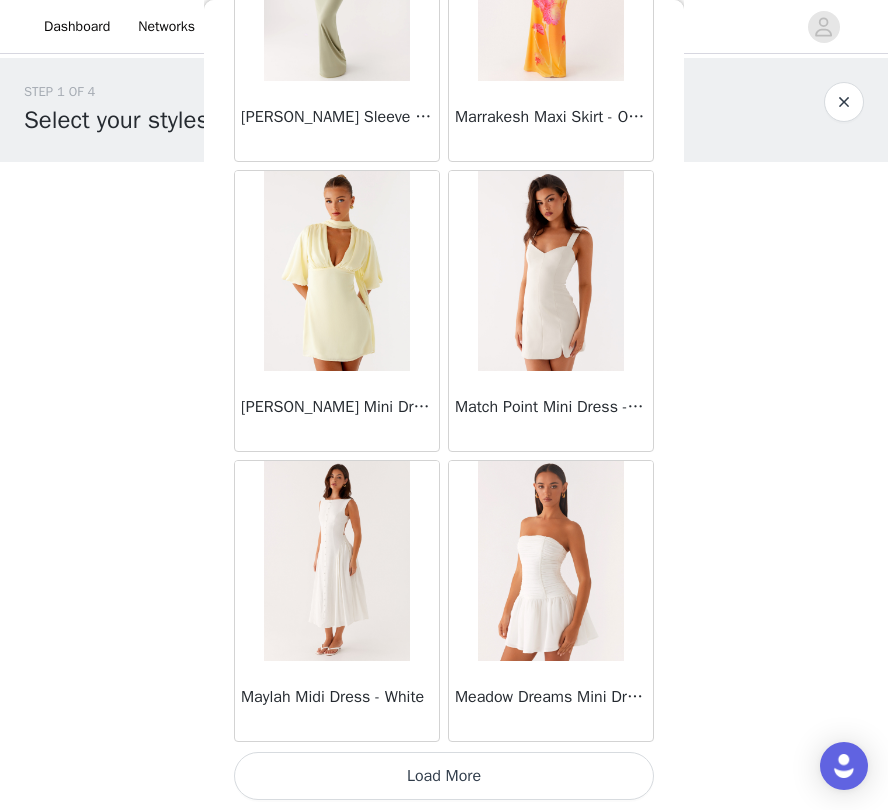 click on "Load More" at bounding box center (444, 776) 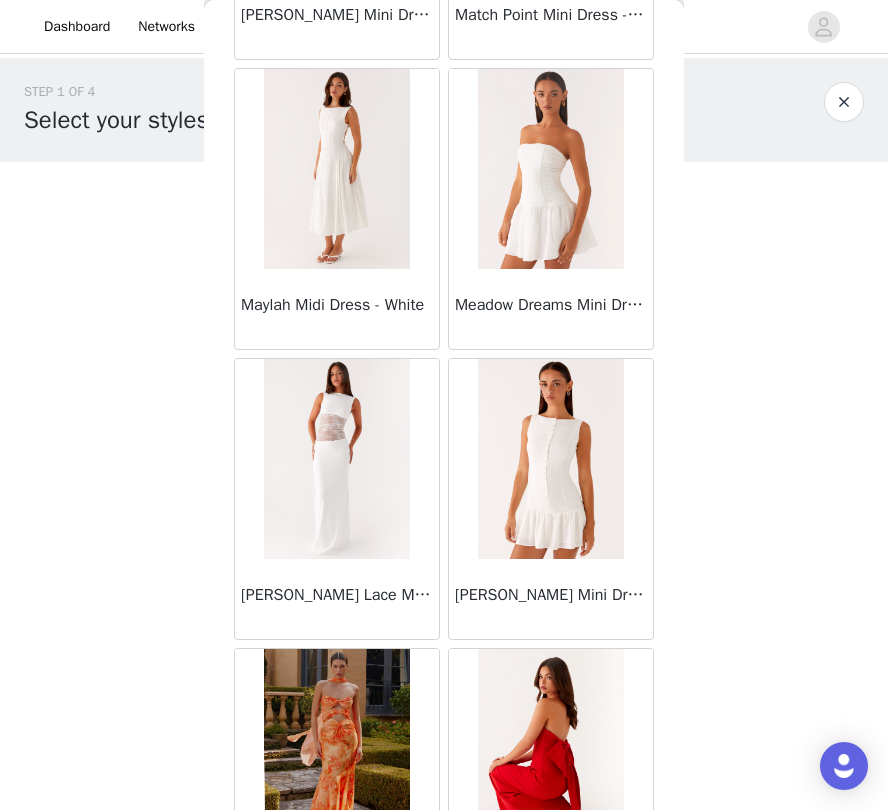 scroll, scrollTop: 40343, scrollLeft: 0, axis: vertical 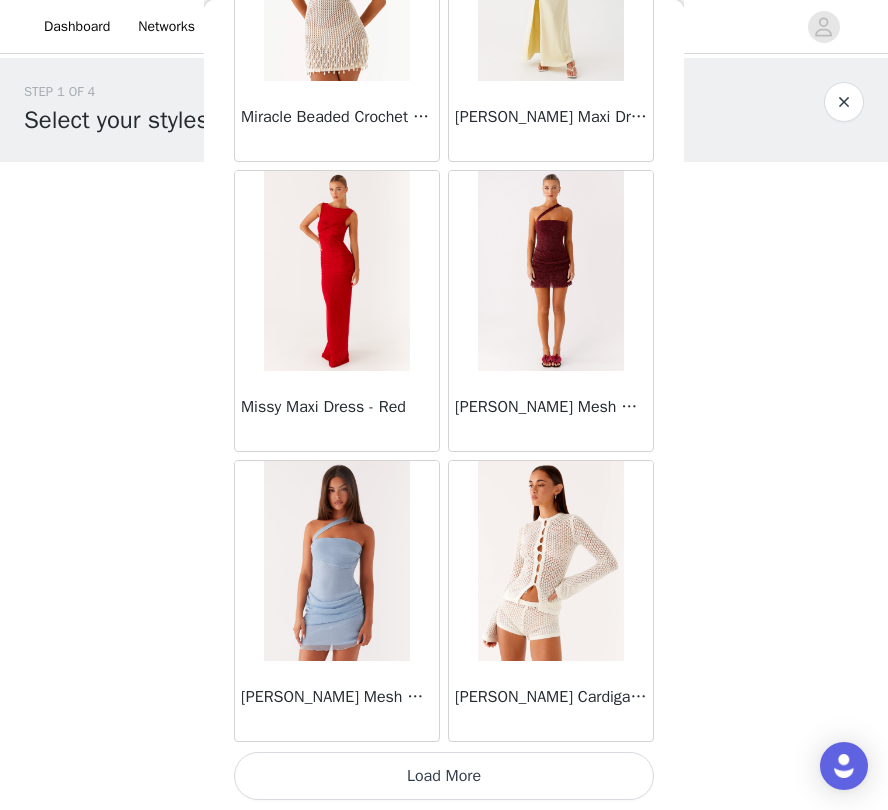click on "Load More" at bounding box center (444, 776) 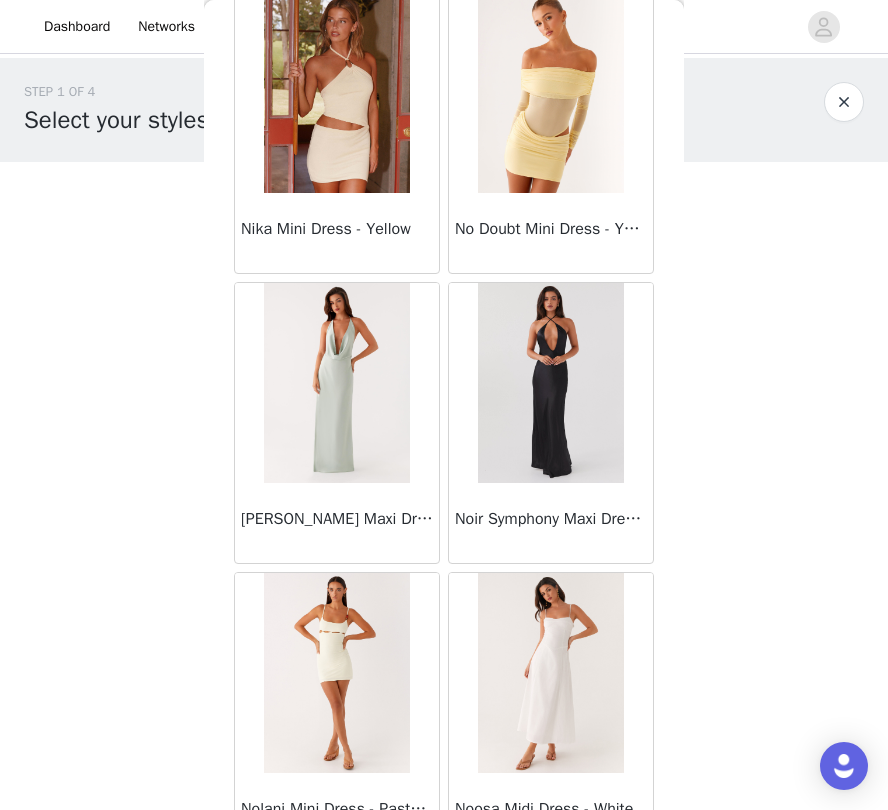 scroll, scrollTop: 45645, scrollLeft: 0, axis: vertical 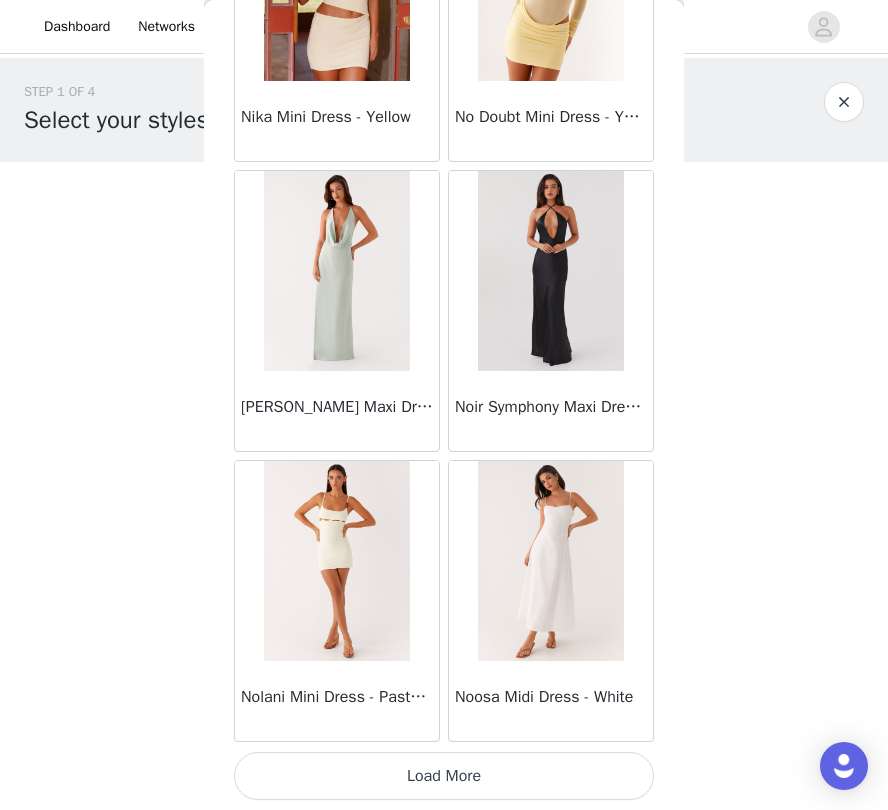 click on "Load More" at bounding box center (444, 776) 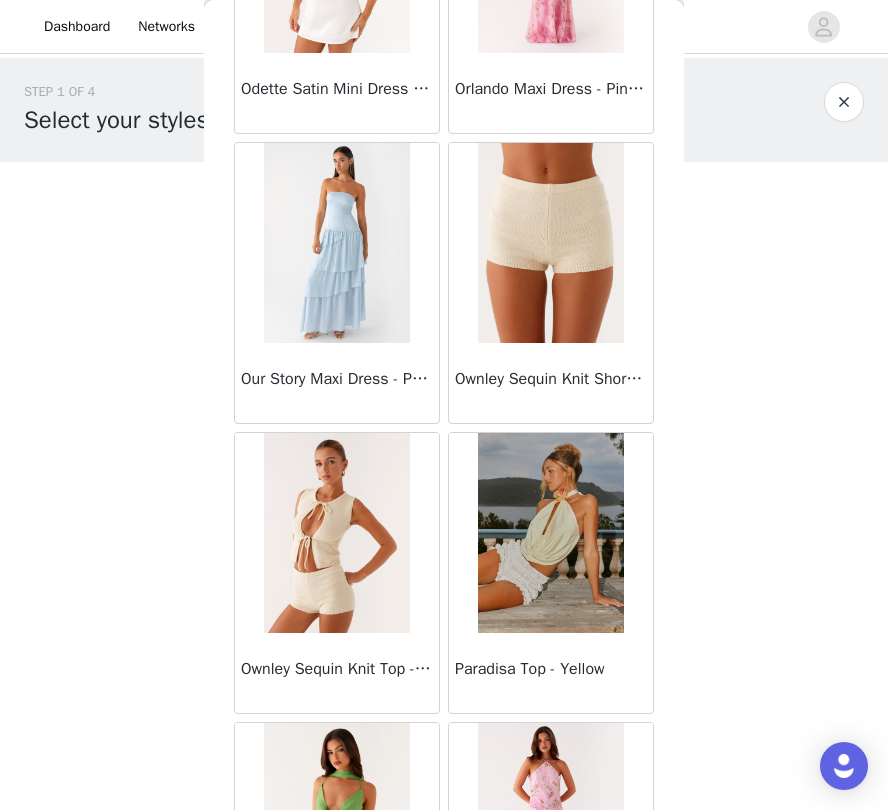 scroll, scrollTop: 47550, scrollLeft: 0, axis: vertical 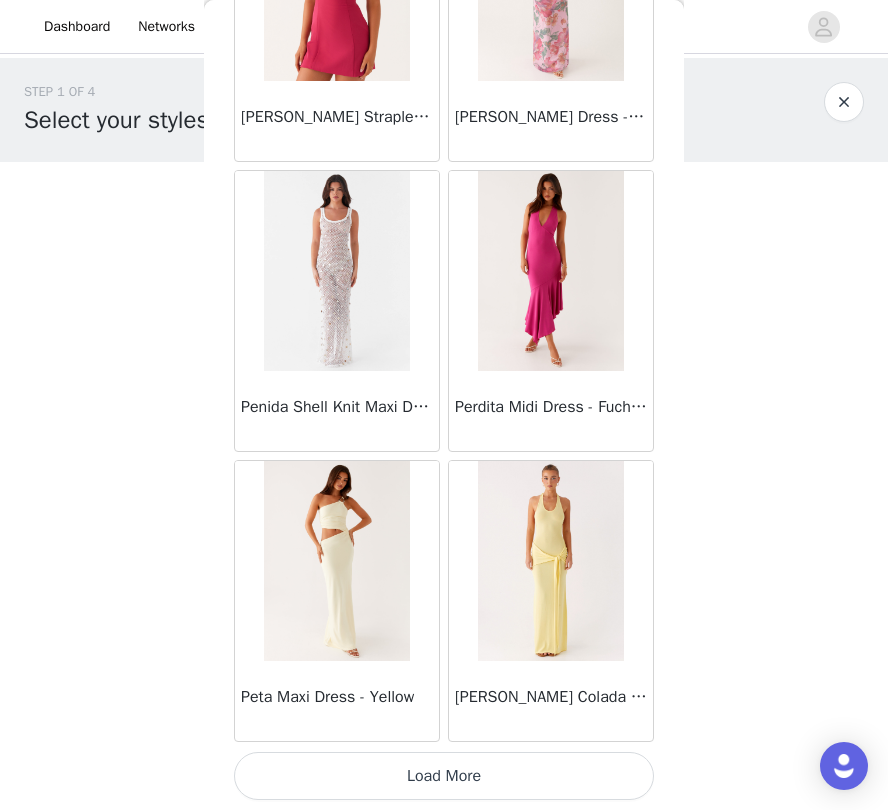 click on "Load More" at bounding box center (444, 776) 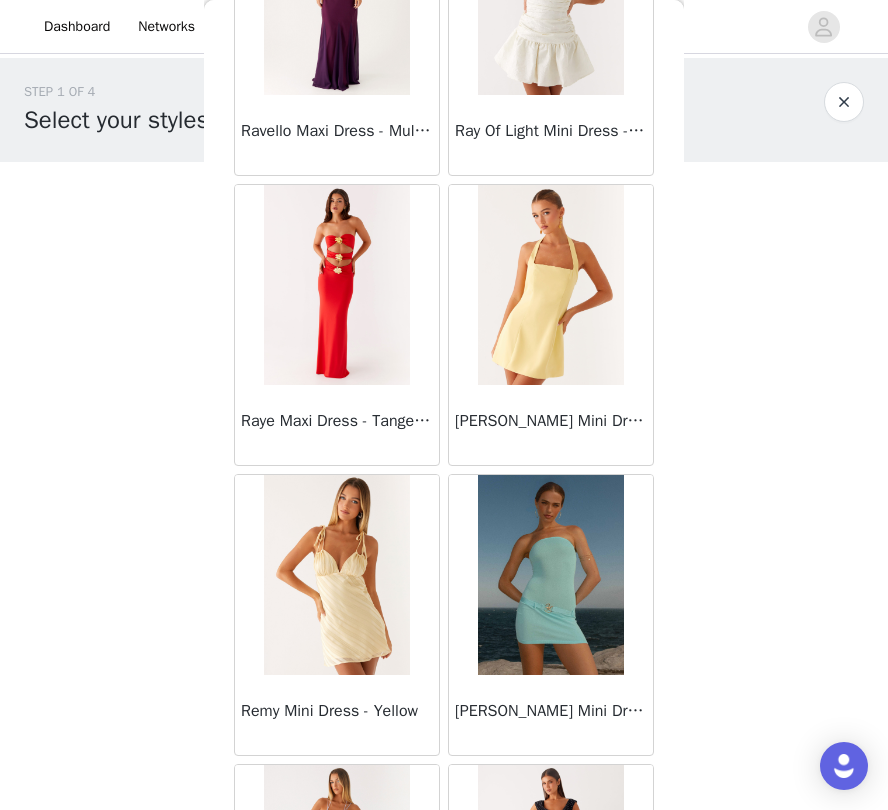 scroll, scrollTop: 49798, scrollLeft: 0, axis: vertical 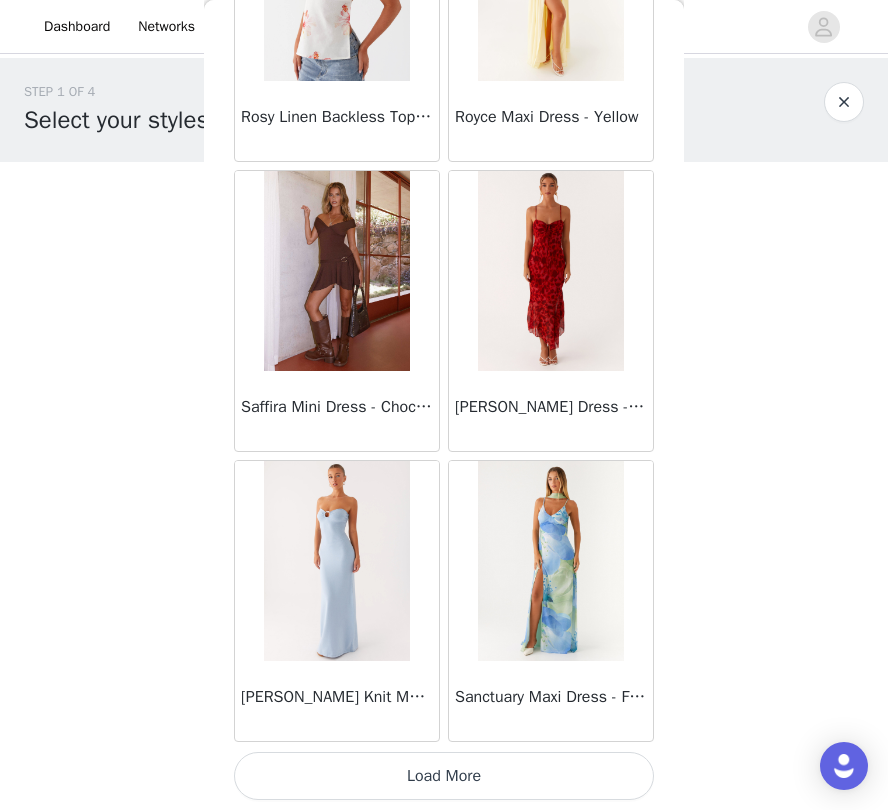 click on "Load More" at bounding box center [444, 776] 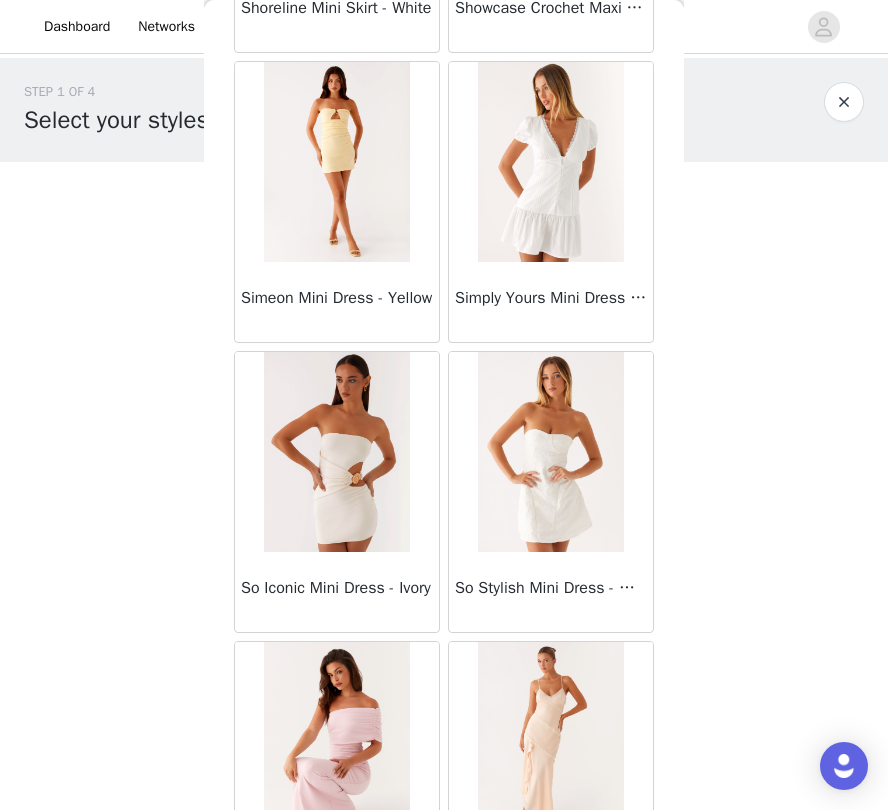 scroll, scrollTop: 53981, scrollLeft: 0, axis: vertical 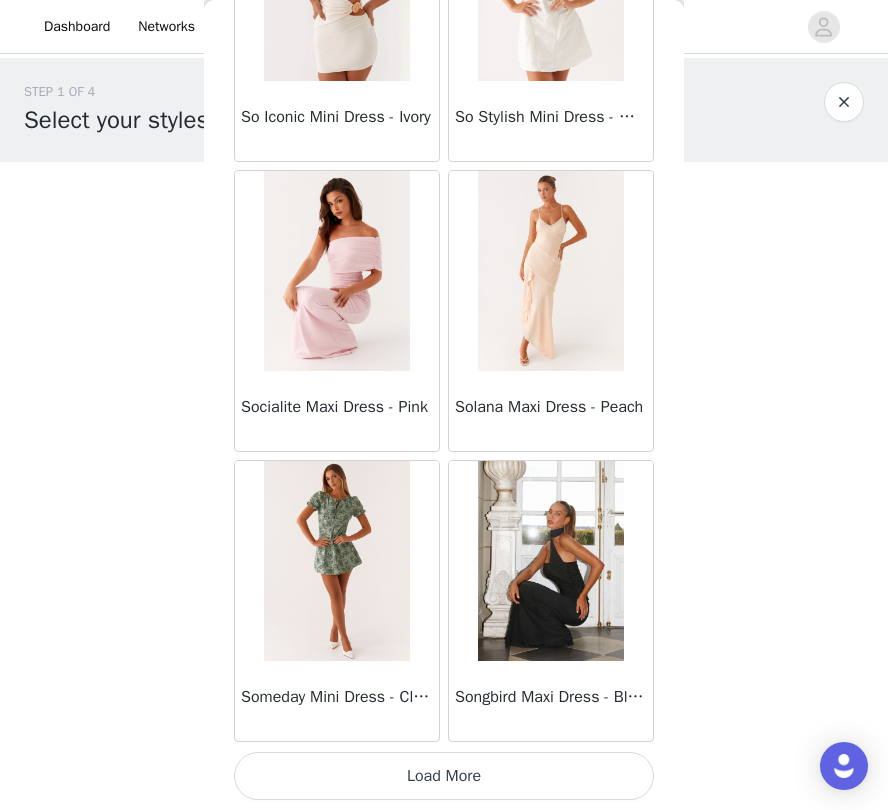 click on "Load More" at bounding box center (444, 776) 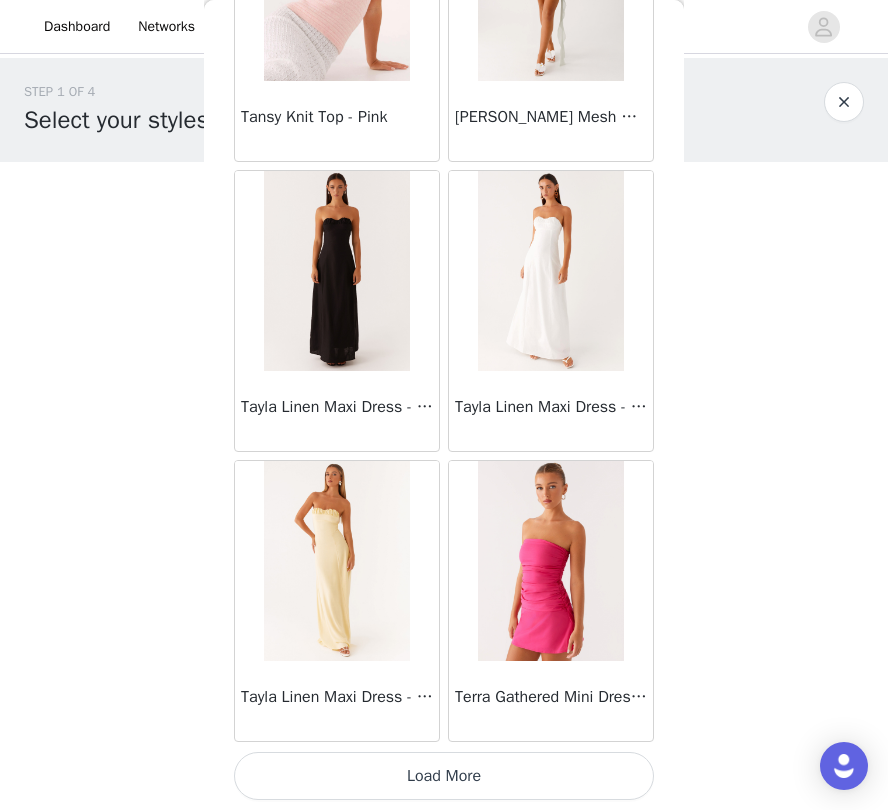 scroll, scrollTop: 57350, scrollLeft: 0, axis: vertical 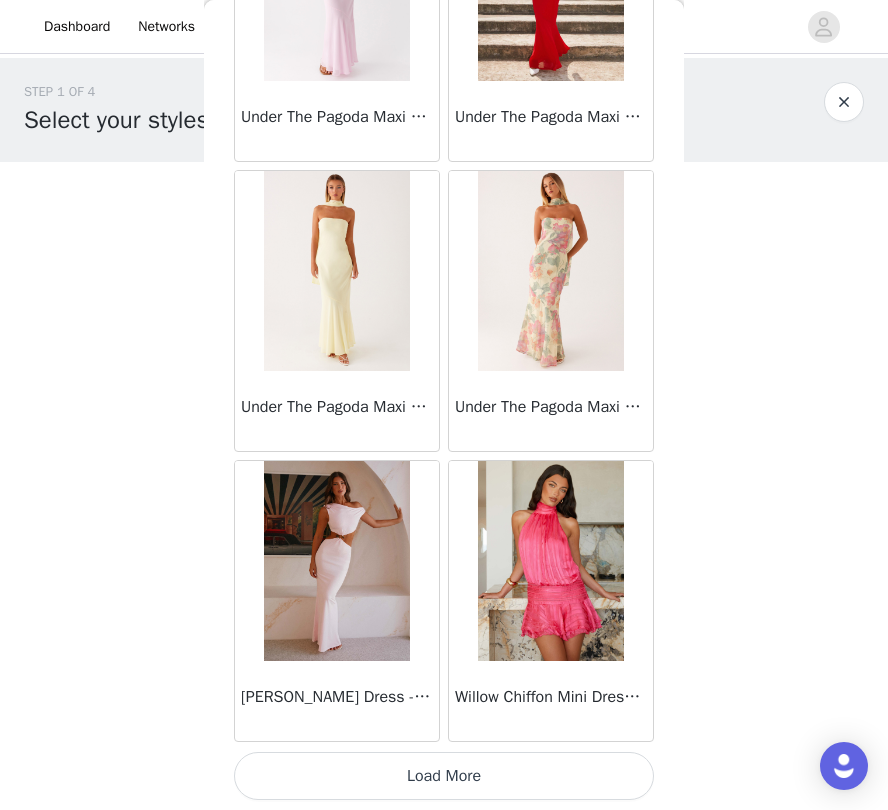 click on "Load More" at bounding box center (444, 776) 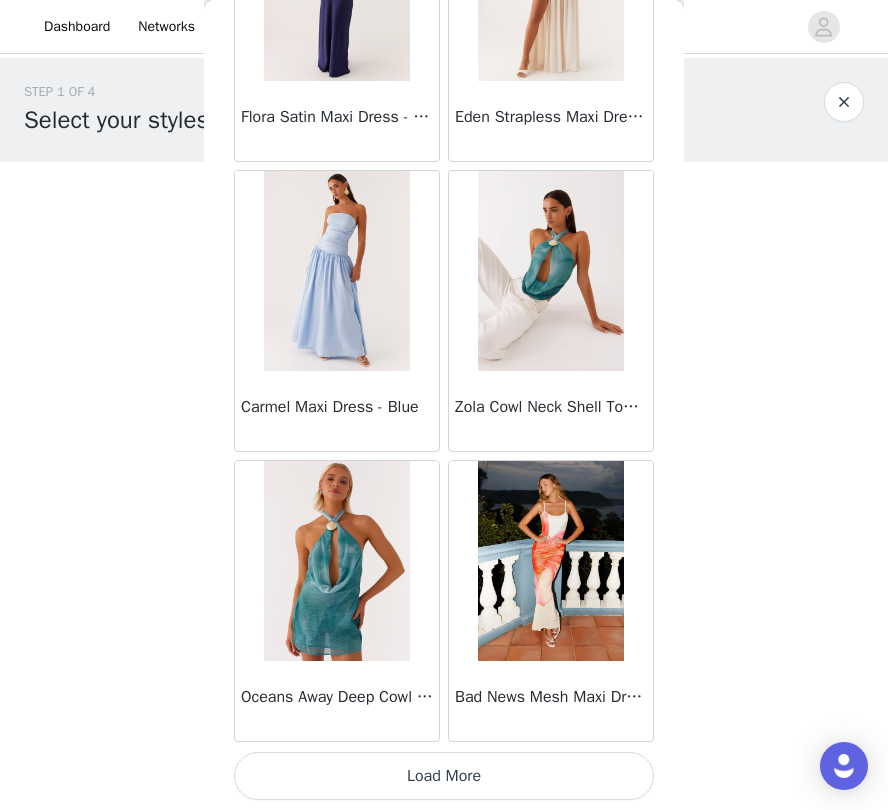 scroll, scrollTop: 63150, scrollLeft: 0, axis: vertical 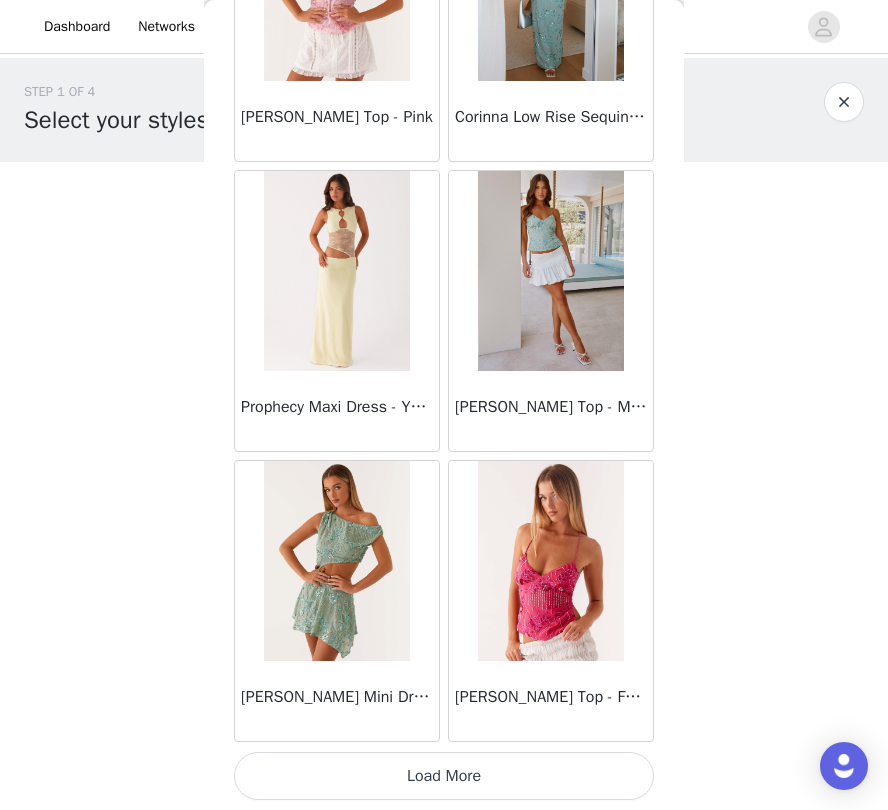 click on "Load More" at bounding box center [444, 776] 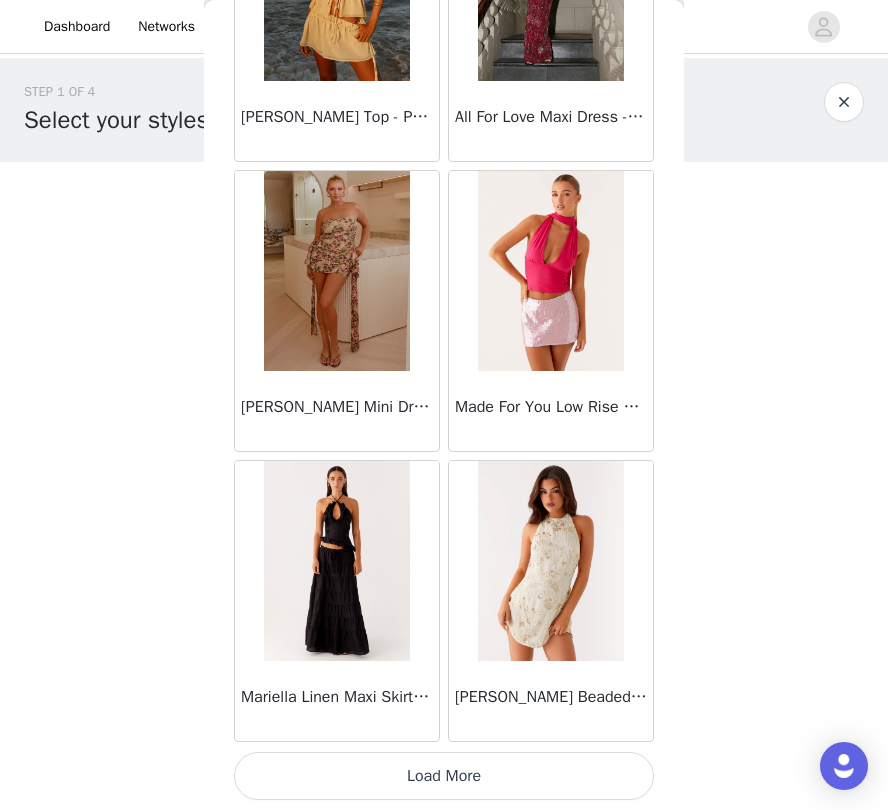 scroll, scrollTop: 68950, scrollLeft: 0, axis: vertical 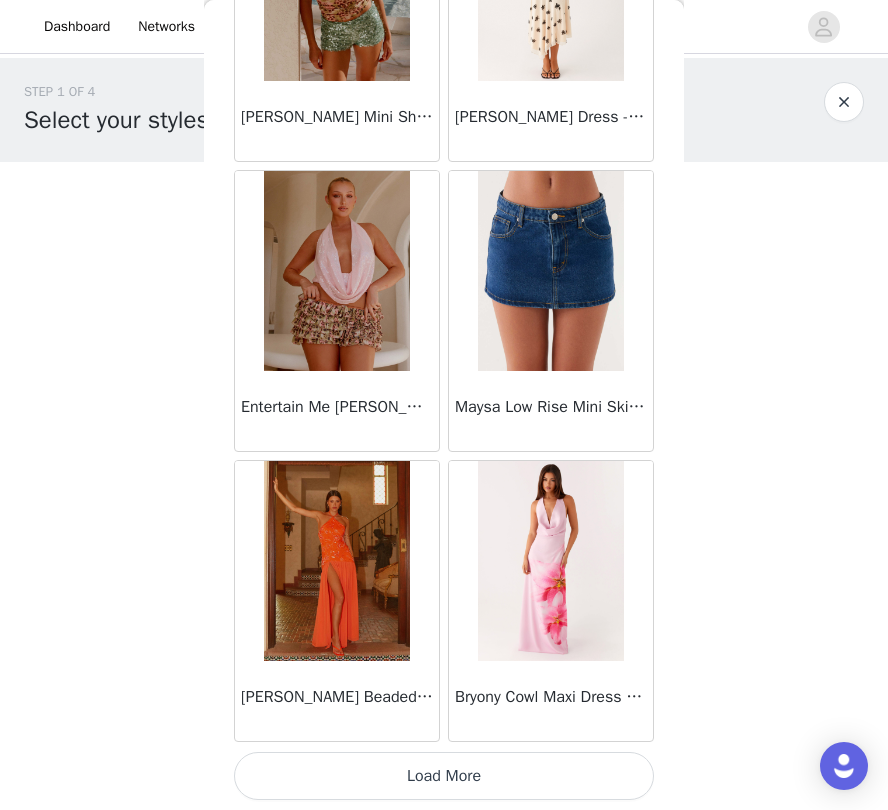 click on "Load More" at bounding box center (444, 776) 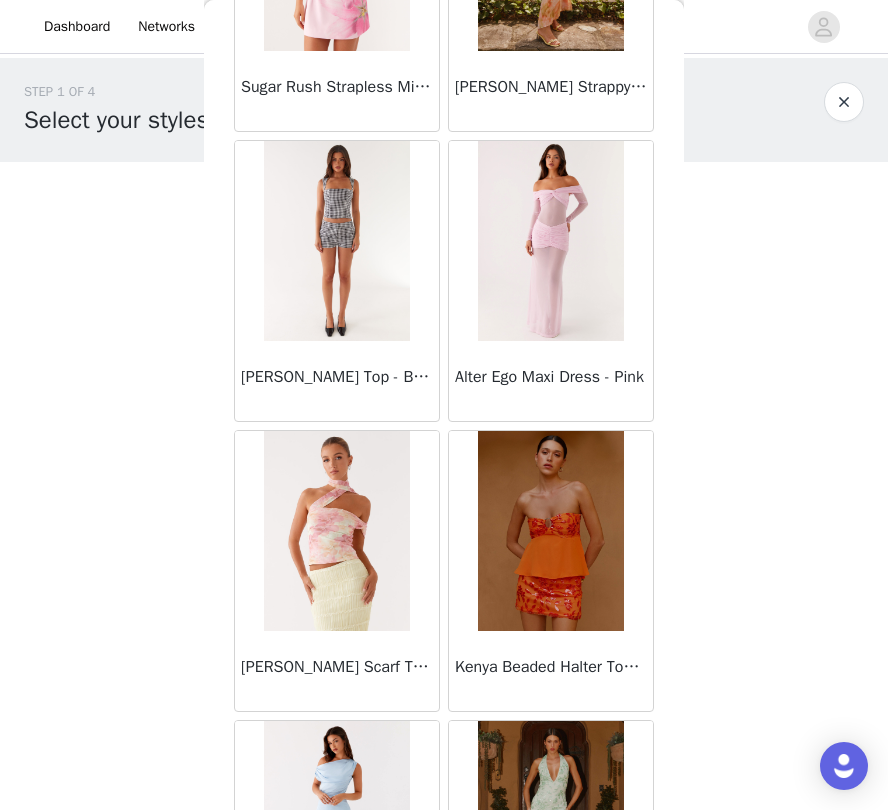 scroll, scrollTop: 73912, scrollLeft: 0, axis: vertical 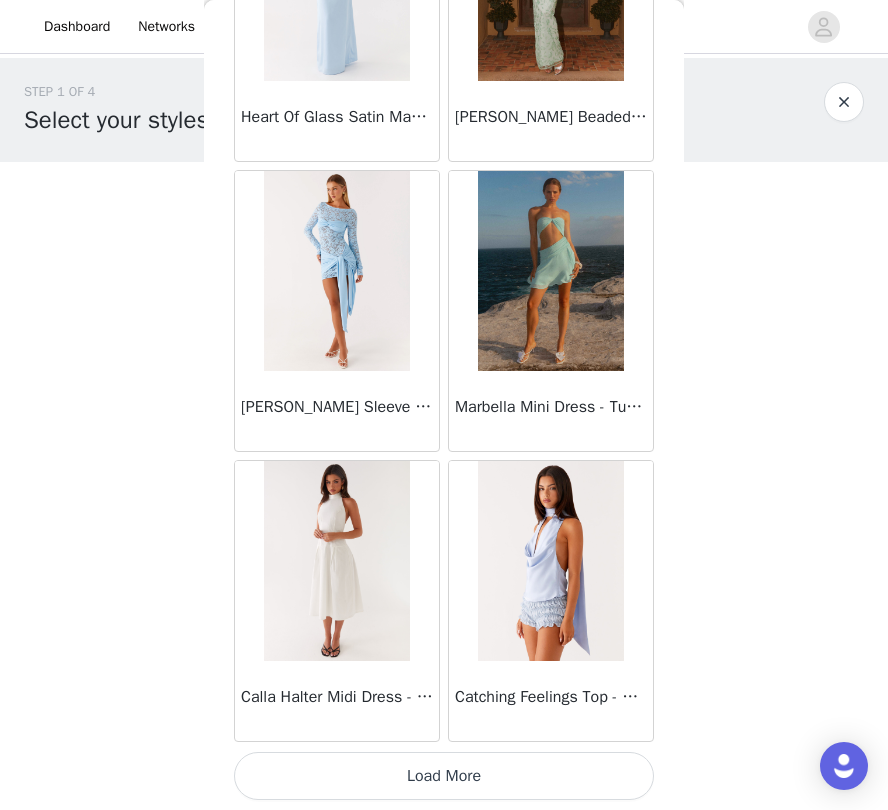 click on "Load More" at bounding box center (444, 776) 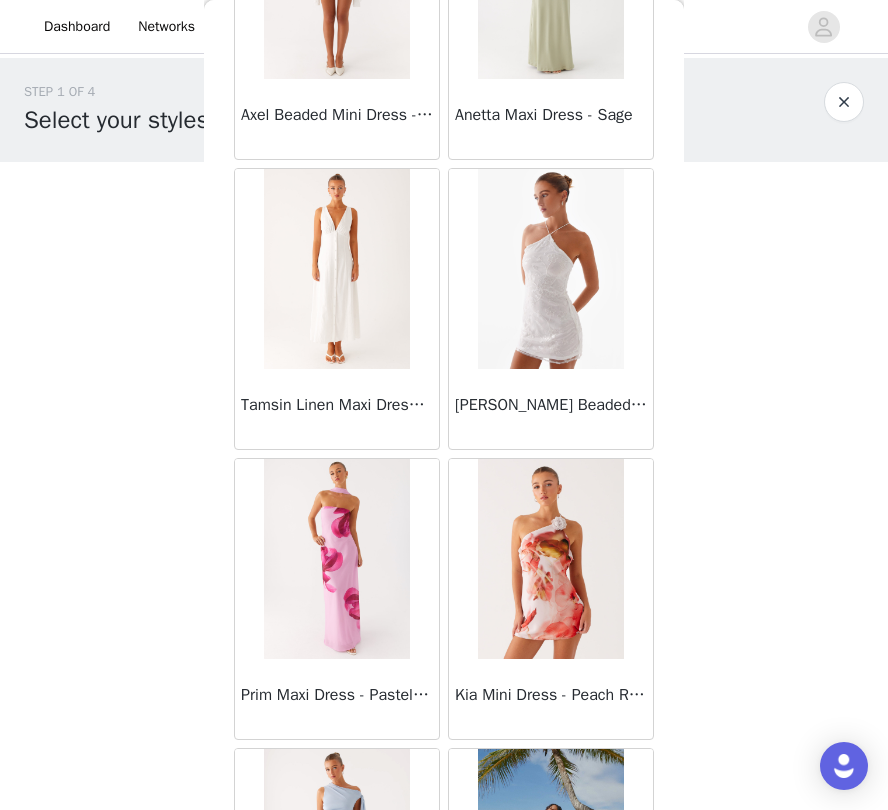 scroll, scrollTop: 76203, scrollLeft: 0, axis: vertical 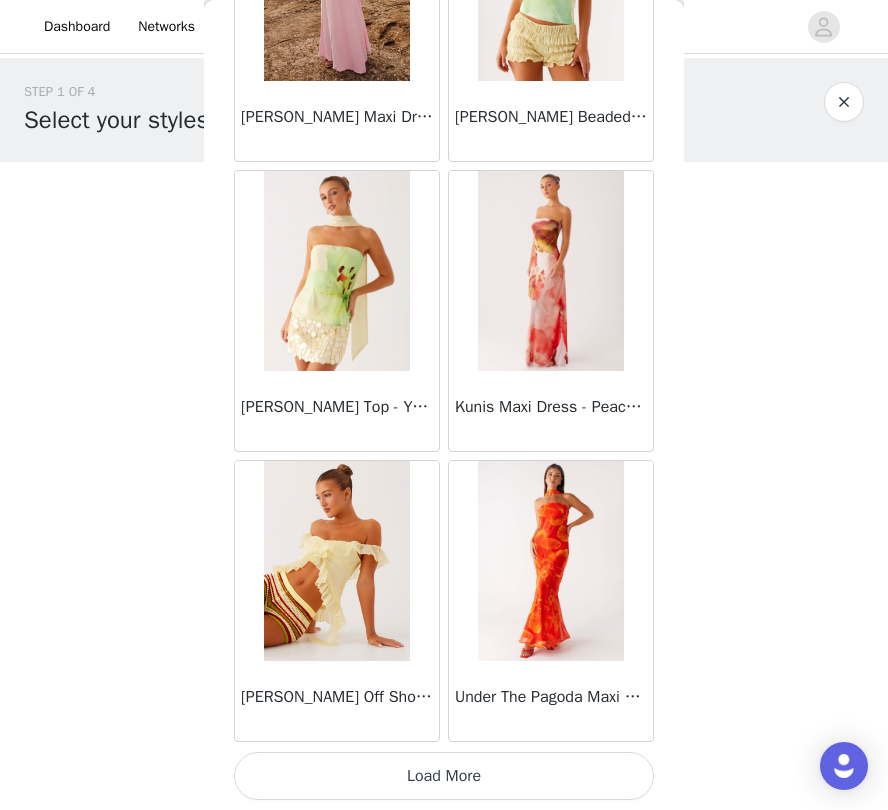 click on "Load More" at bounding box center [444, 776] 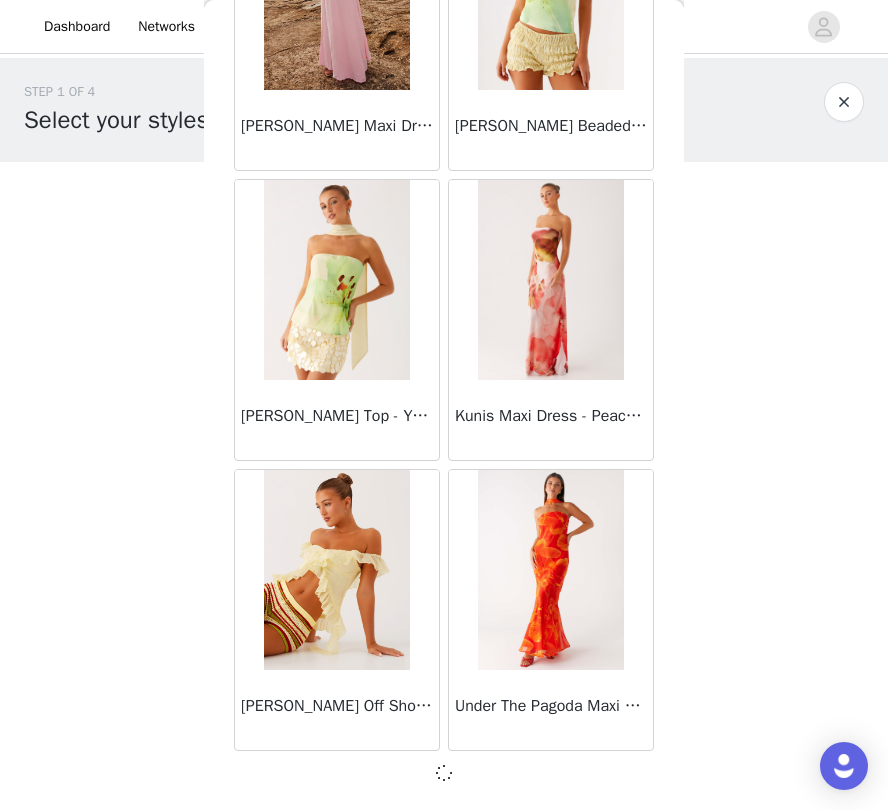 scroll, scrollTop: 77641, scrollLeft: 0, axis: vertical 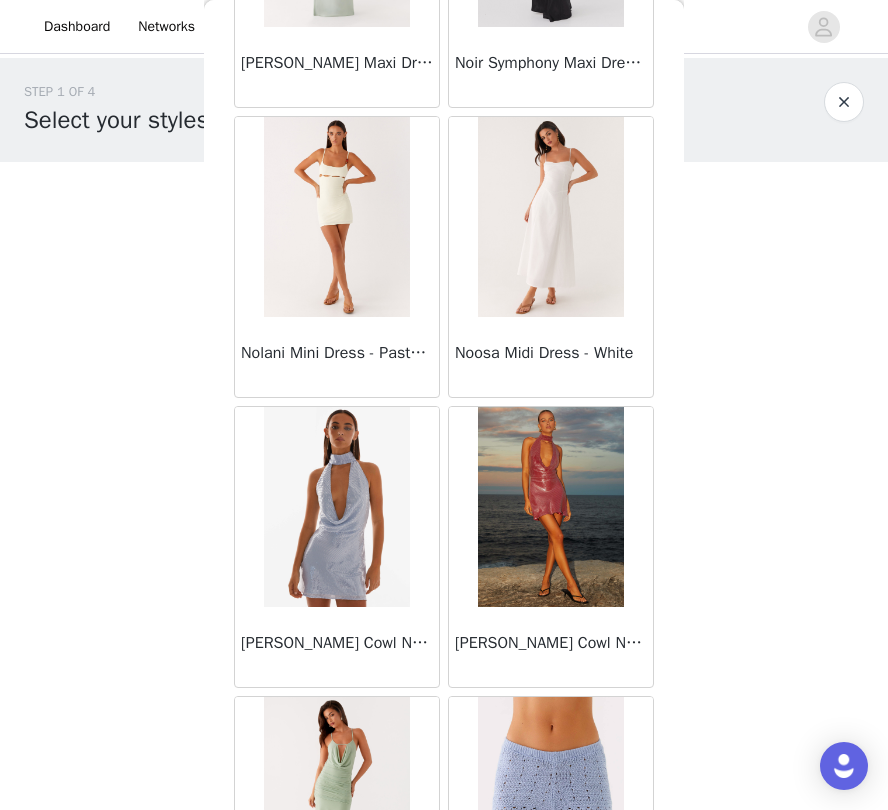 click at bounding box center [550, 507] 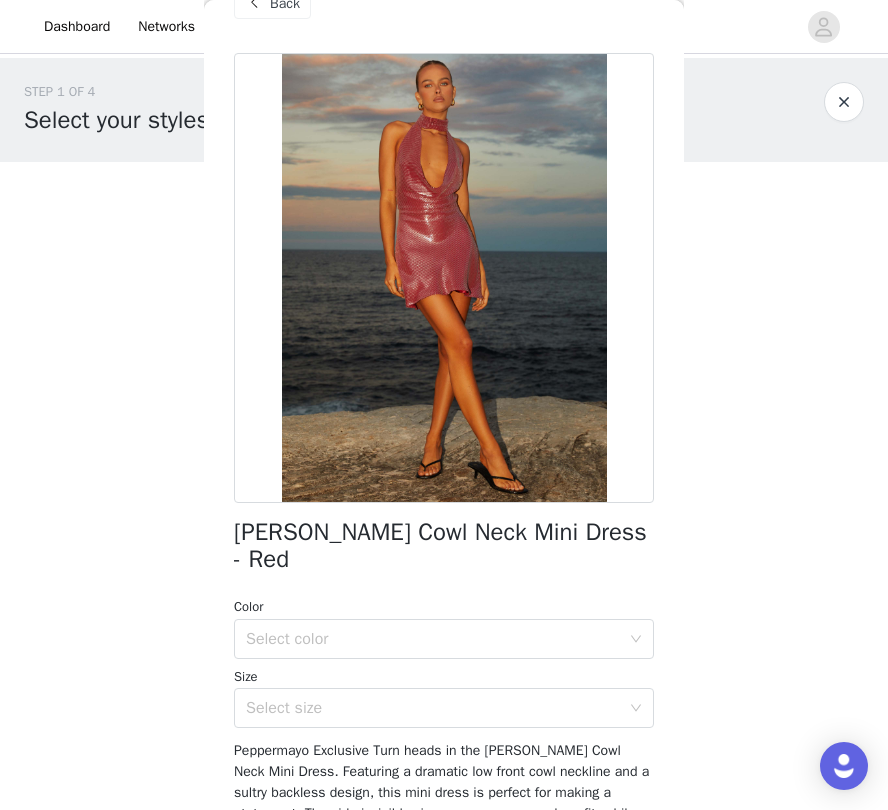 scroll, scrollTop: 53, scrollLeft: 0, axis: vertical 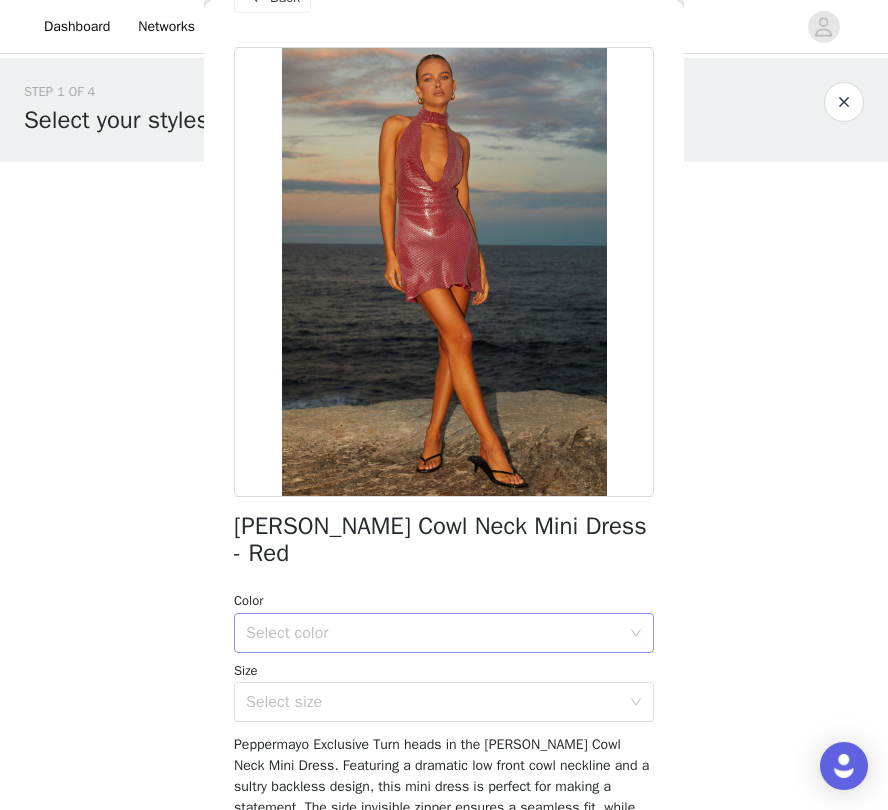 click on "Select color" at bounding box center [437, 633] 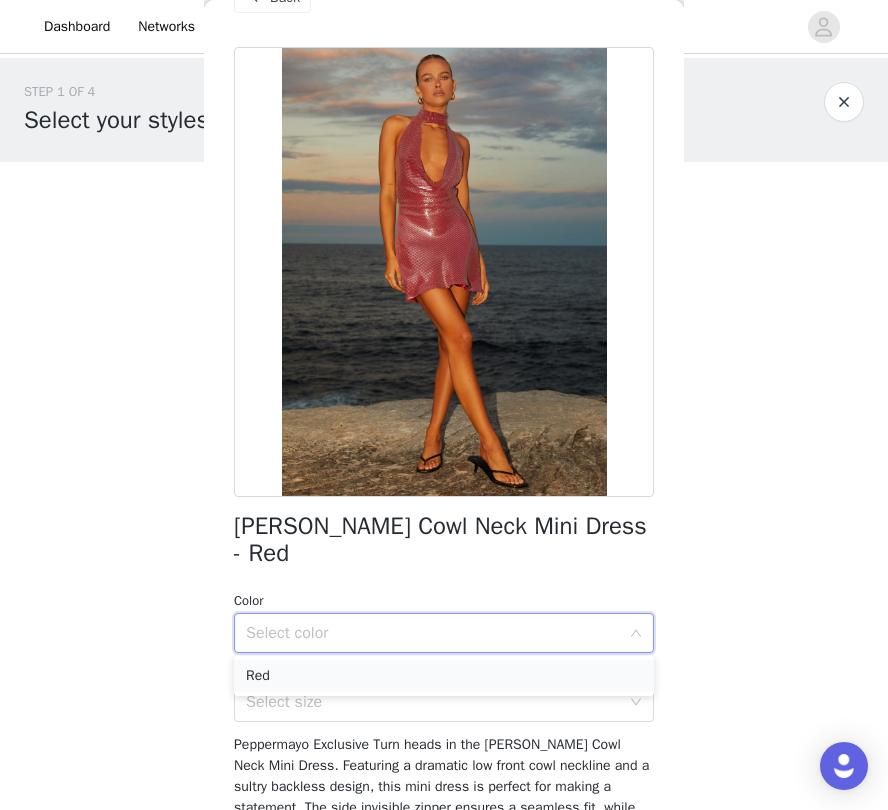 click on "Red" at bounding box center (444, 676) 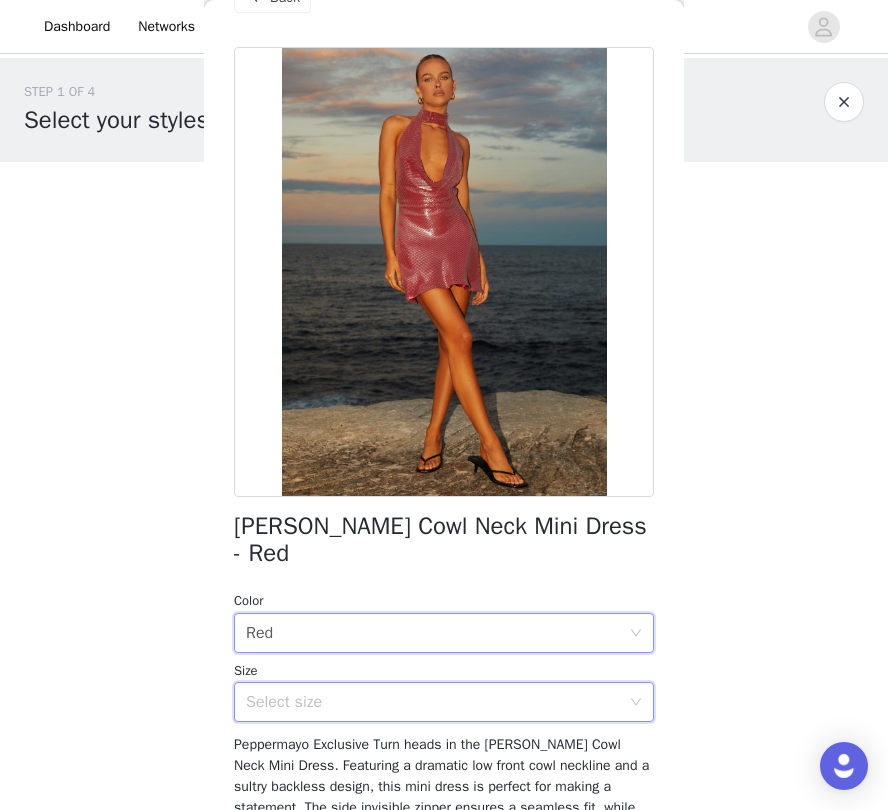 click on "Select size" at bounding box center [437, 702] 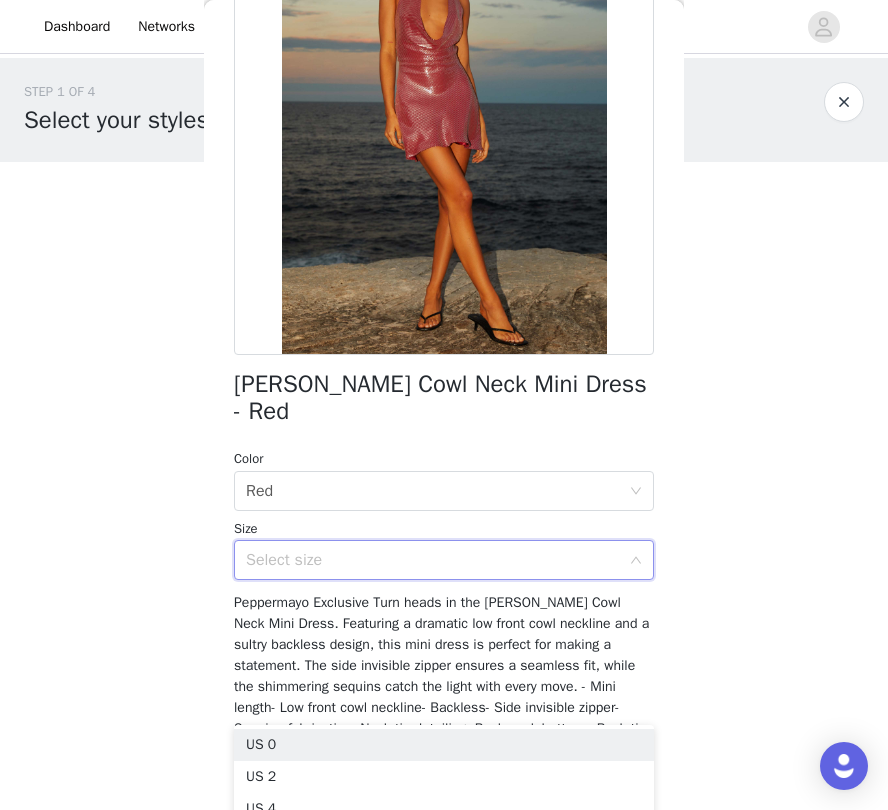 scroll, scrollTop: 201, scrollLeft: 0, axis: vertical 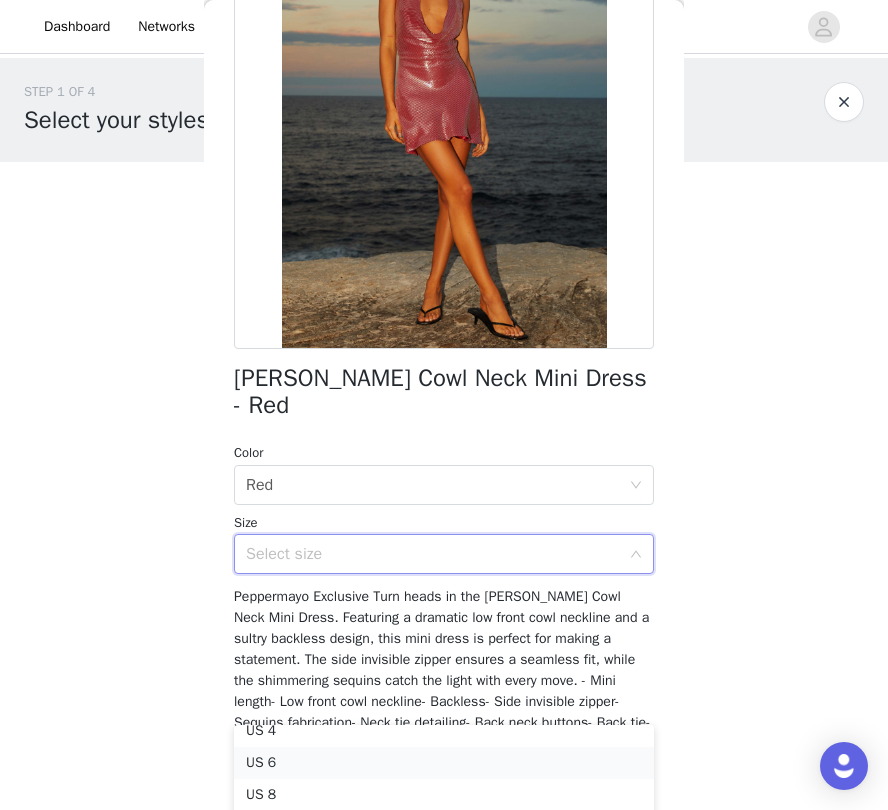 click on "US 6" at bounding box center (444, 763) 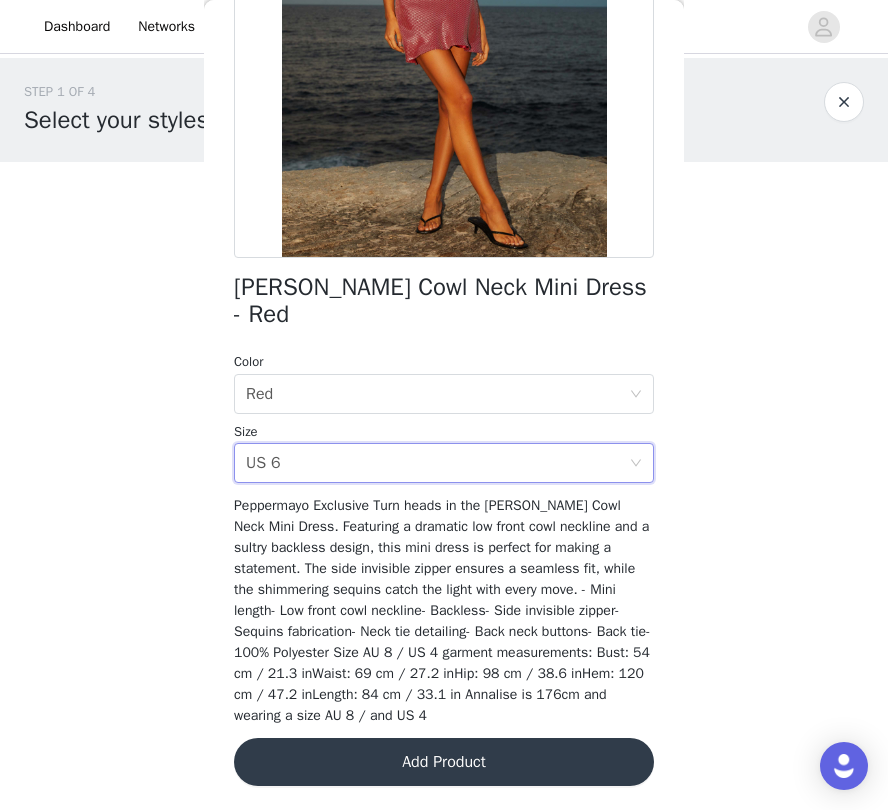 scroll, scrollTop: 291, scrollLeft: 0, axis: vertical 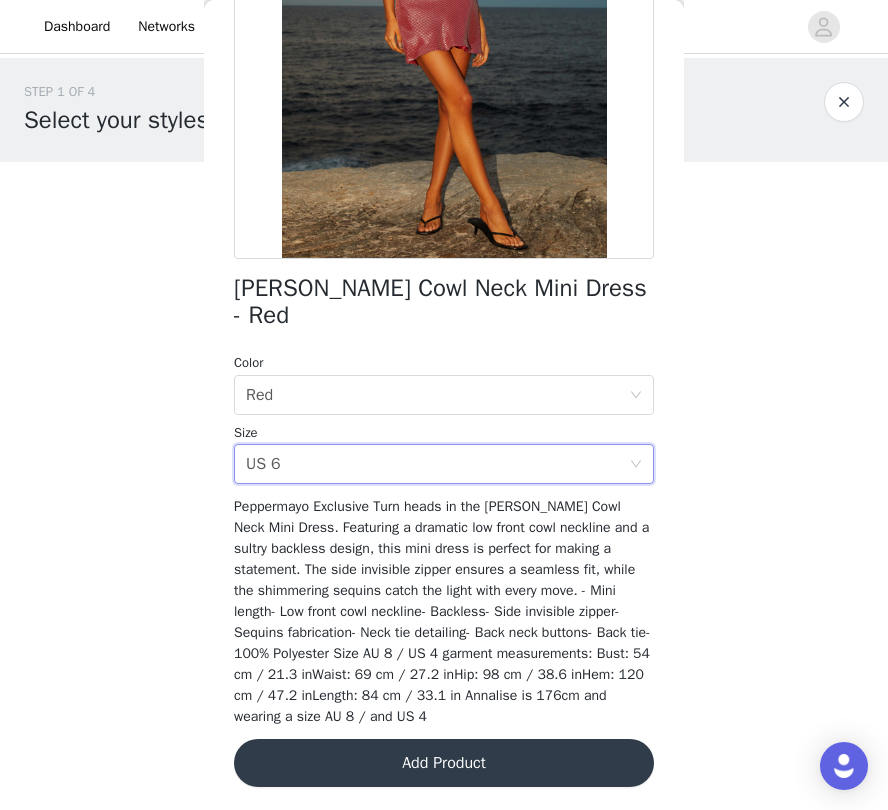 click on "Add Product" at bounding box center [444, 763] 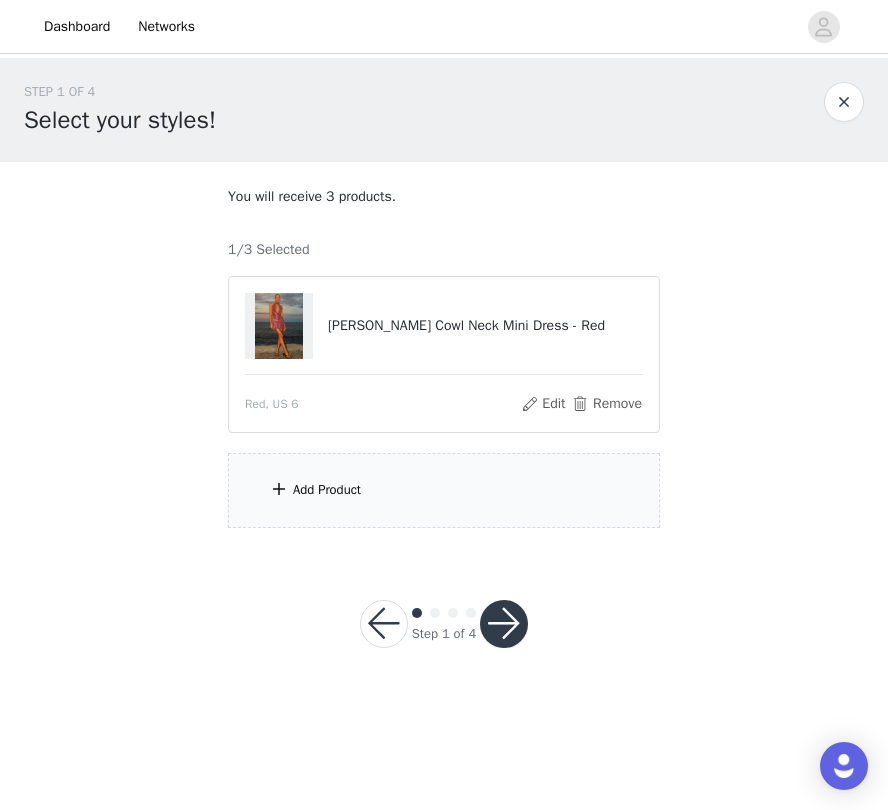 click on "Add Product" at bounding box center (444, 490) 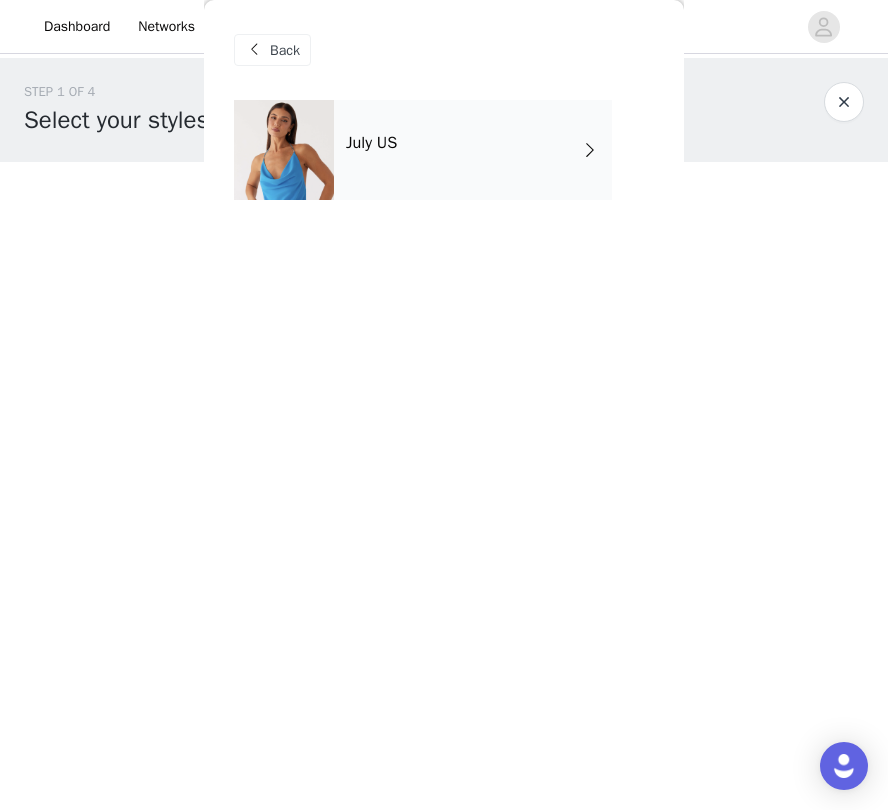 click on "July US" at bounding box center (444, 165) 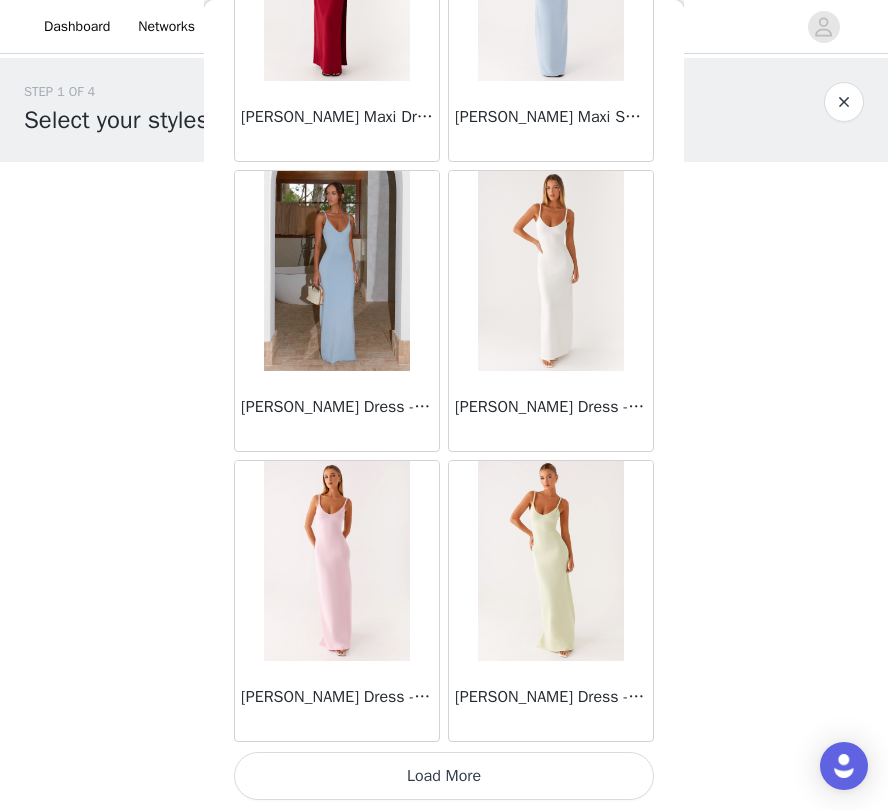 scroll, scrollTop: 2250, scrollLeft: 0, axis: vertical 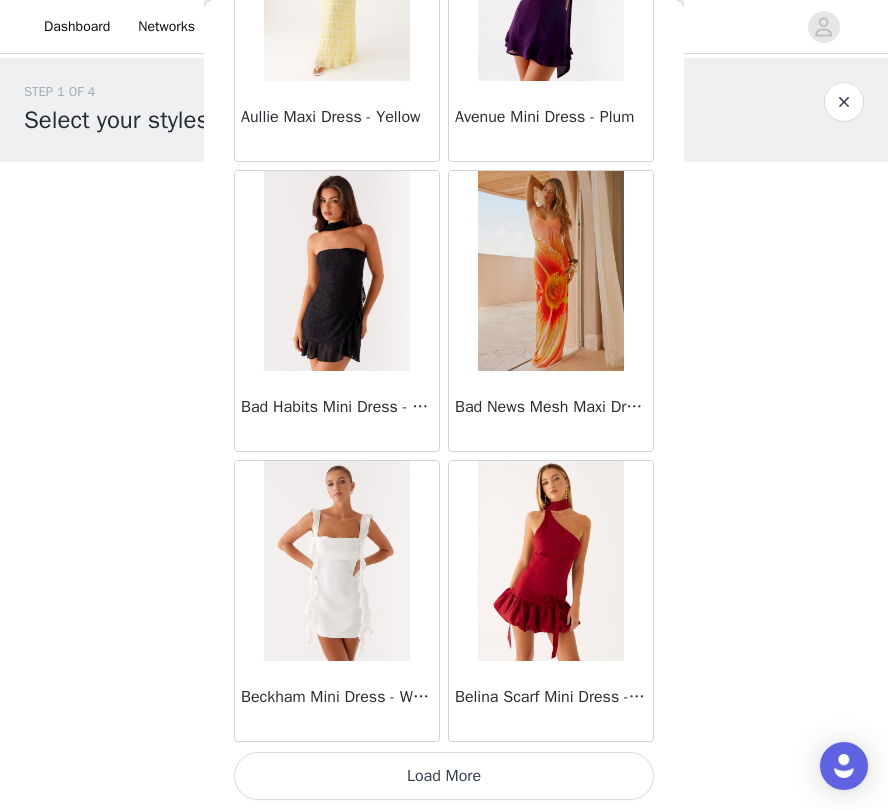 click on "Load More" at bounding box center (444, 776) 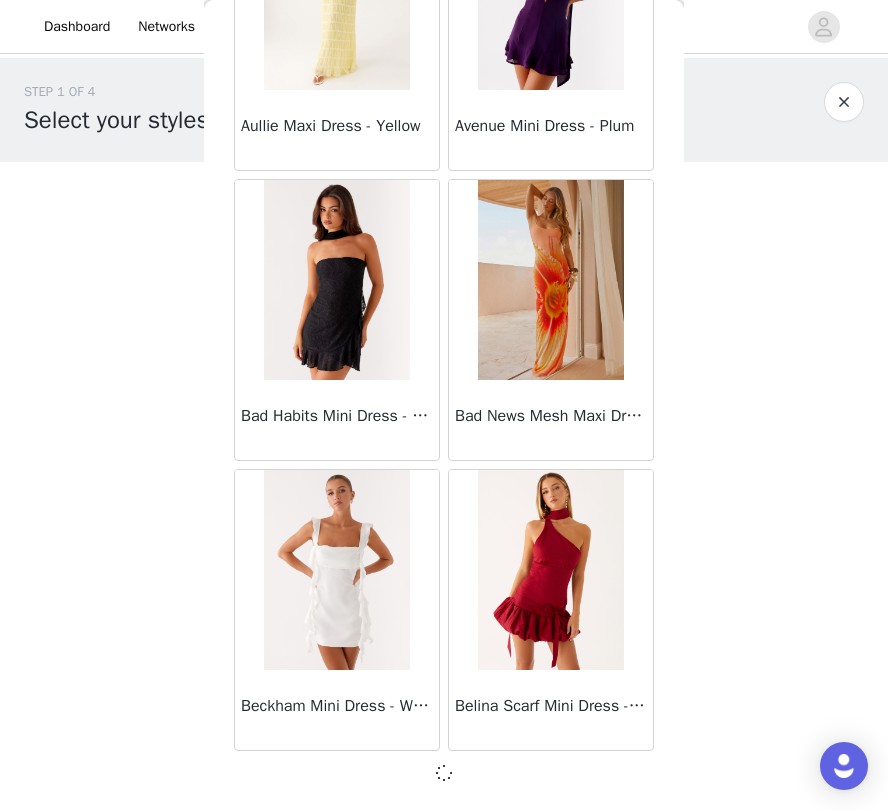 scroll, scrollTop: 5141, scrollLeft: 0, axis: vertical 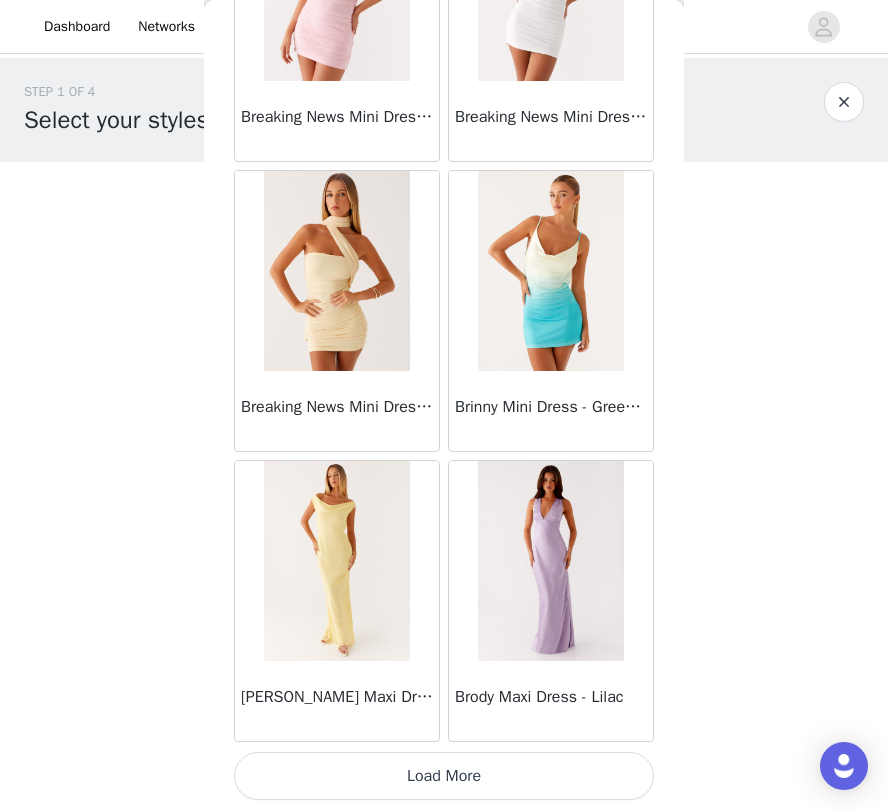 click on "Load More" at bounding box center (444, 776) 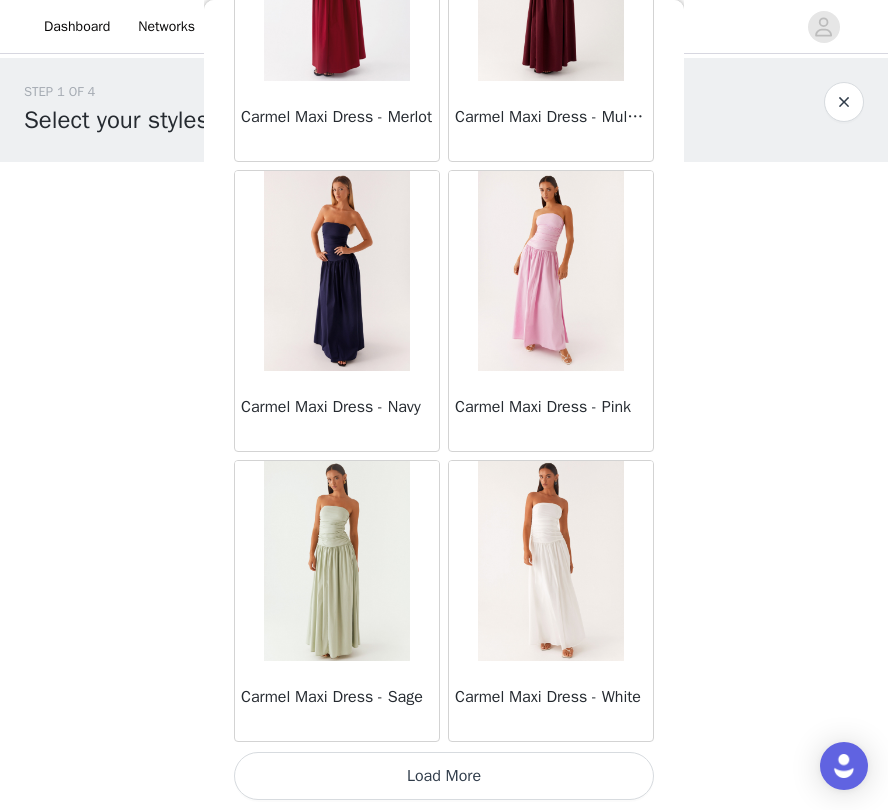 click on "Load More" at bounding box center [444, 776] 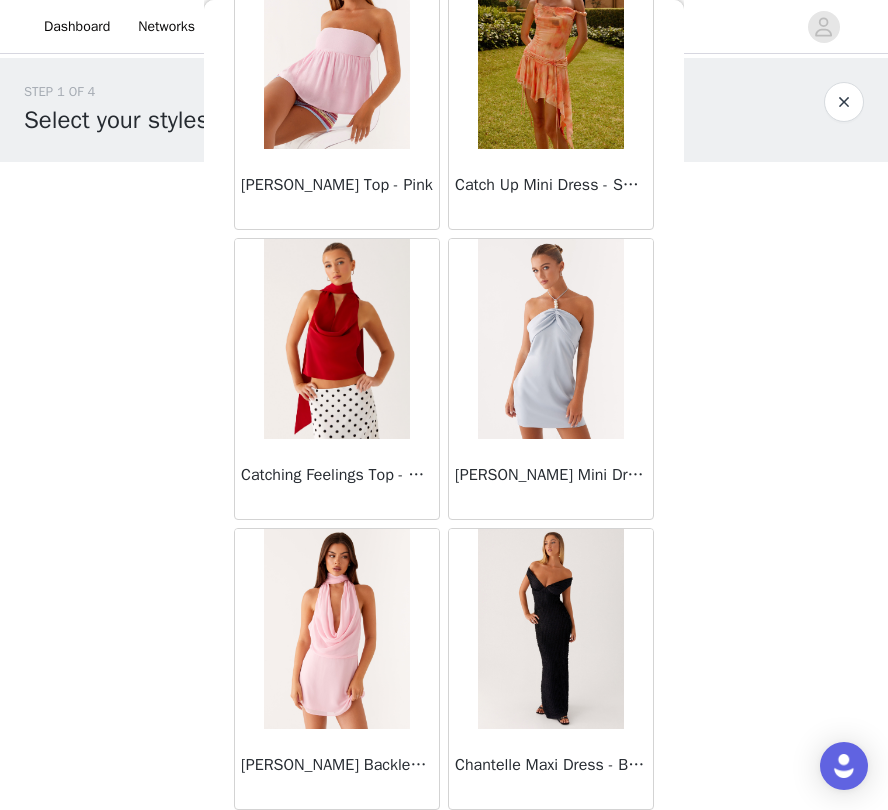 scroll, scrollTop: 13209, scrollLeft: 0, axis: vertical 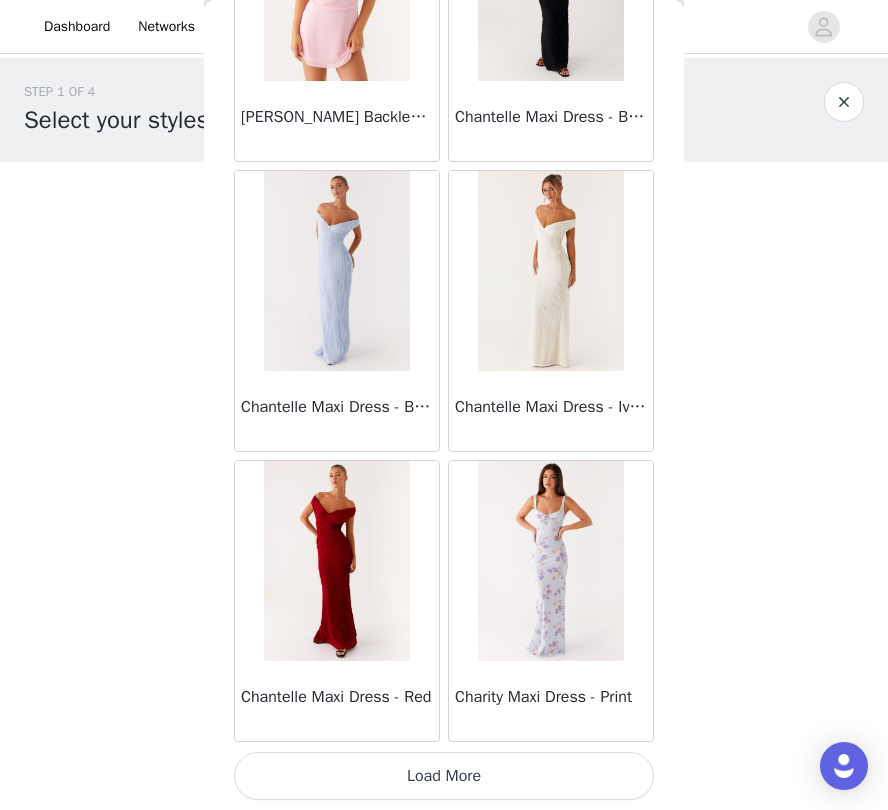 click on "Load More" at bounding box center (444, 776) 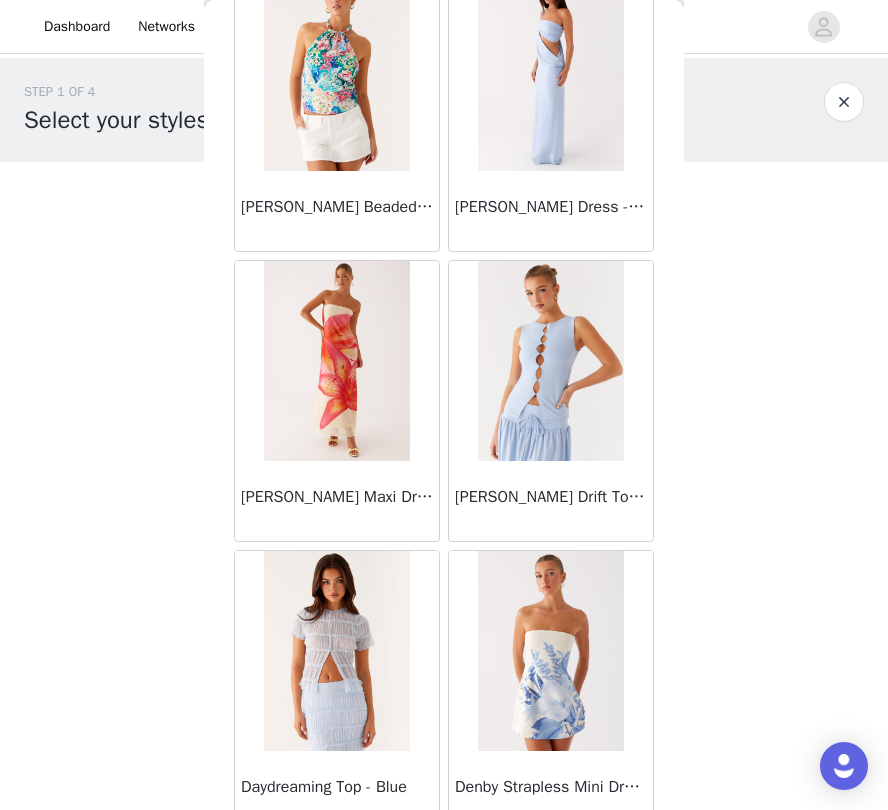 scroll, scrollTop: 16675, scrollLeft: 0, axis: vertical 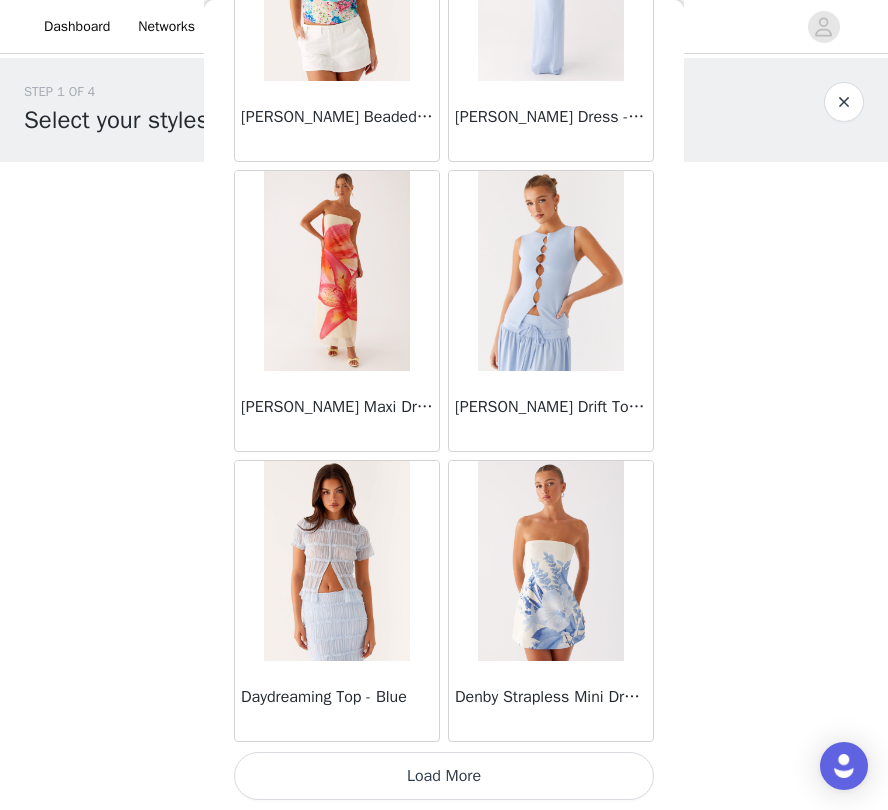 click on "Load More" at bounding box center [444, 776] 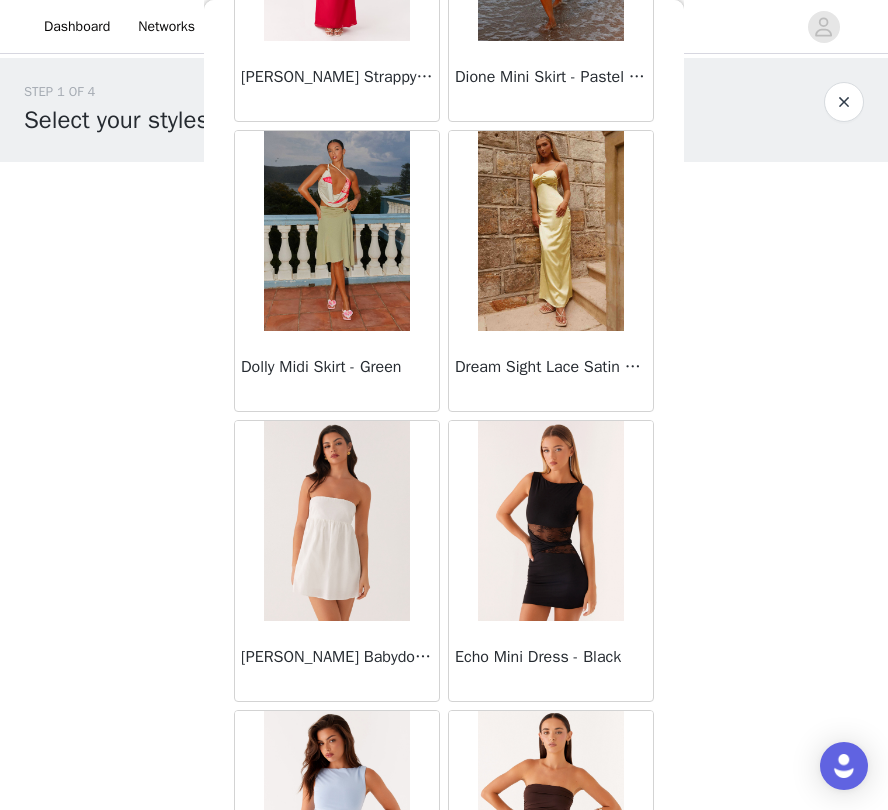 scroll, scrollTop: 18243, scrollLeft: 0, axis: vertical 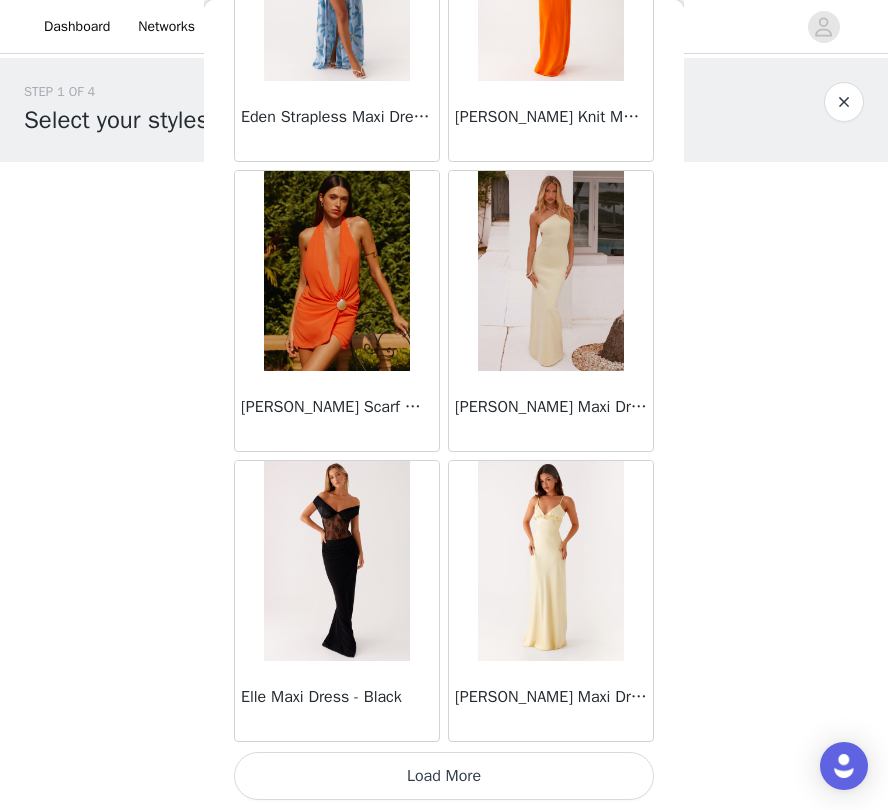 click on "Load More" at bounding box center [444, 776] 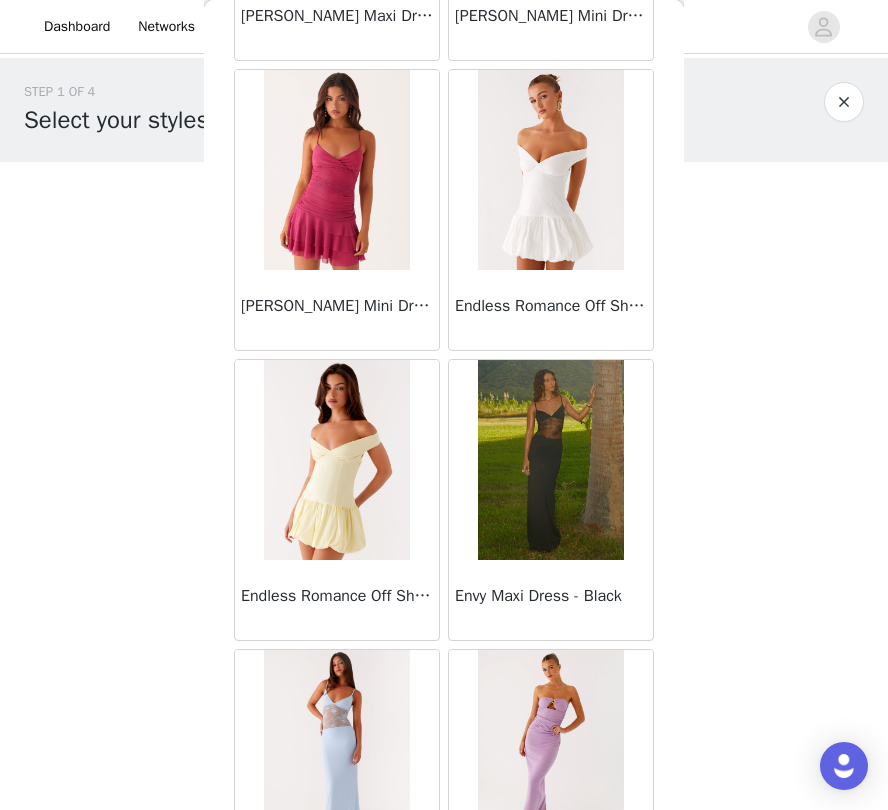 scroll, scrollTop: 21202, scrollLeft: 0, axis: vertical 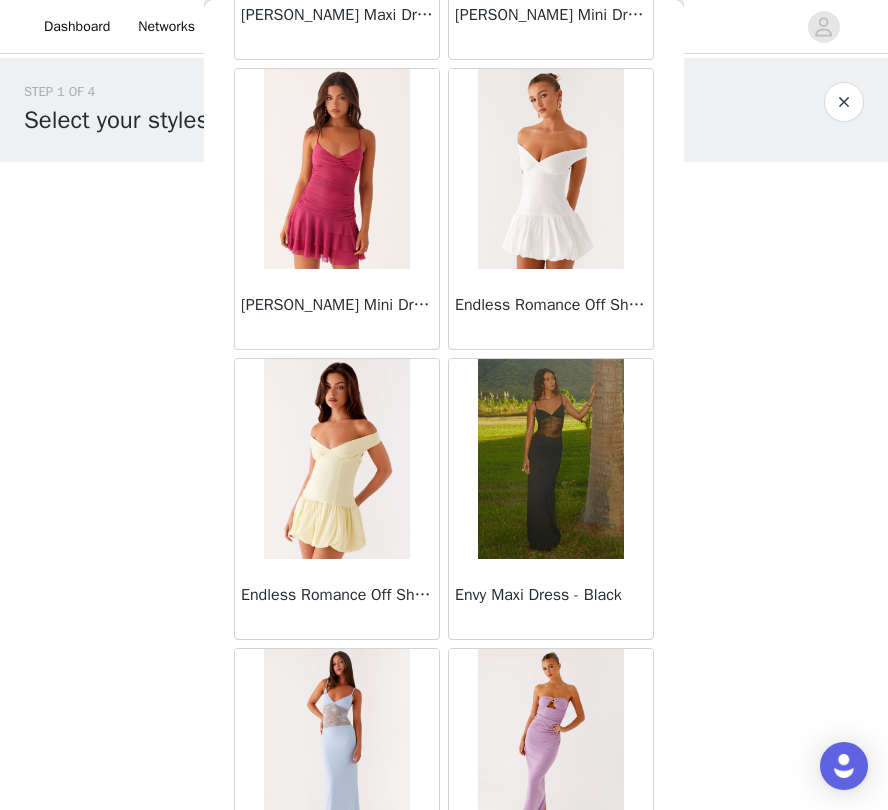click at bounding box center (550, 459) 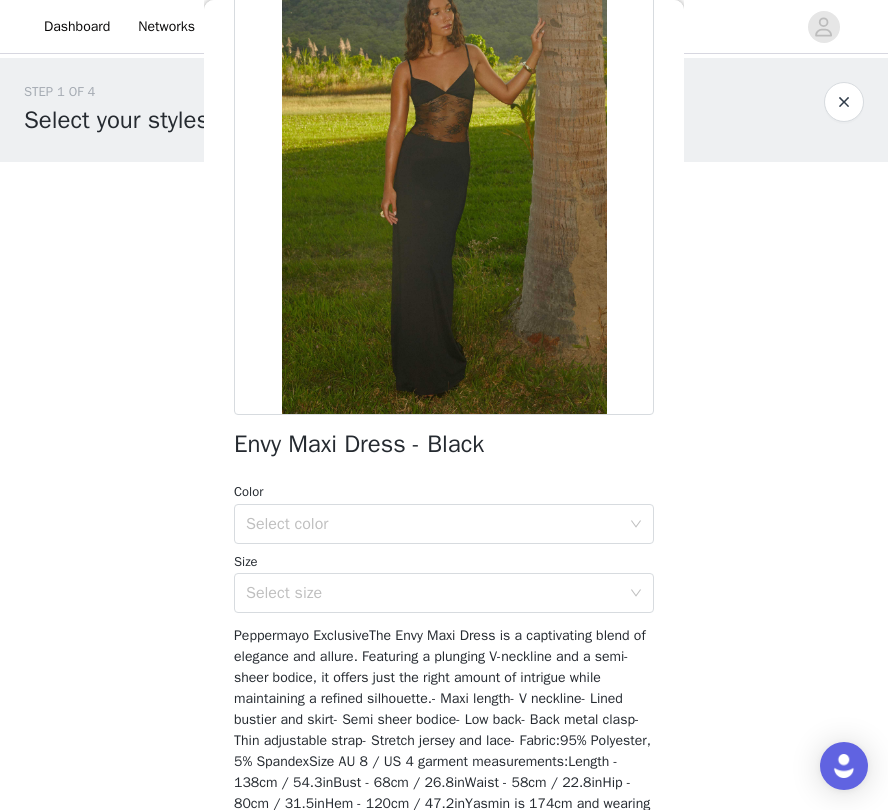 scroll, scrollTop: 140, scrollLeft: 0, axis: vertical 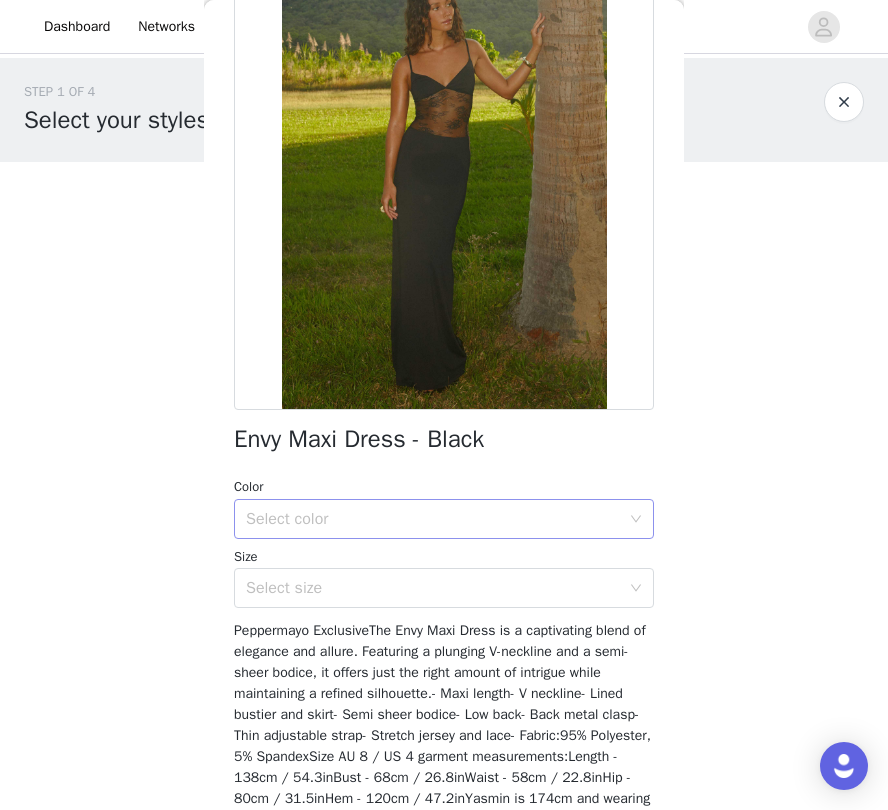 click on "Select color" at bounding box center [433, 519] 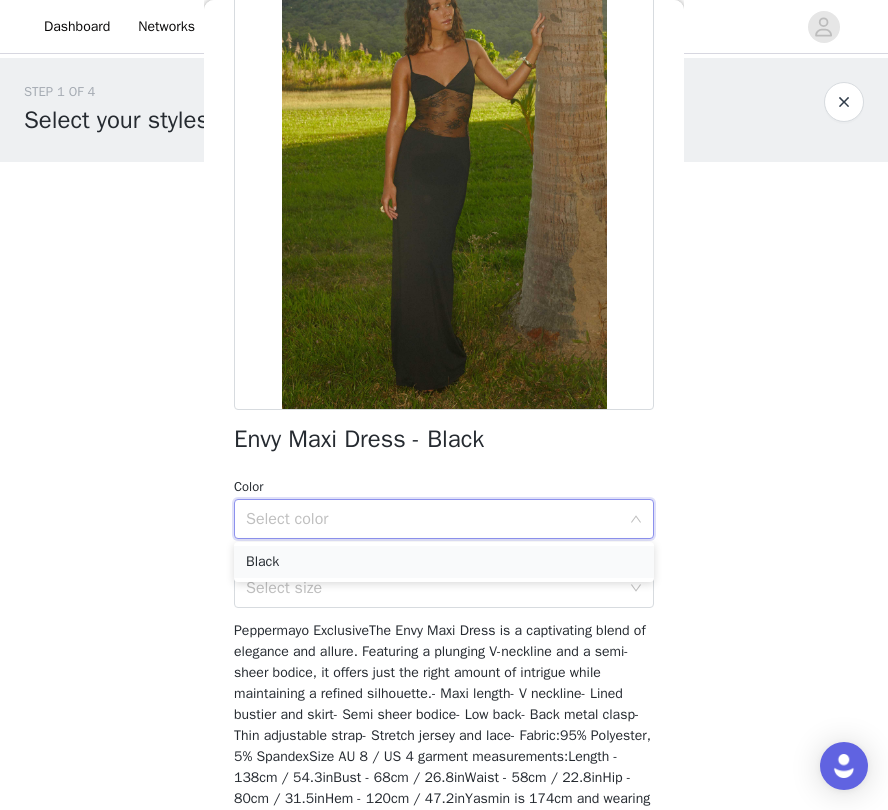 click on "Black" at bounding box center (444, 562) 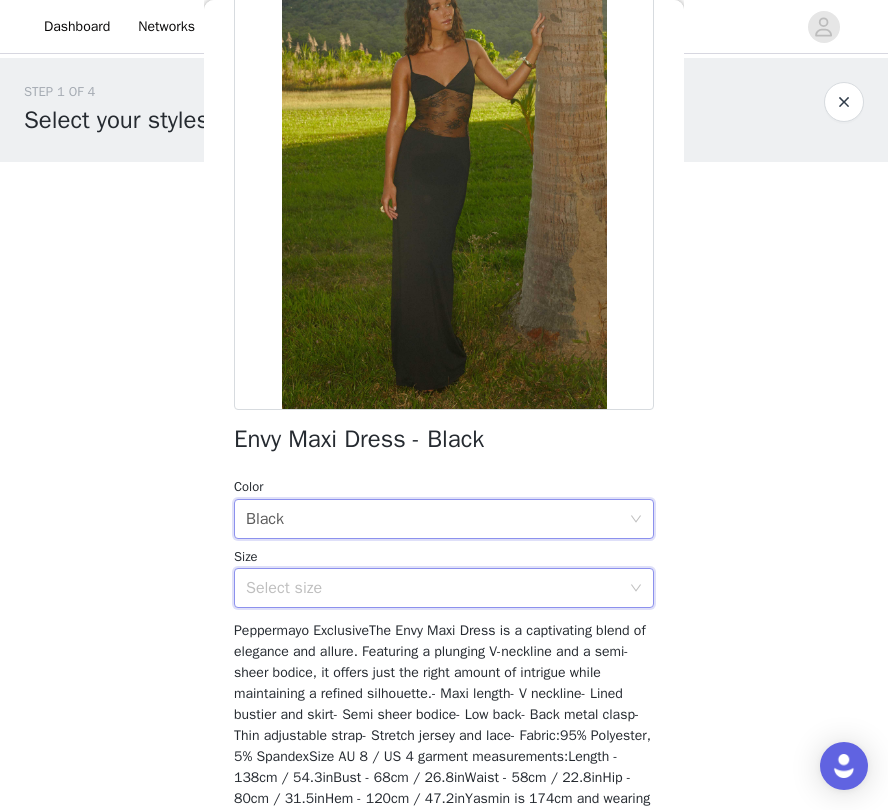 click on "Select size" at bounding box center [437, 588] 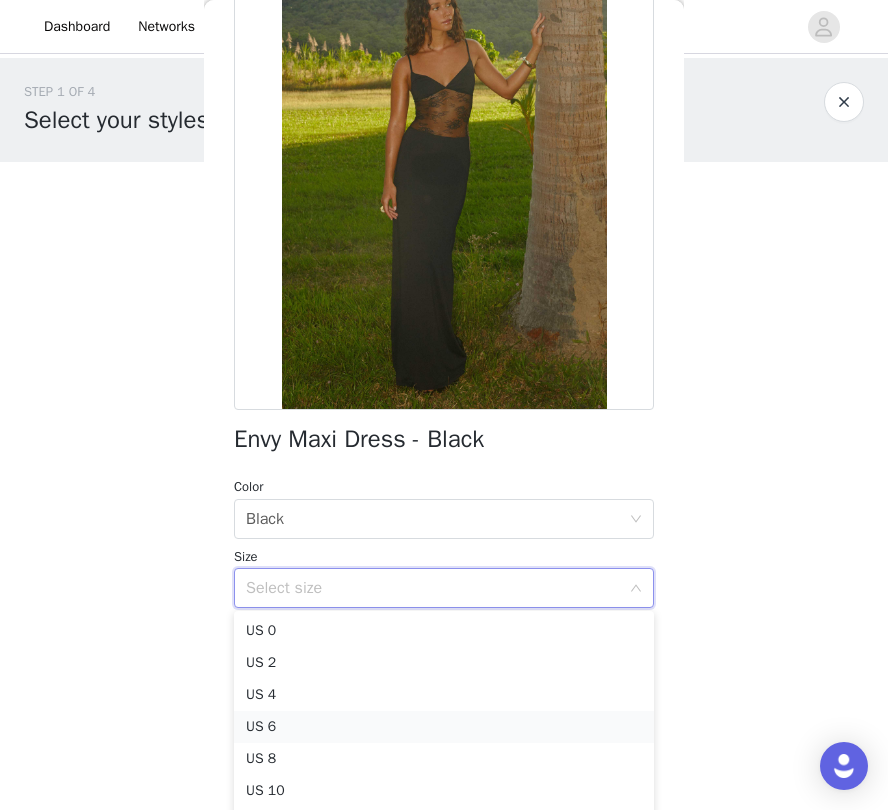 click on "US 6" at bounding box center (444, 727) 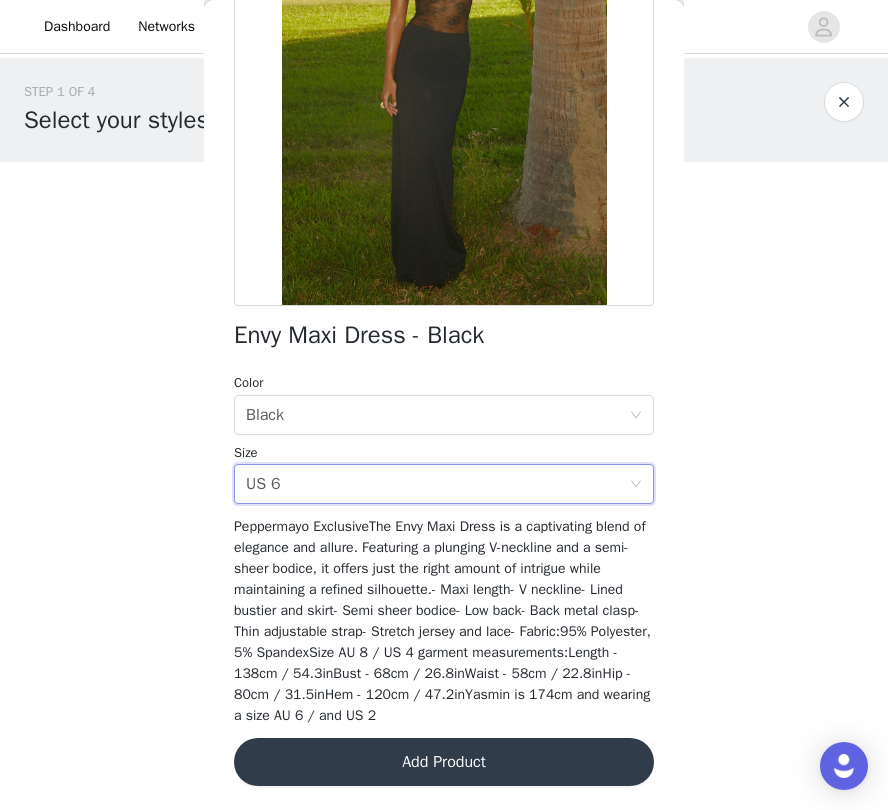 scroll, scrollTop: 243, scrollLeft: 0, axis: vertical 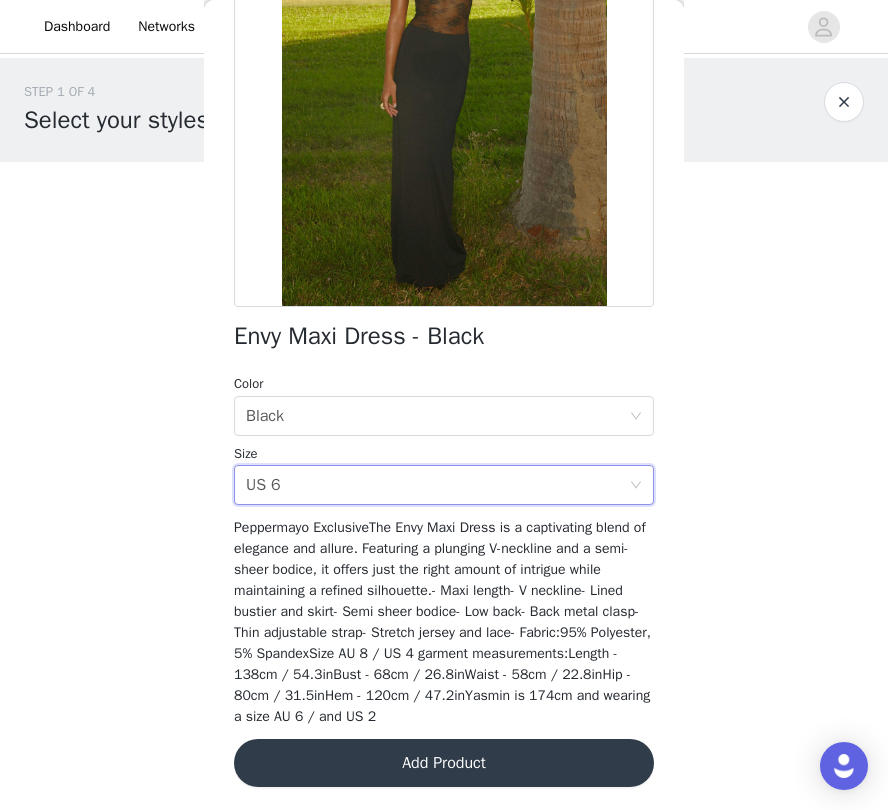 click on "Add Product" at bounding box center (444, 763) 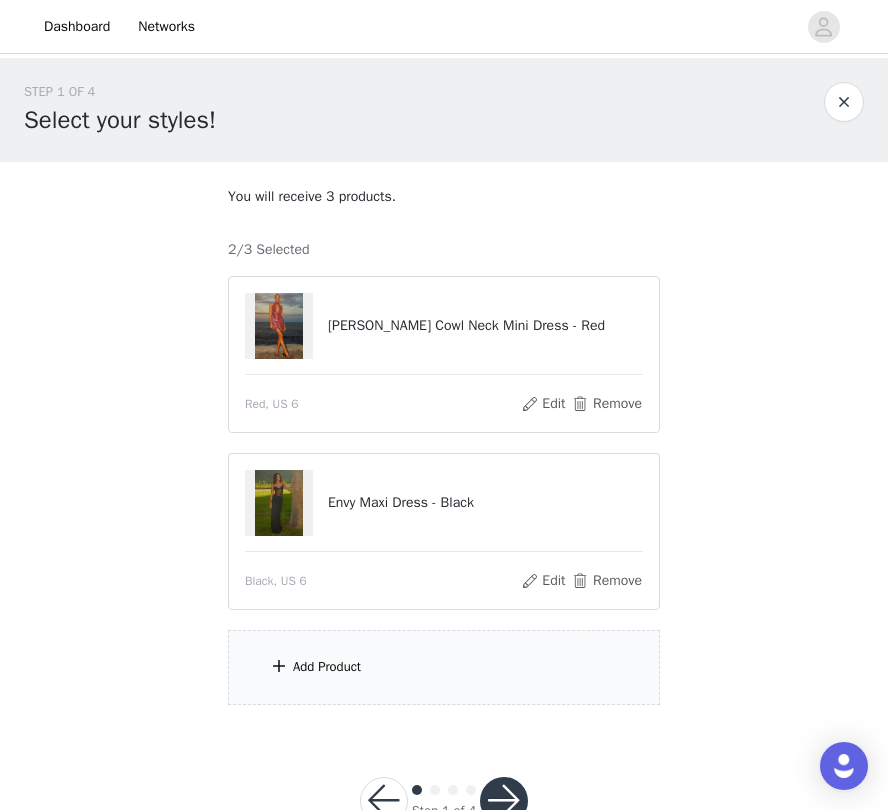 click on "Add Product" at bounding box center [444, 667] 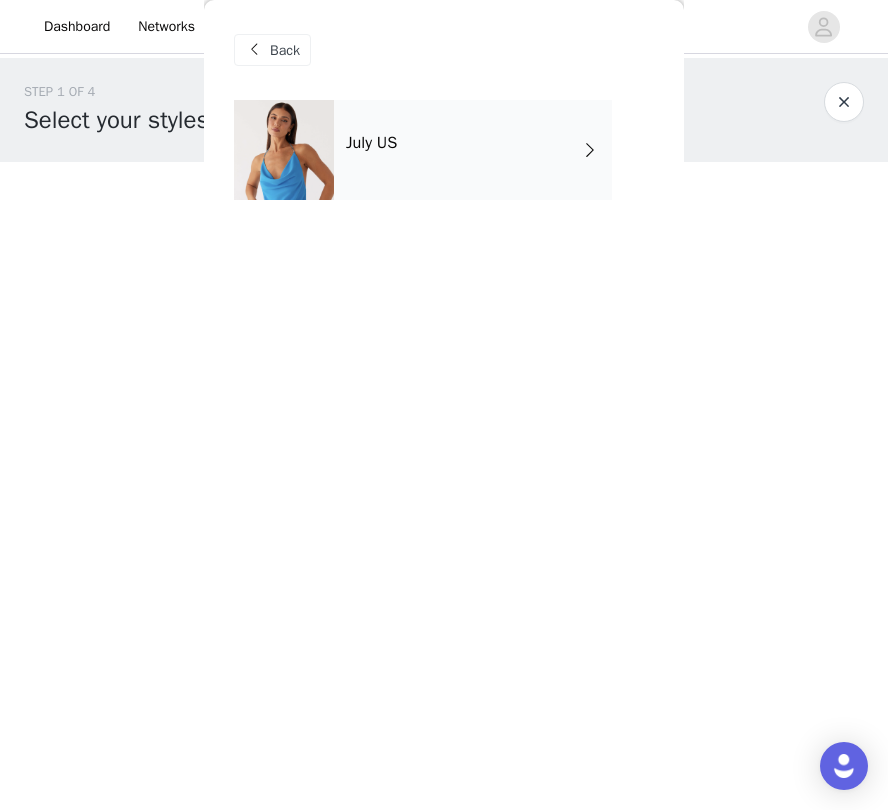 click on "July US" at bounding box center [371, 143] 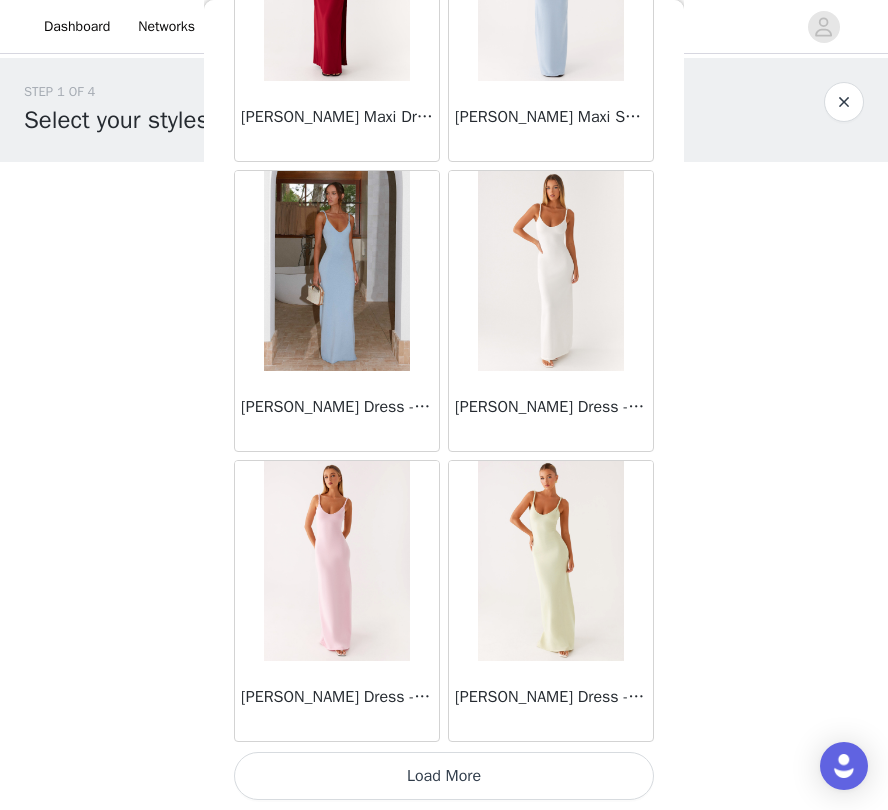 scroll, scrollTop: 2250, scrollLeft: 0, axis: vertical 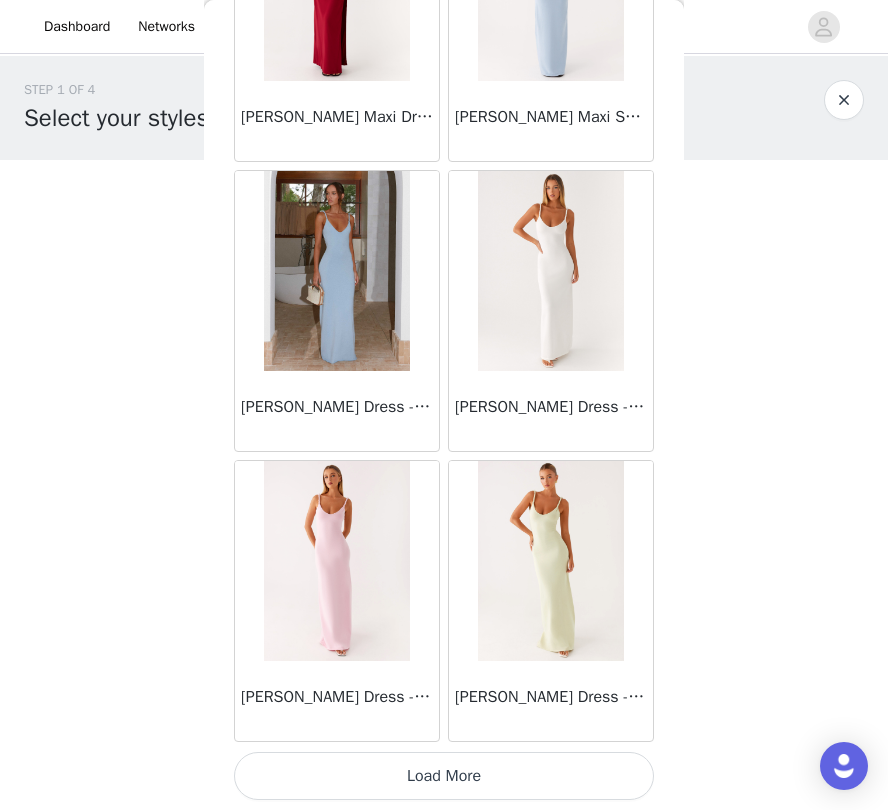 click on "Load More" at bounding box center [444, 776] 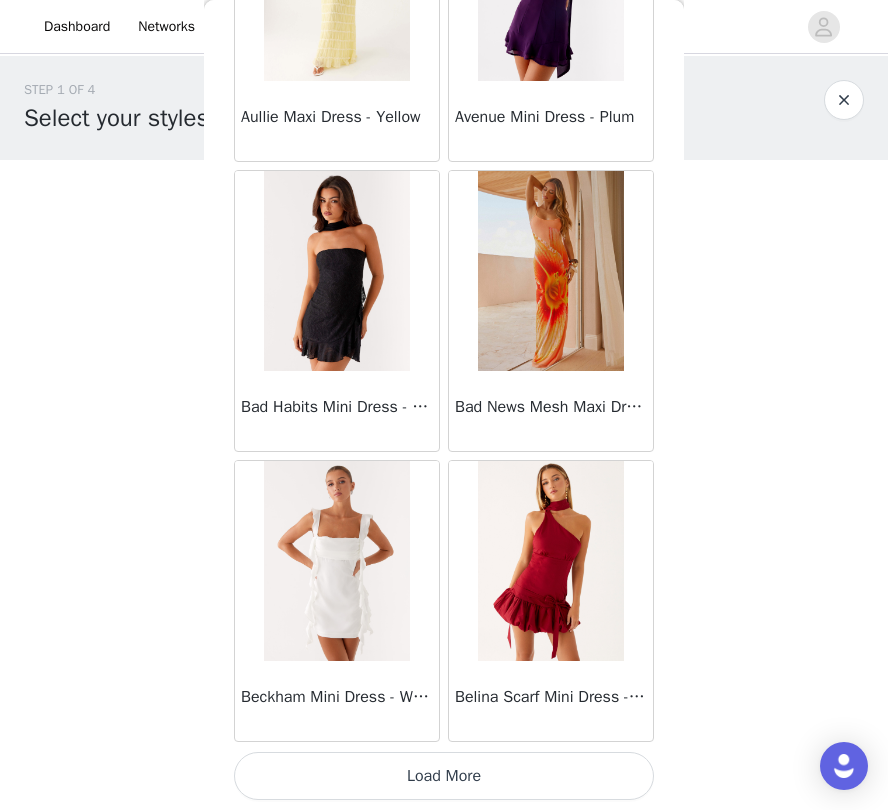 click on "Load More" at bounding box center (444, 776) 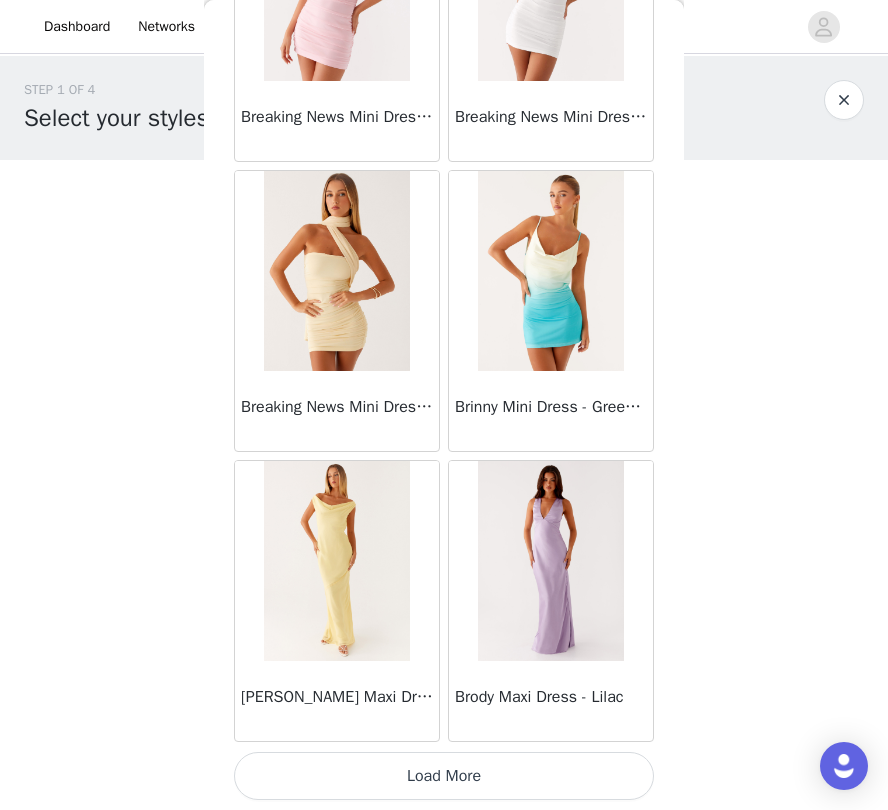 scroll, scrollTop: 8050, scrollLeft: 0, axis: vertical 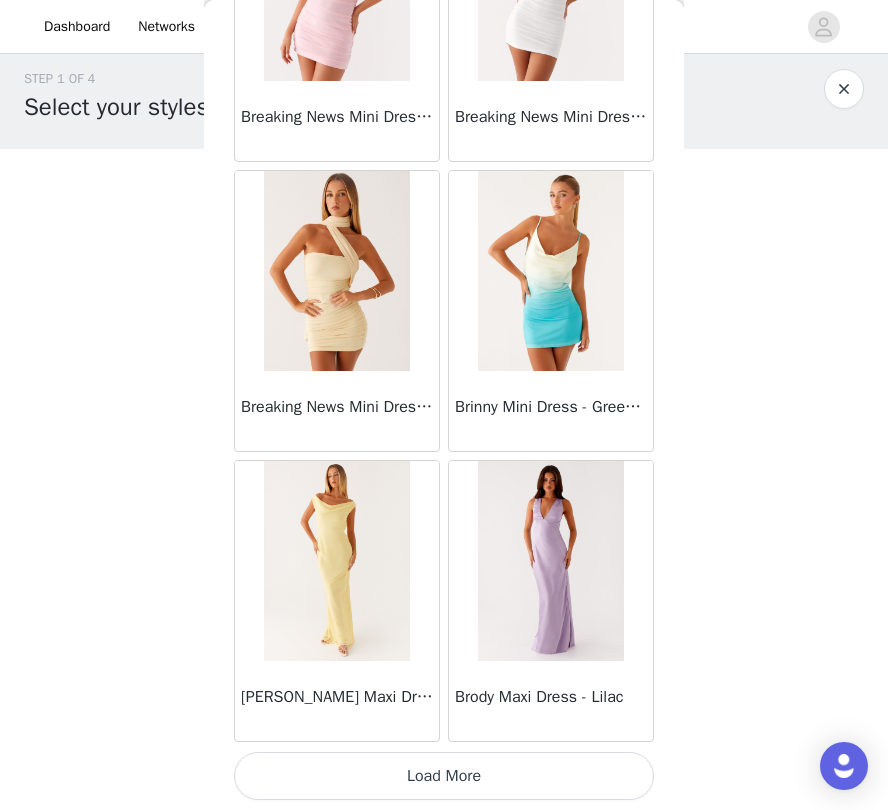click on "Load More" at bounding box center (444, 776) 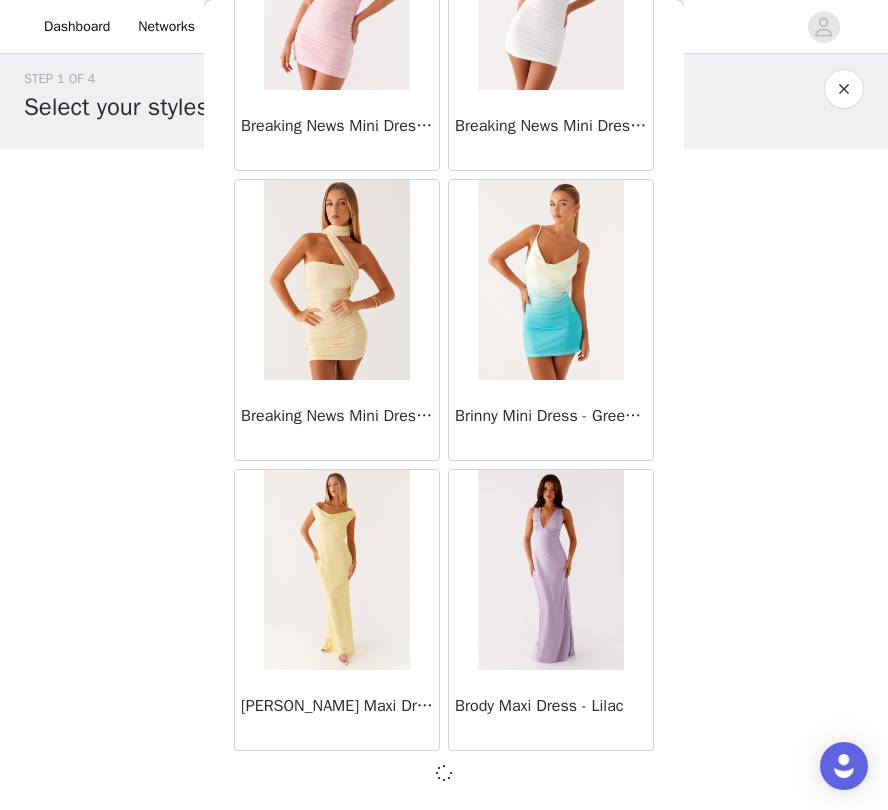 scroll, scrollTop: 73, scrollLeft: 0, axis: vertical 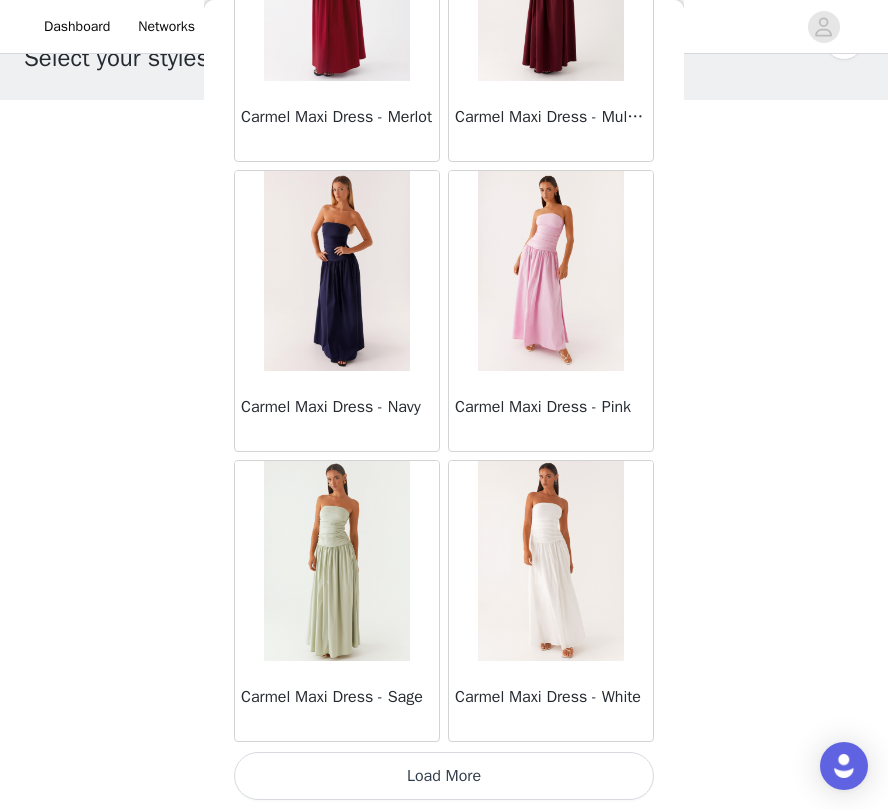 click on "Load More" at bounding box center (444, 776) 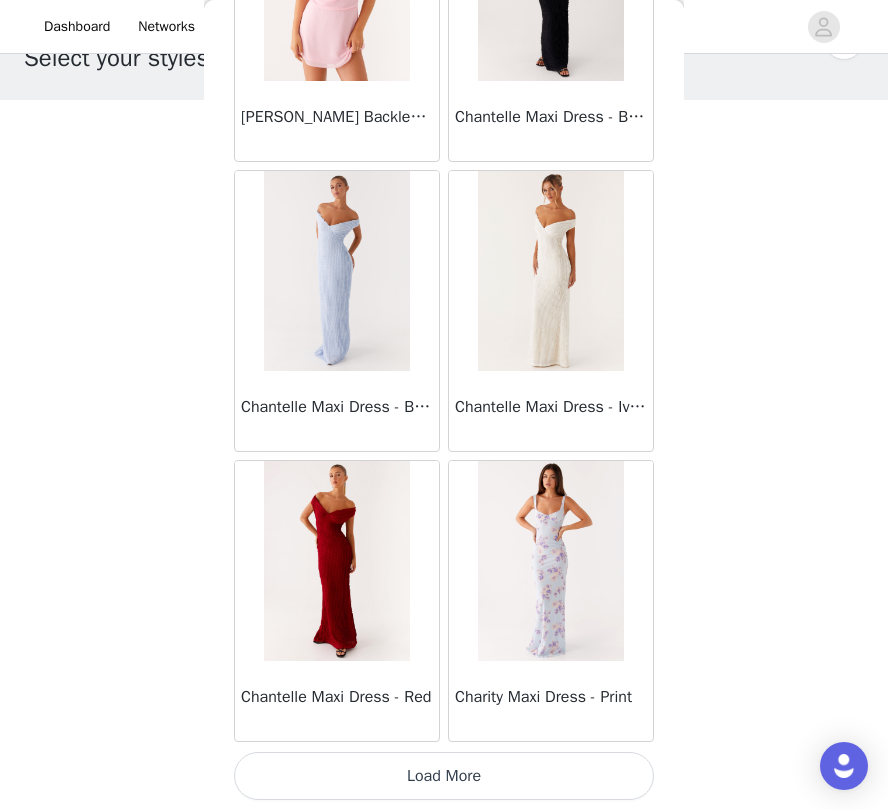 click on "Load More" at bounding box center [444, 776] 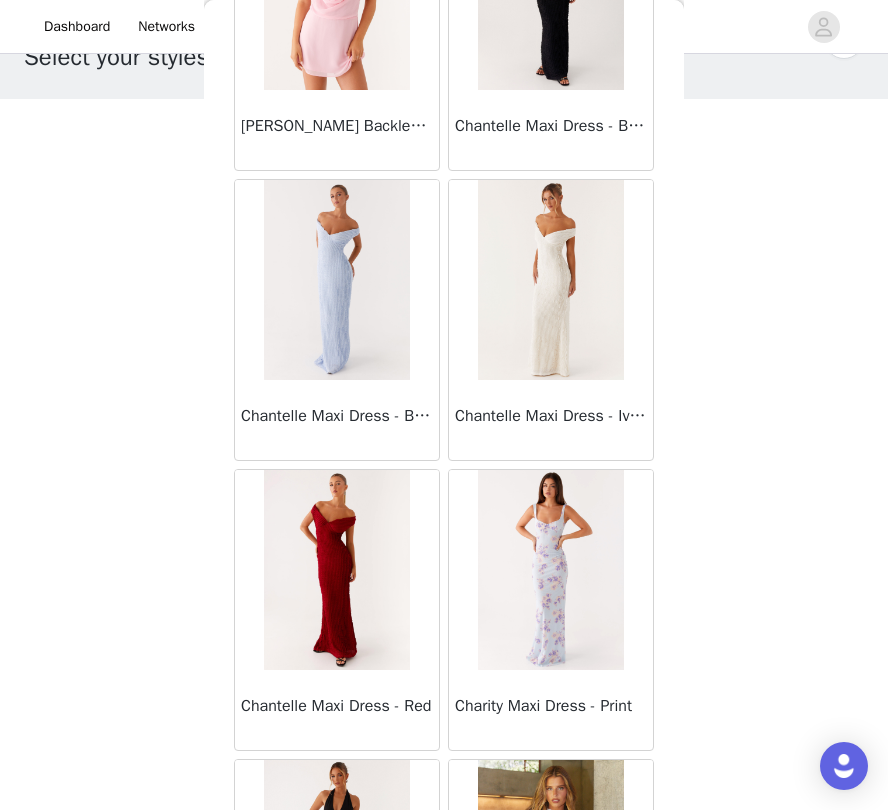 scroll, scrollTop: 62, scrollLeft: 0, axis: vertical 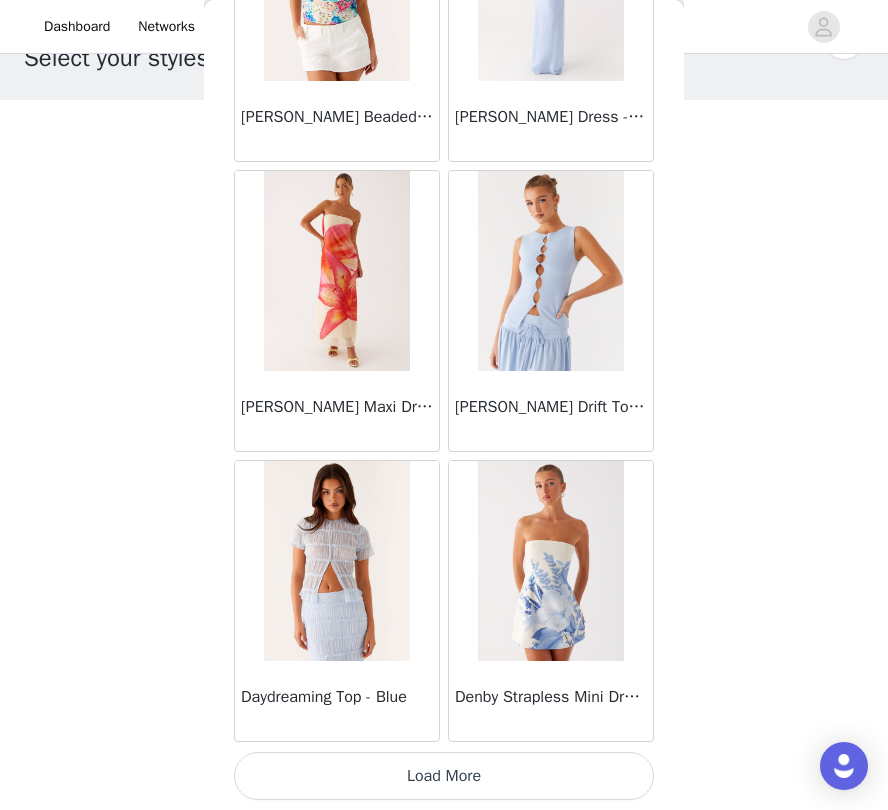 click on "Load More" at bounding box center (444, 776) 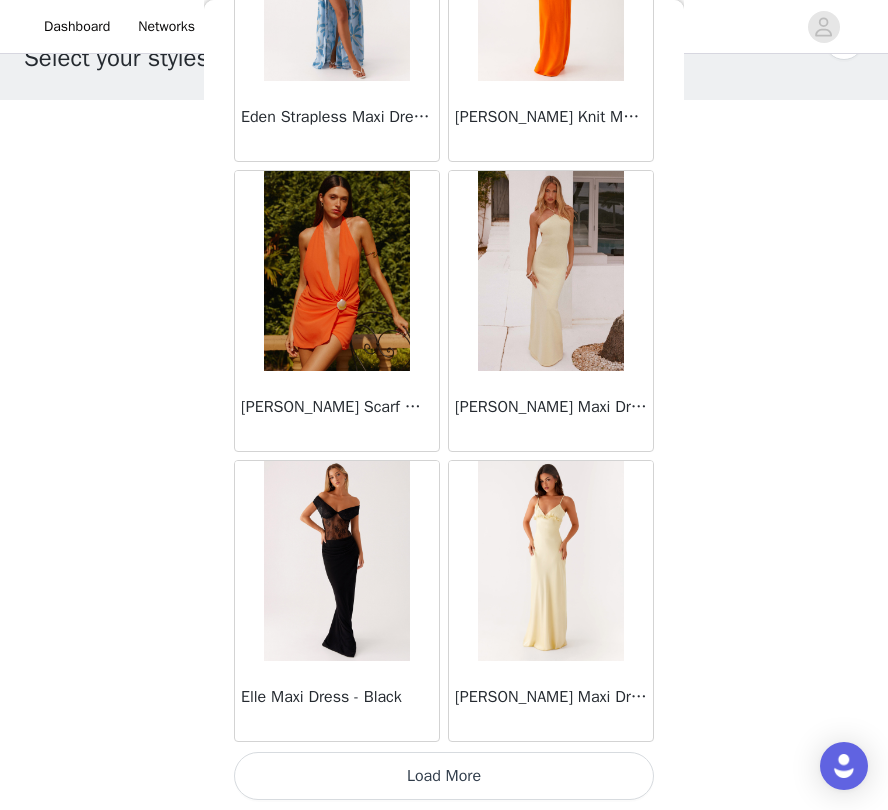 click on "Load More" at bounding box center (444, 776) 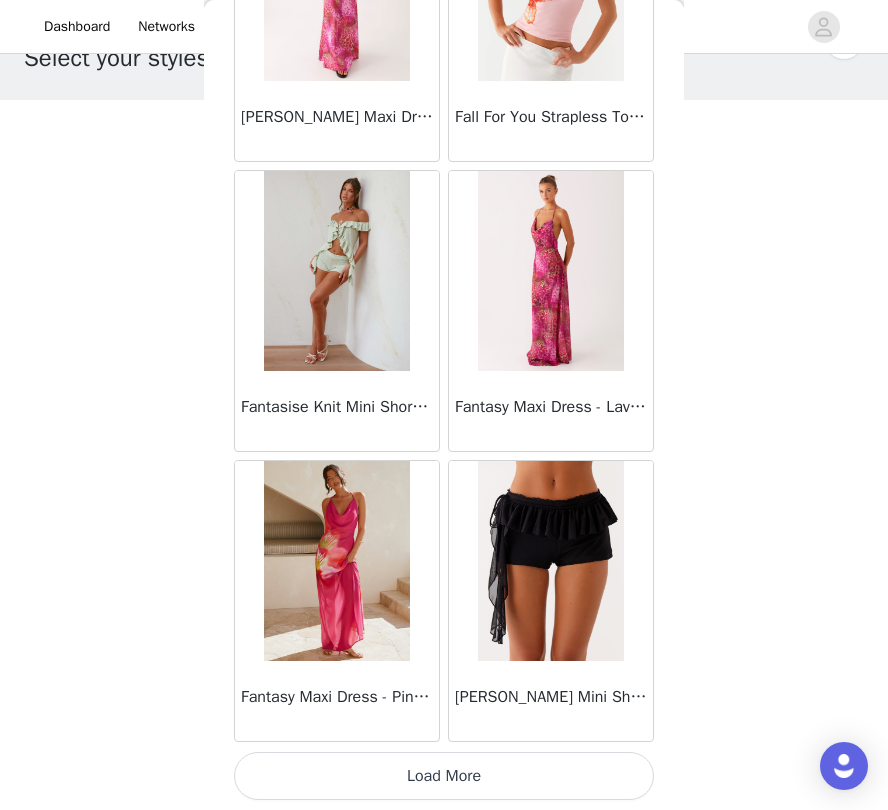 click on "Load More" at bounding box center (444, 776) 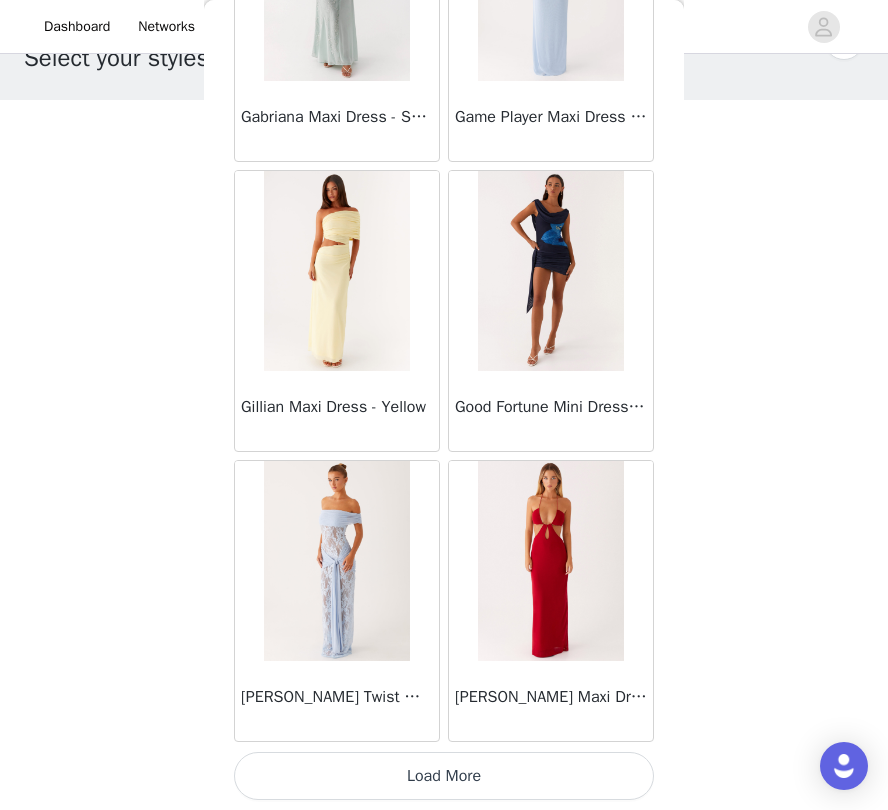 scroll, scrollTop: 25450, scrollLeft: 0, axis: vertical 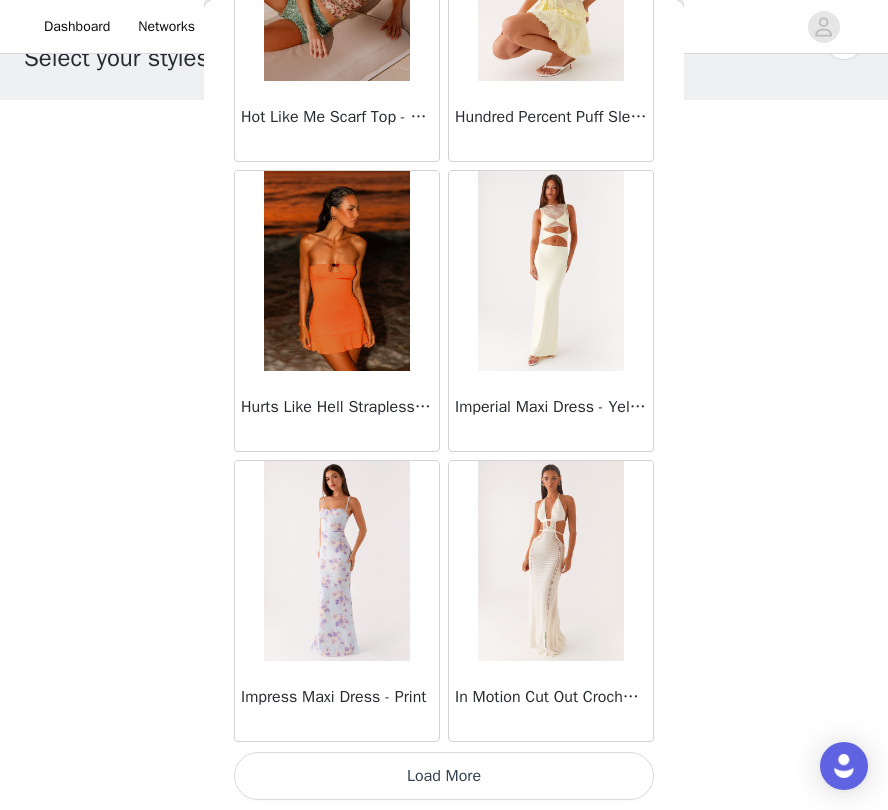 click on "Load More" at bounding box center [444, 776] 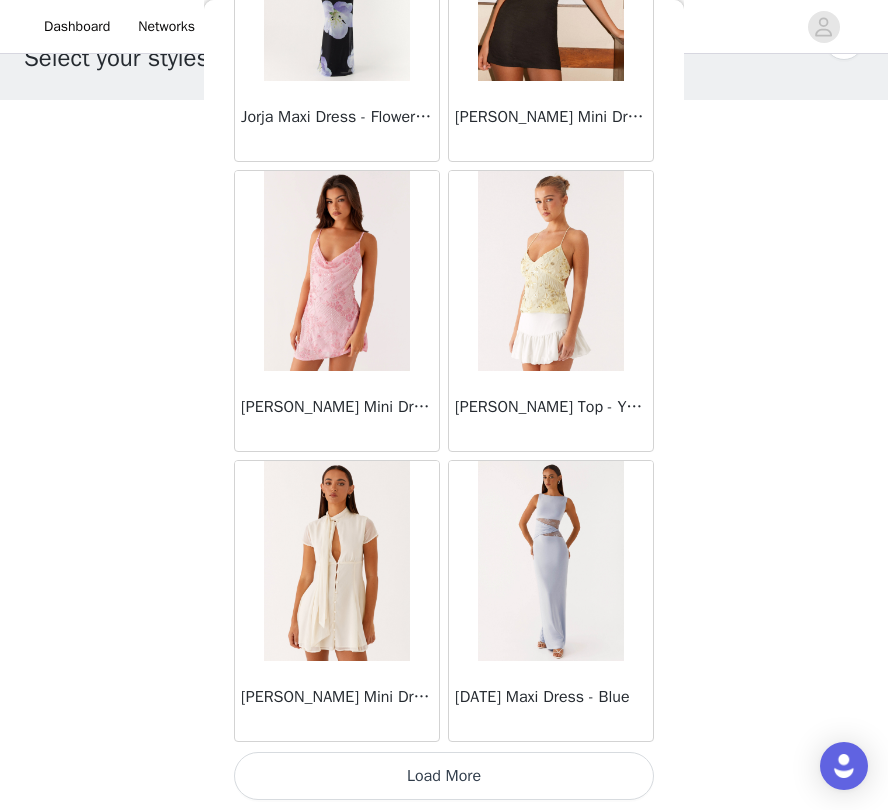 scroll, scrollTop: 31250, scrollLeft: 0, axis: vertical 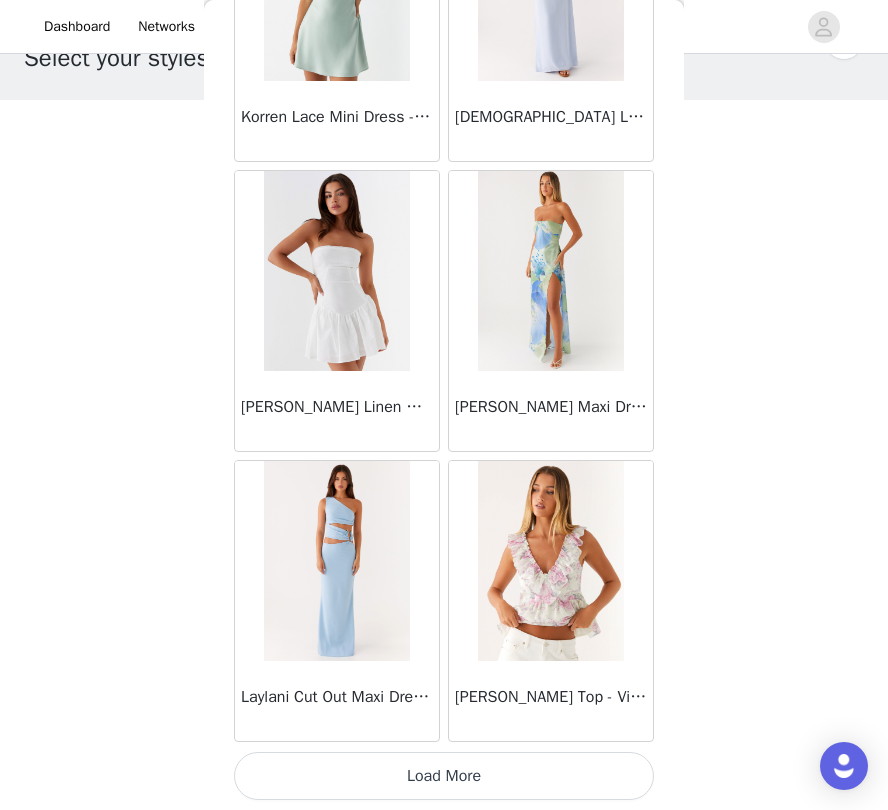 click on "Load More" at bounding box center [444, 776] 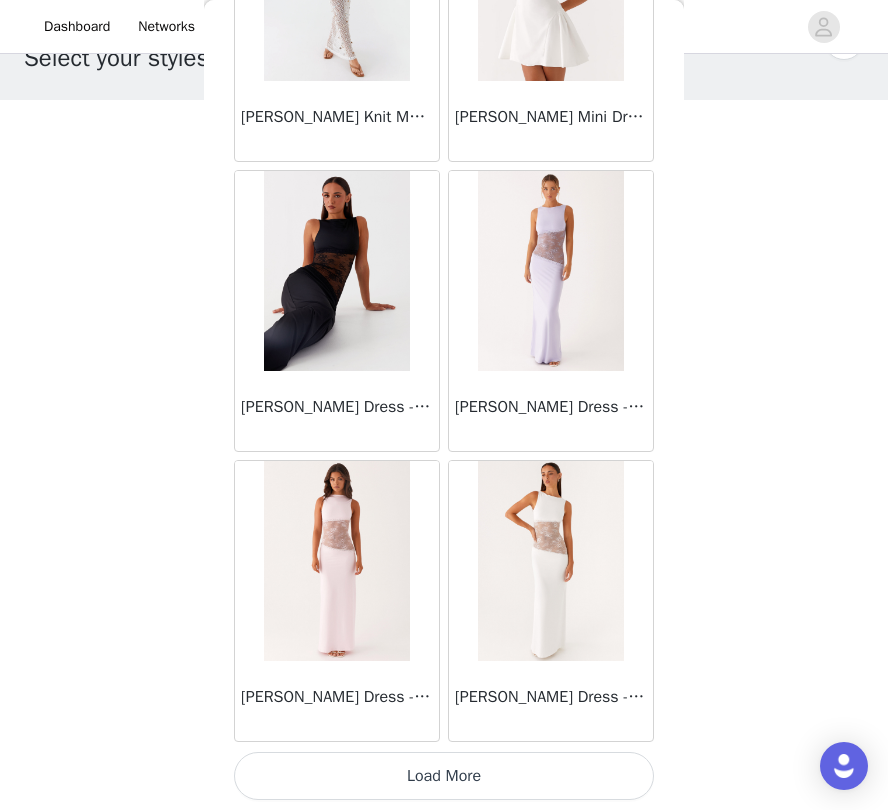 scroll, scrollTop: 37050, scrollLeft: 0, axis: vertical 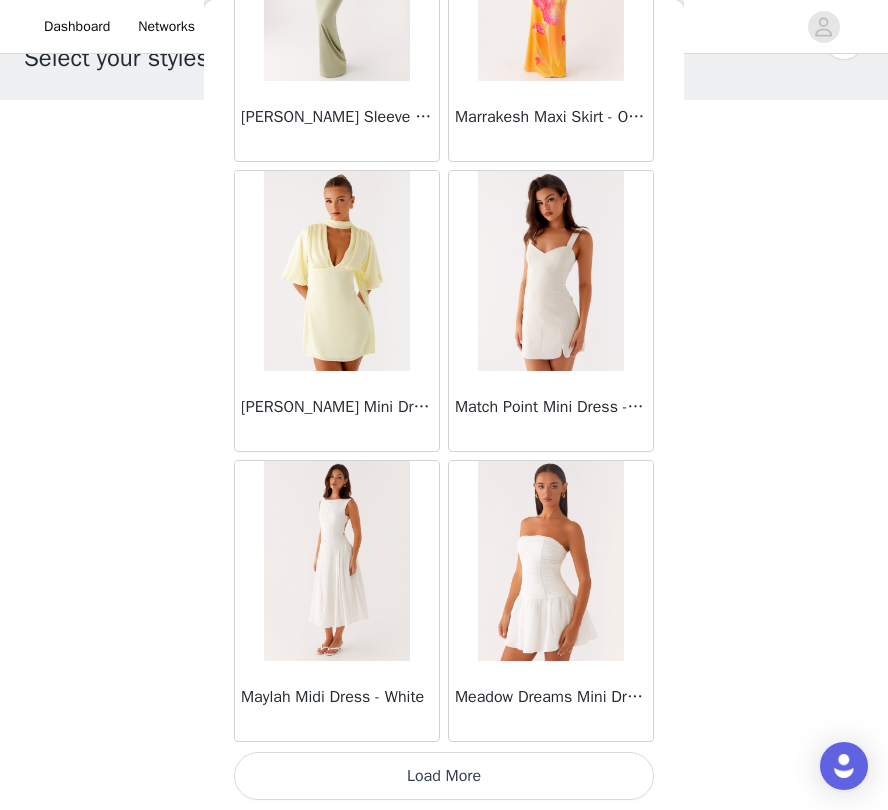 click on "Load More" at bounding box center (444, 776) 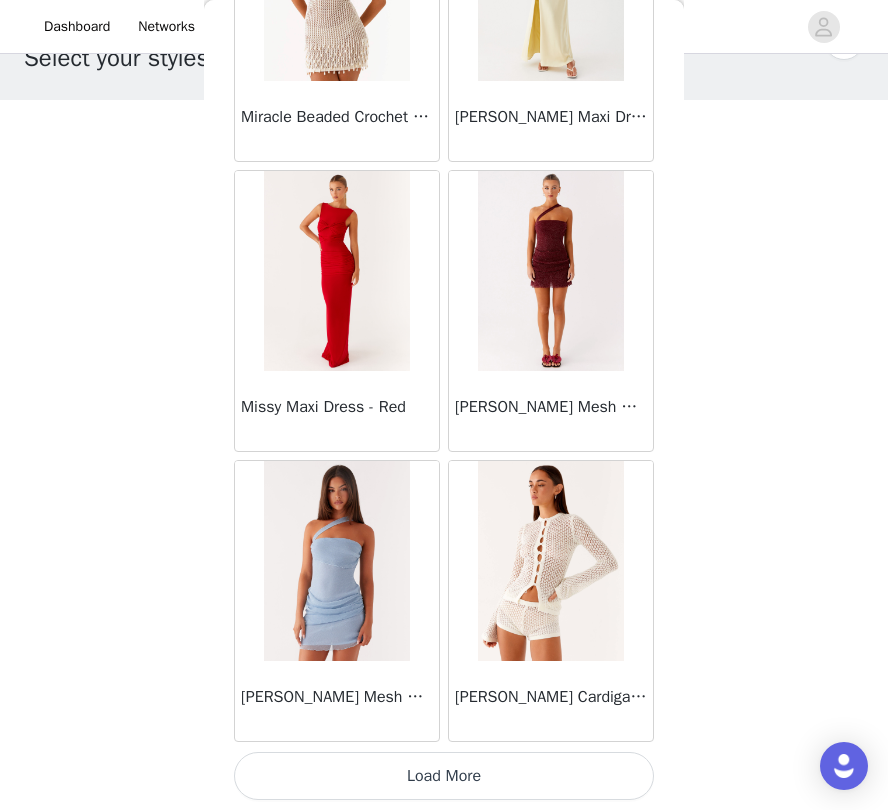 scroll, scrollTop: 42850, scrollLeft: 0, axis: vertical 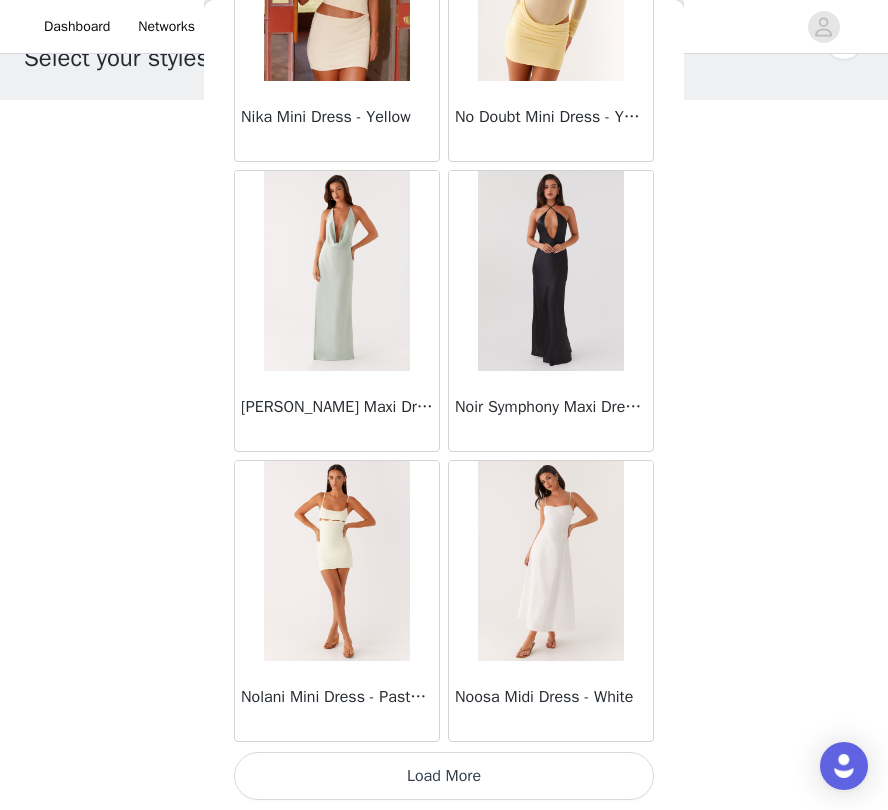 click on "Load More" at bounding box center [444, 776] 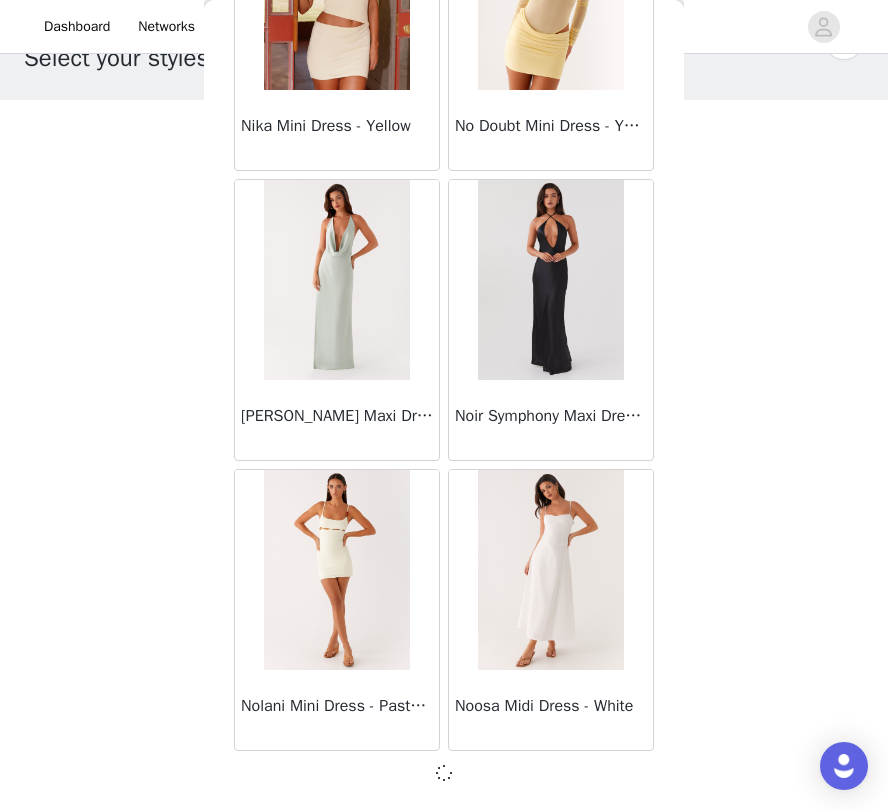 scroll, scrollTop: 45741, scrollLeft: 0, axis: vertical 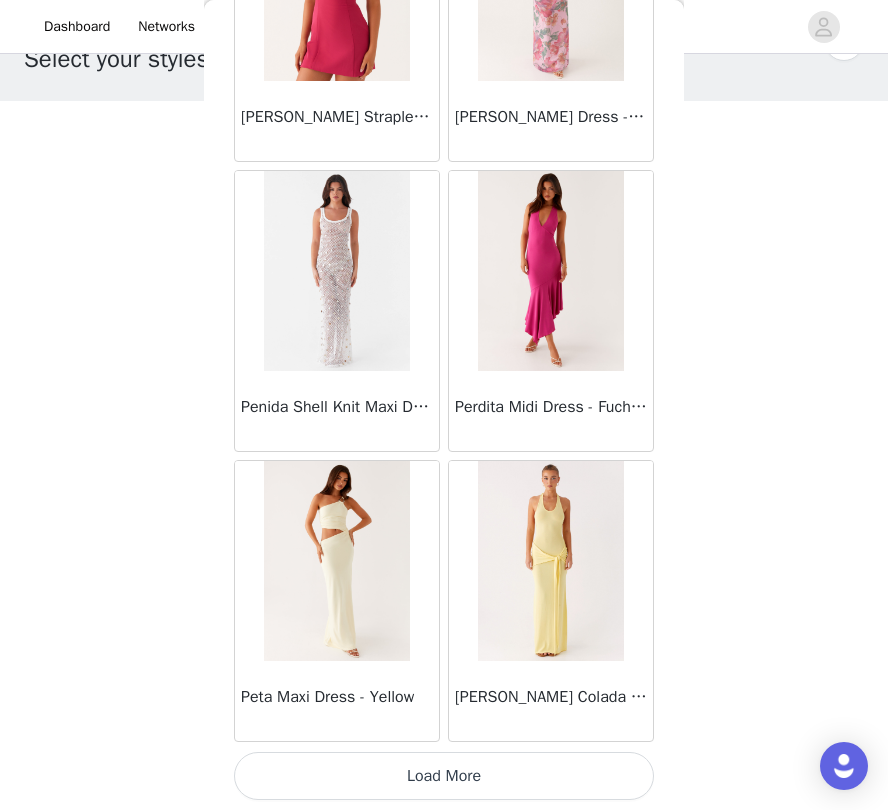 click on "Load More" at bounding box center (444, 776) 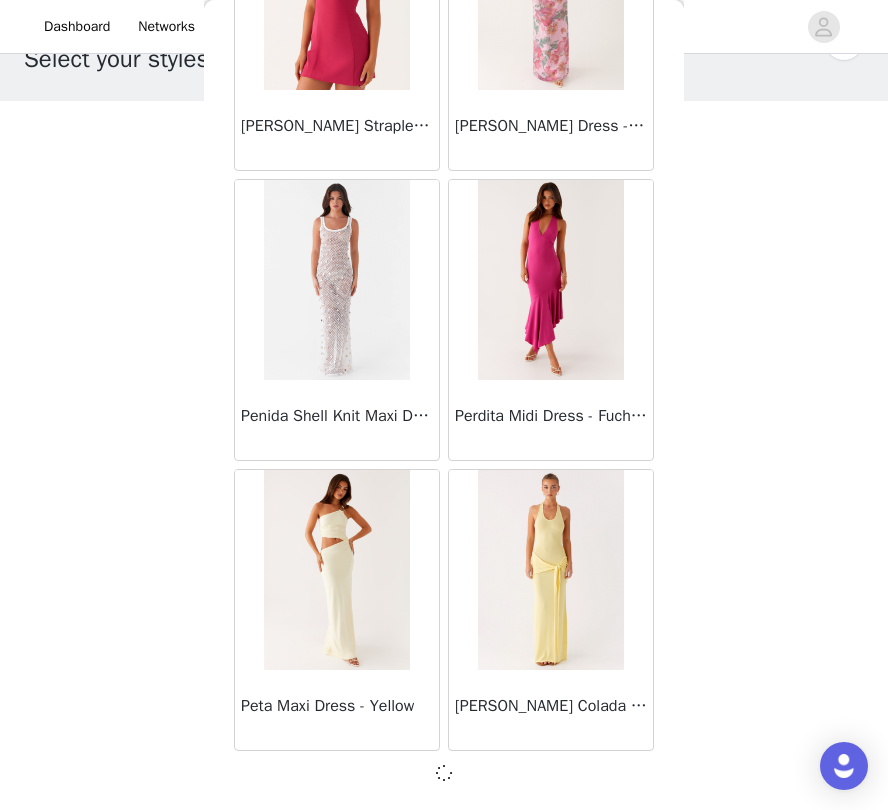scroll, scrollTop: 48641, scrollLeft: 0, axis: vertical 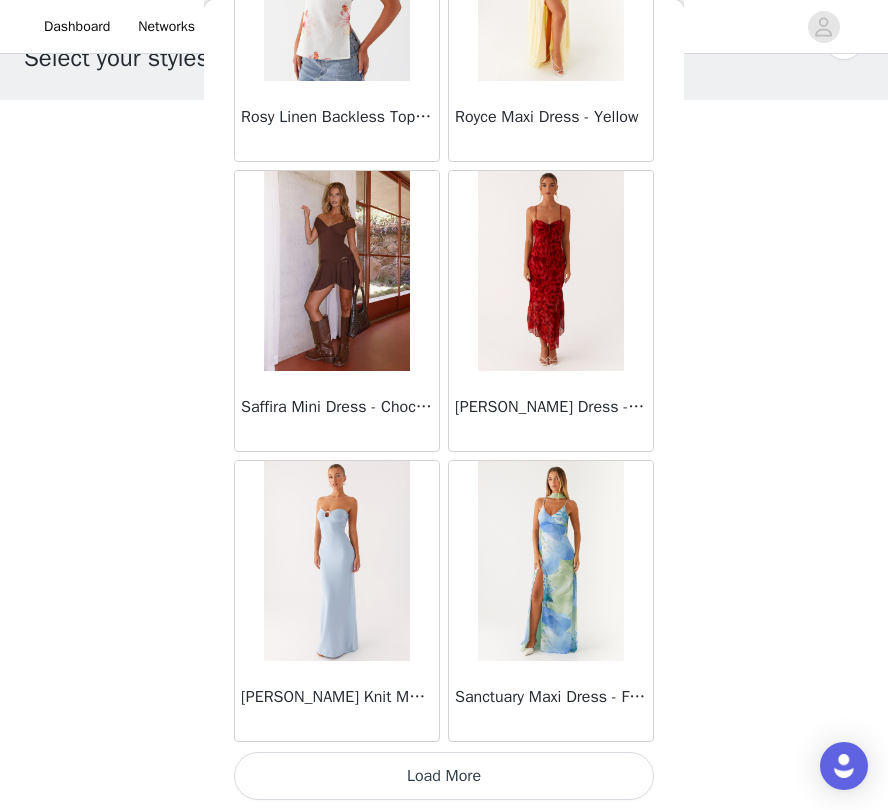 click on "Load More" at bounding box center [444, 776] 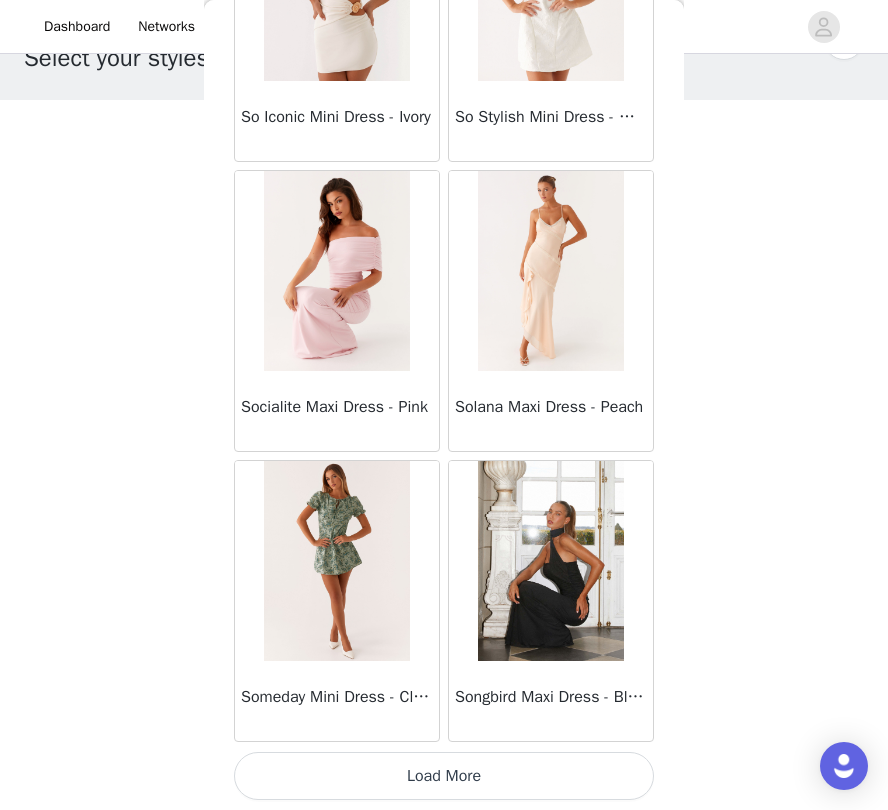 scroll, scrollTop: 54460, scrollLeft: 0, axis: vertical 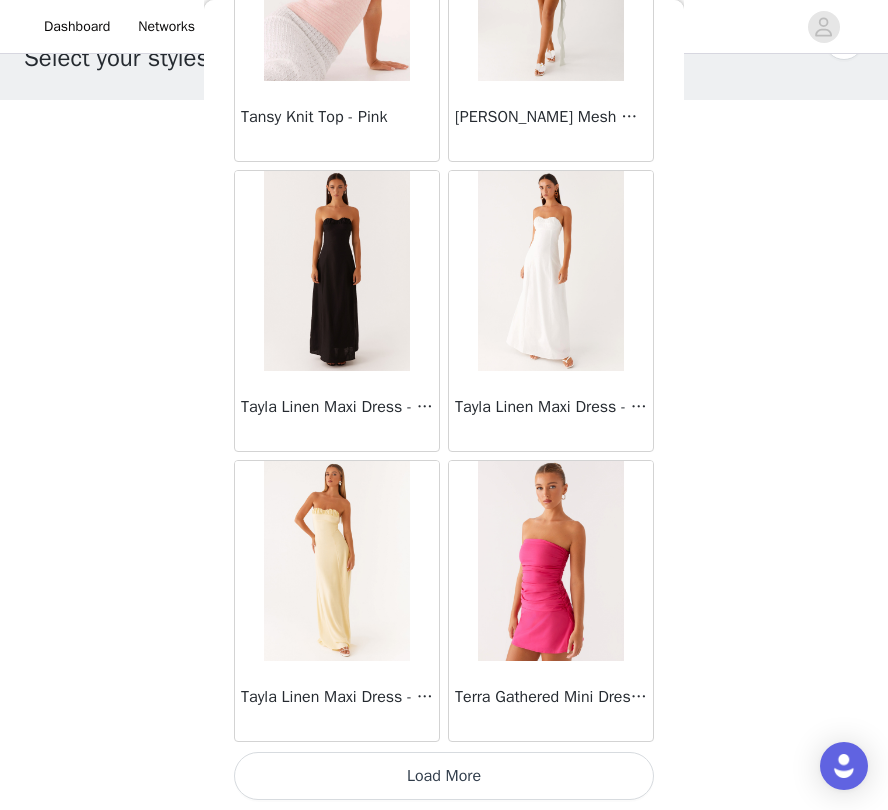 click on "Load More" at bounding box center [444, 776] 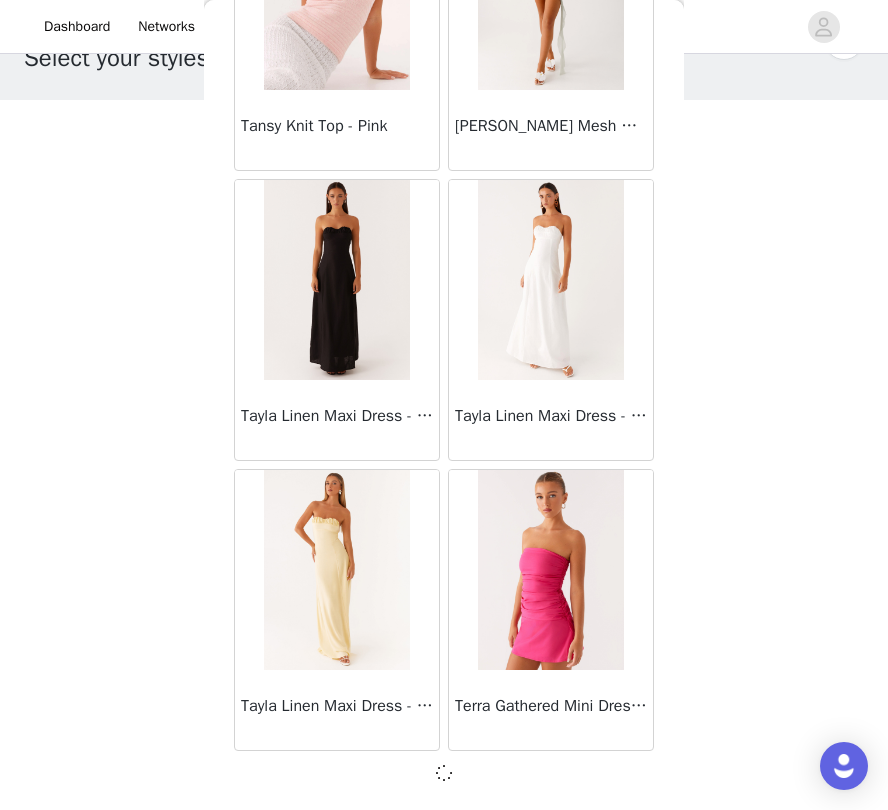 scroll, scrollTop: 57341, scrollLeft: 0, axis: vertical 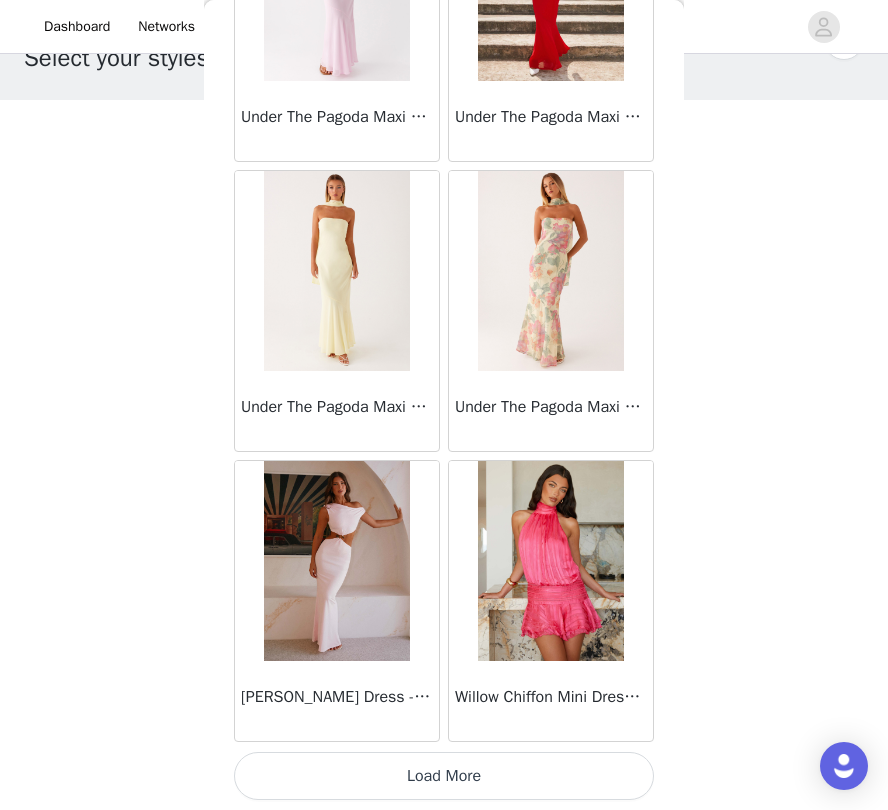 click on "Load More" at bounding box center [444, 776] 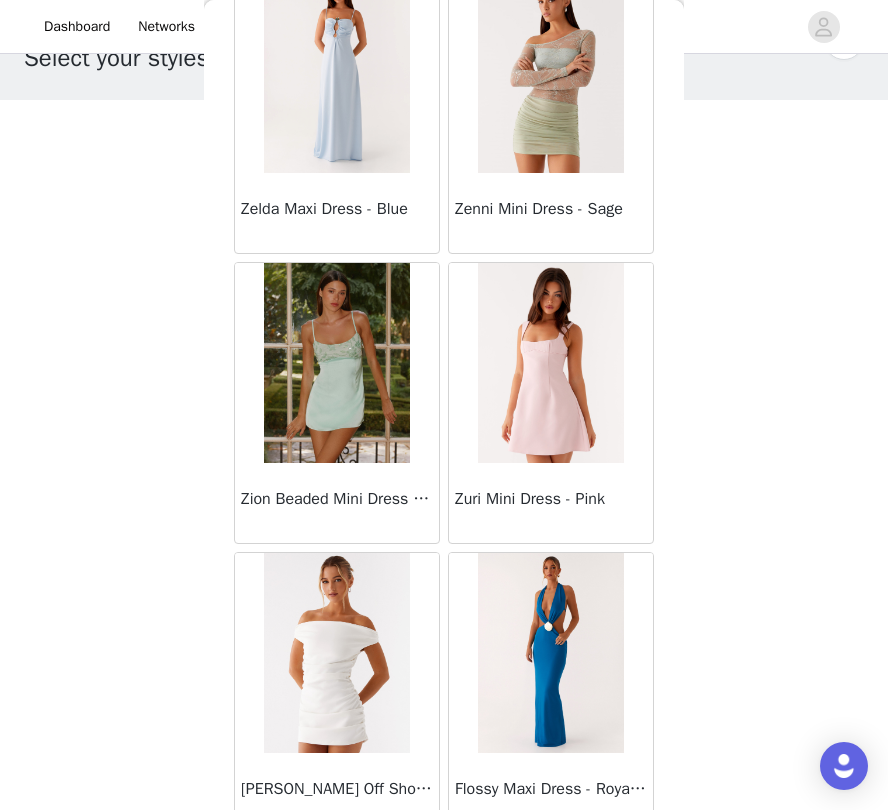 scroll, scrollTop: 62193, scrollLeft: 0, axis: vertical 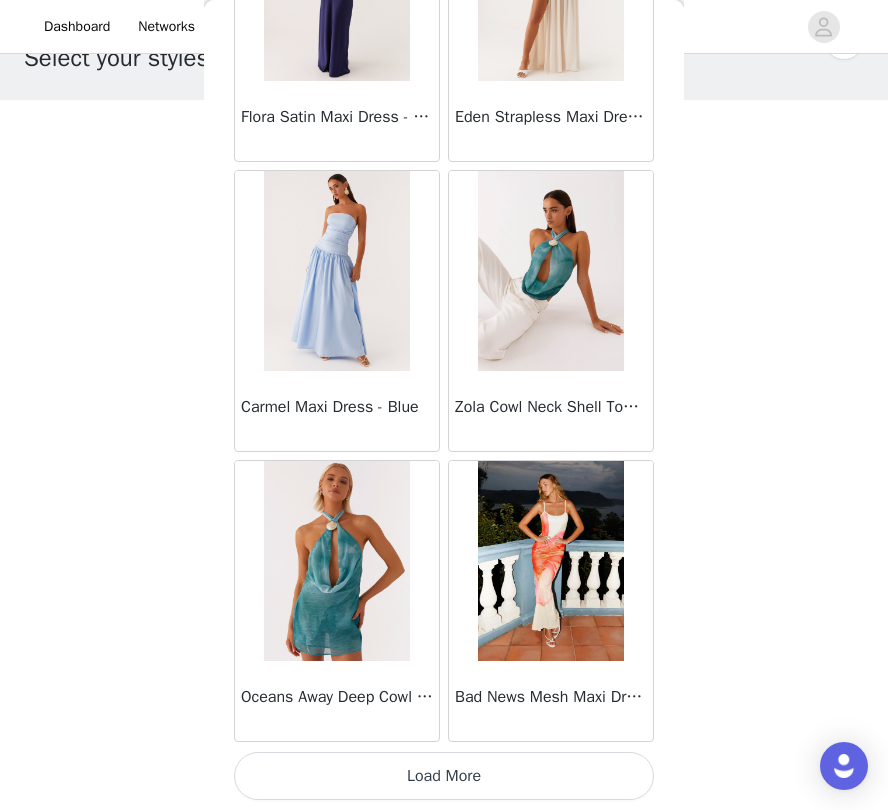click on "Load More" at bounding box center [444, 776] 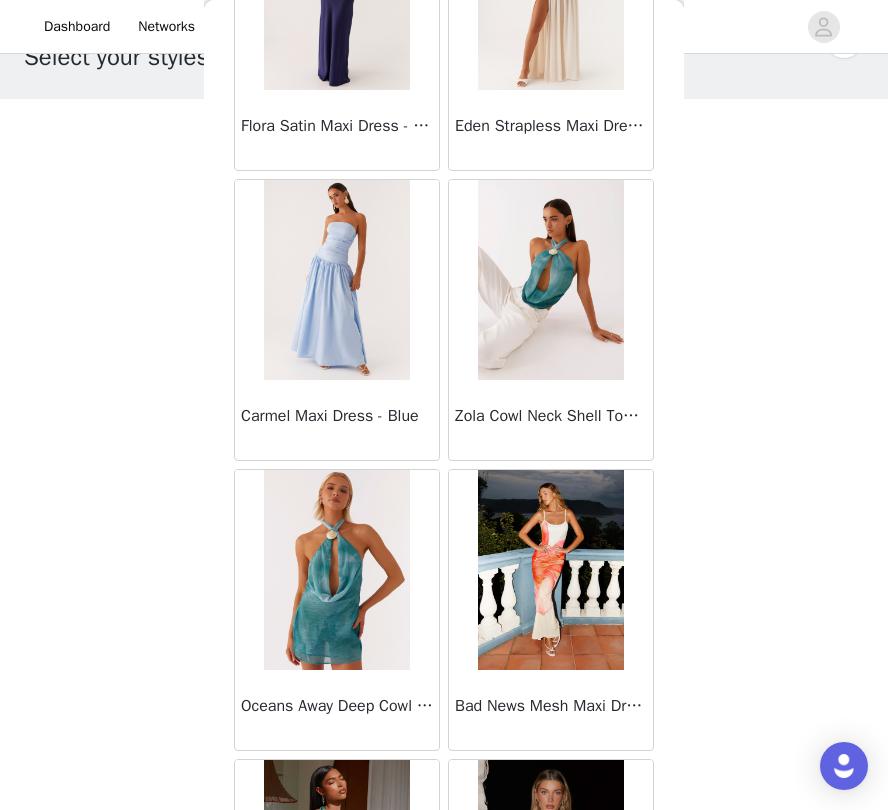 scroll, scrollTop: 64, scrollLeft: 0, axis: vertical 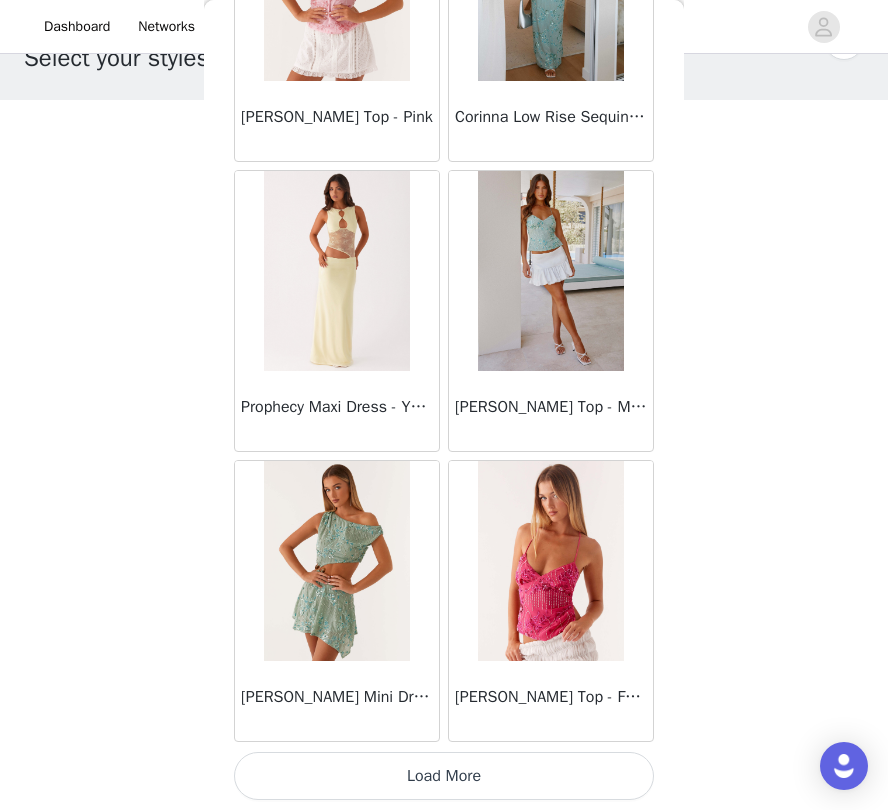 click on "Load More" at bounding box center (444, 776) 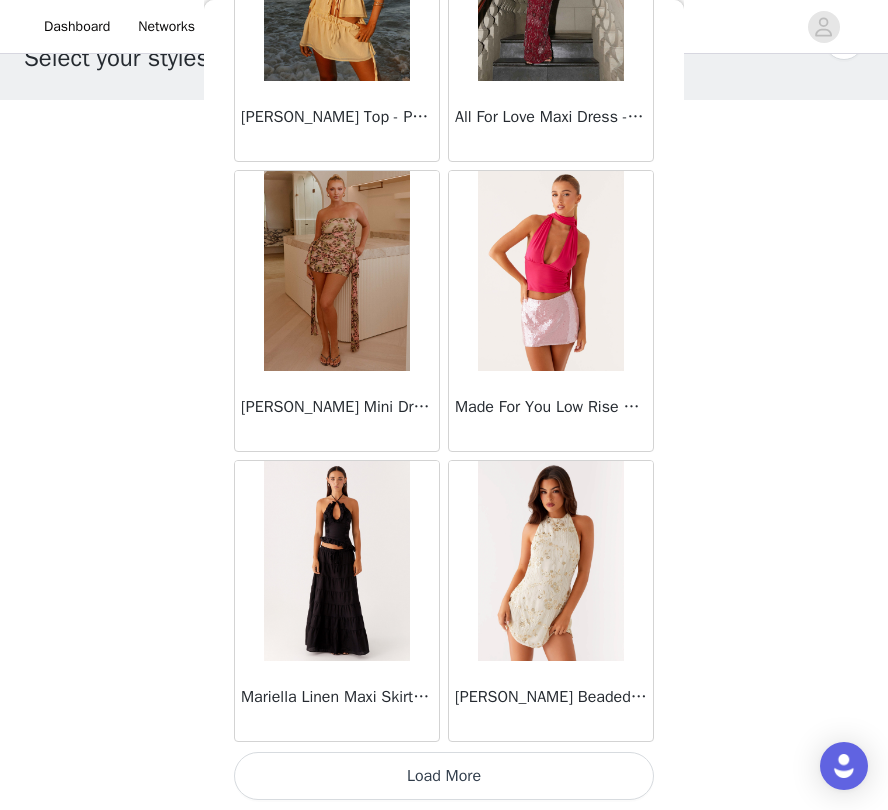 scroll, scrollTop: 68950, scrollLeft: 0, axis: vertical 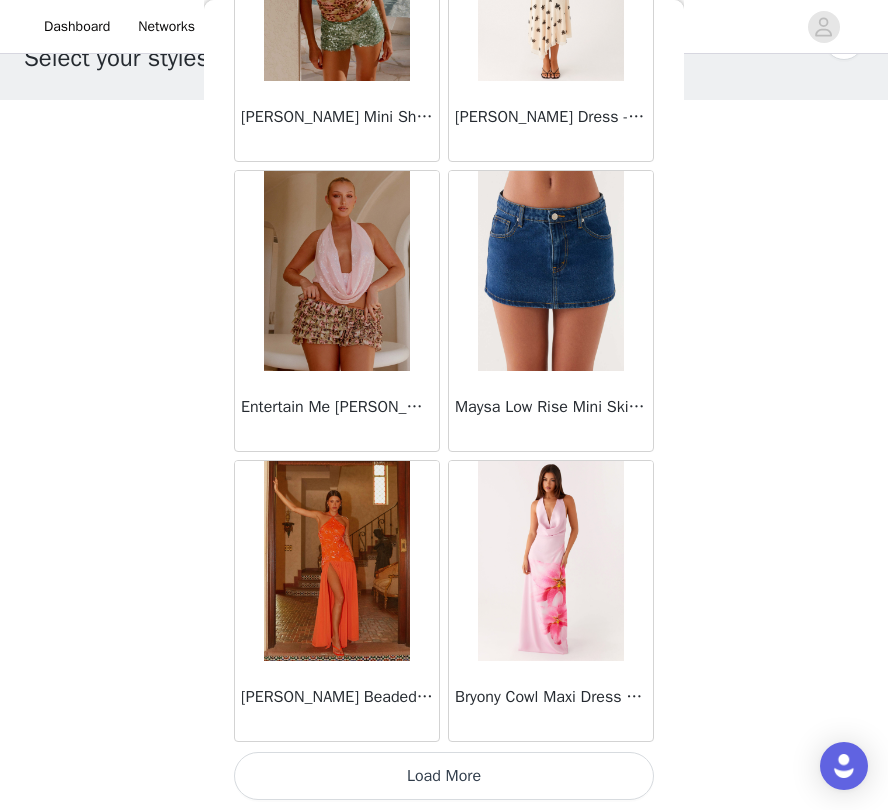 click on "Load More" at bounding box center [444, 776] 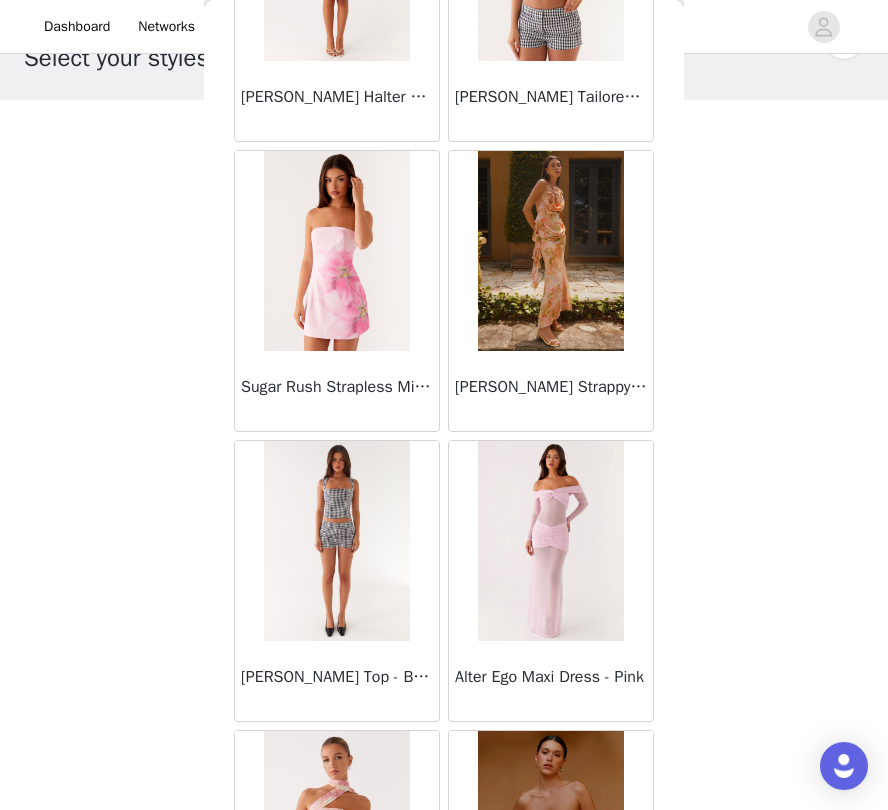 scroll, scrollTop: 73645, scrollLeft: 0, axis: vertical 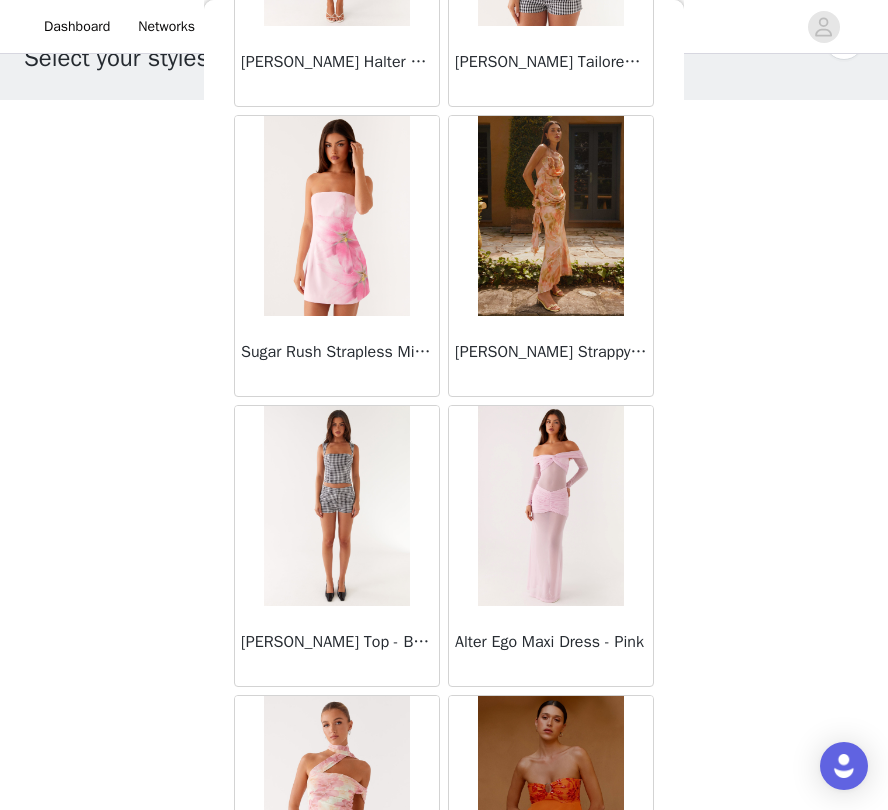 click on "[PERSON_NAME] Top - Black Gingham" at bounding box center (337, 646) 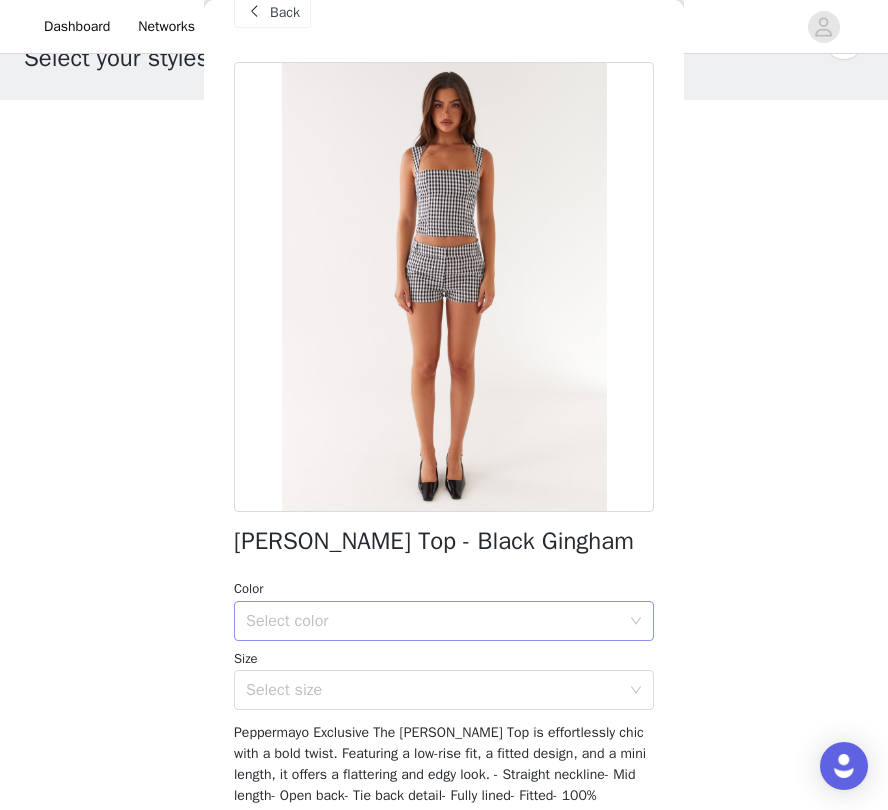 scroll, scrollTop: 36, scrollLeft: 0, axis: vertical 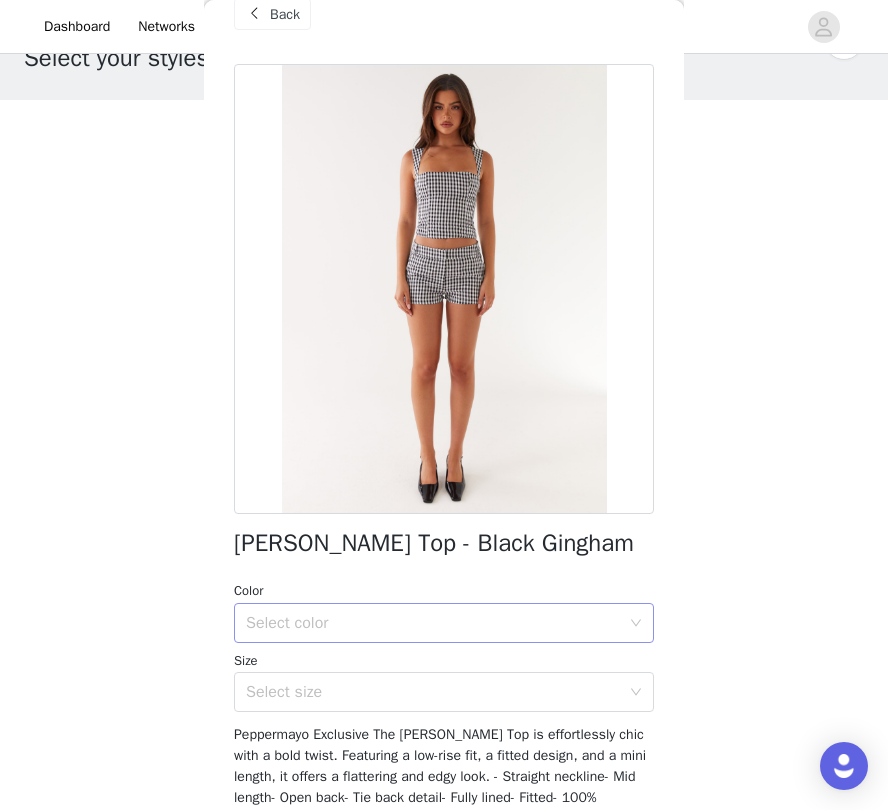 click on "Select color" at bounding box center (433, 623) 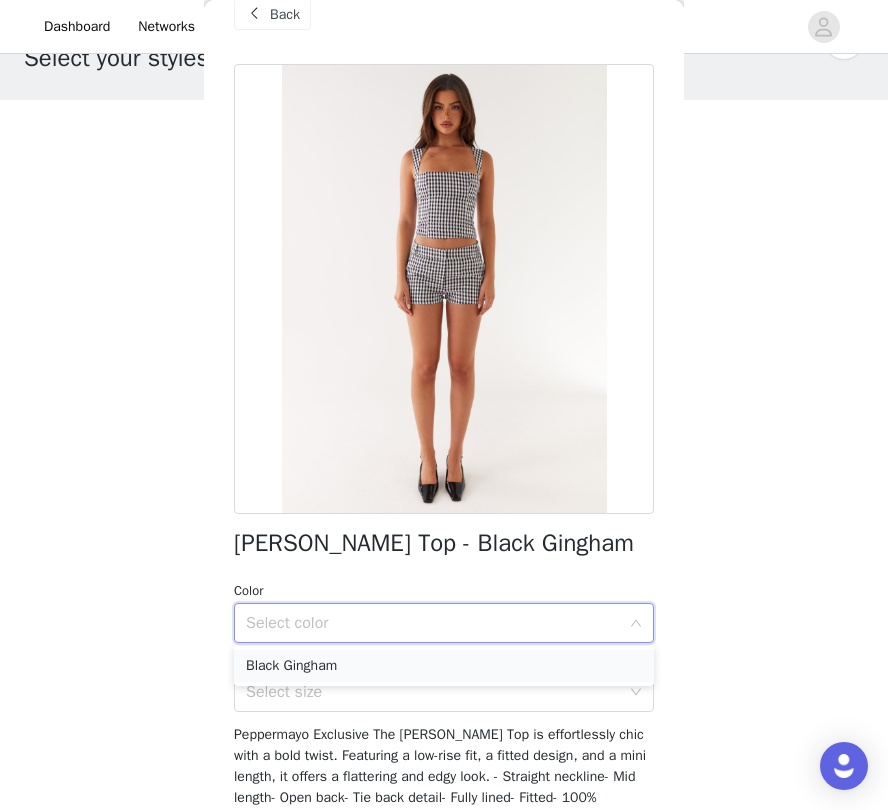 click on "Black Gingham" at bounding box center [444, 666] 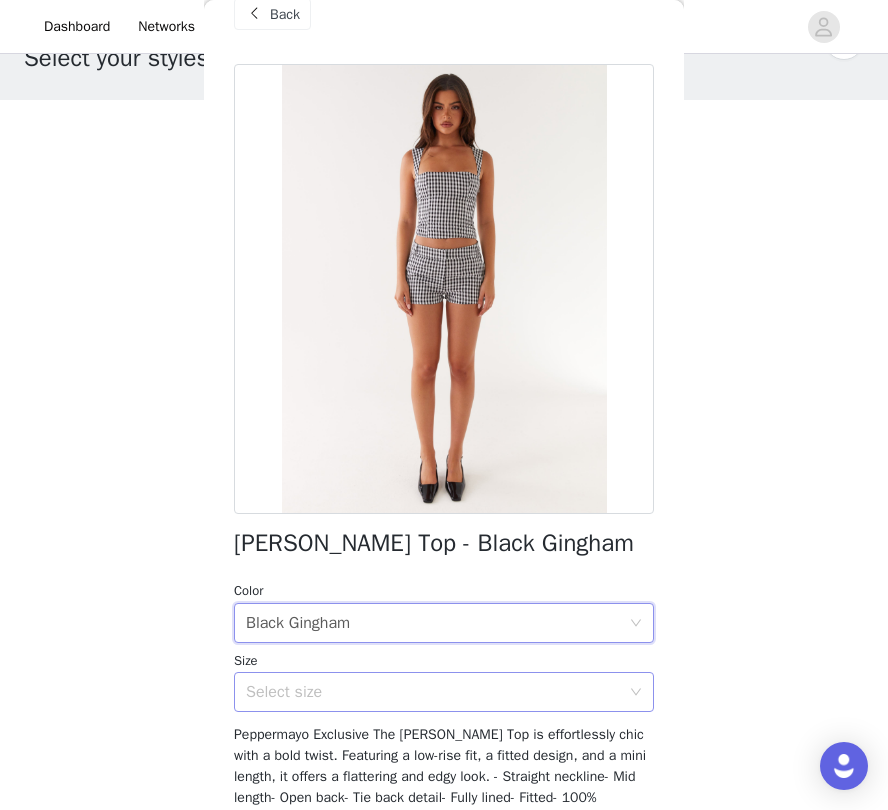 click on "Select size" at bounding box center [433, 692] 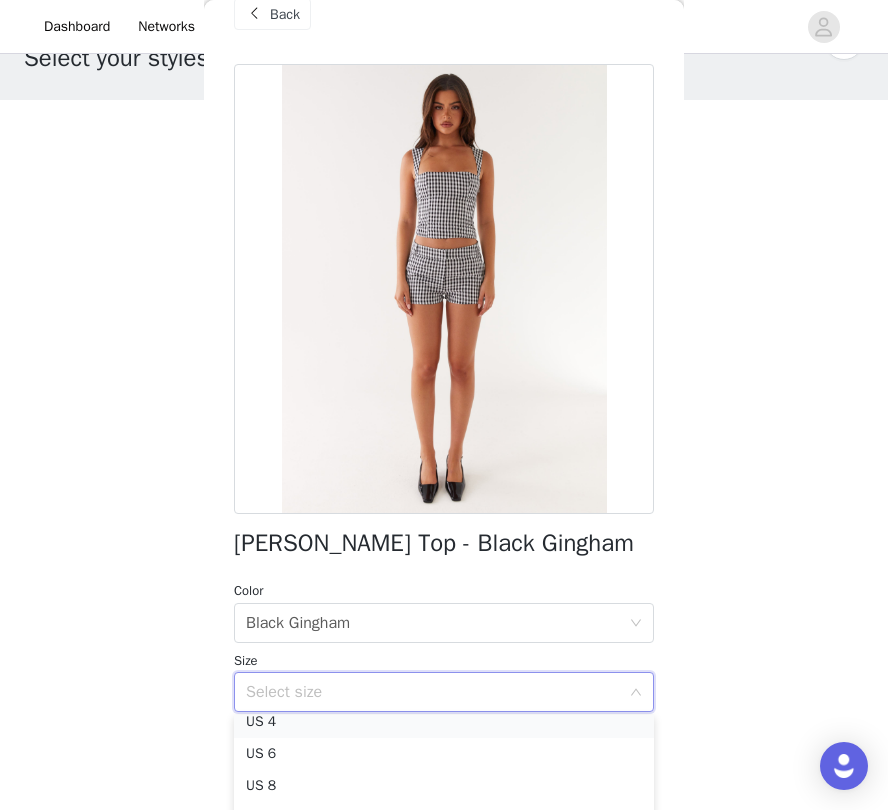 scroll, scrollTop: 68, scrollLeft: 0, axis: vertical 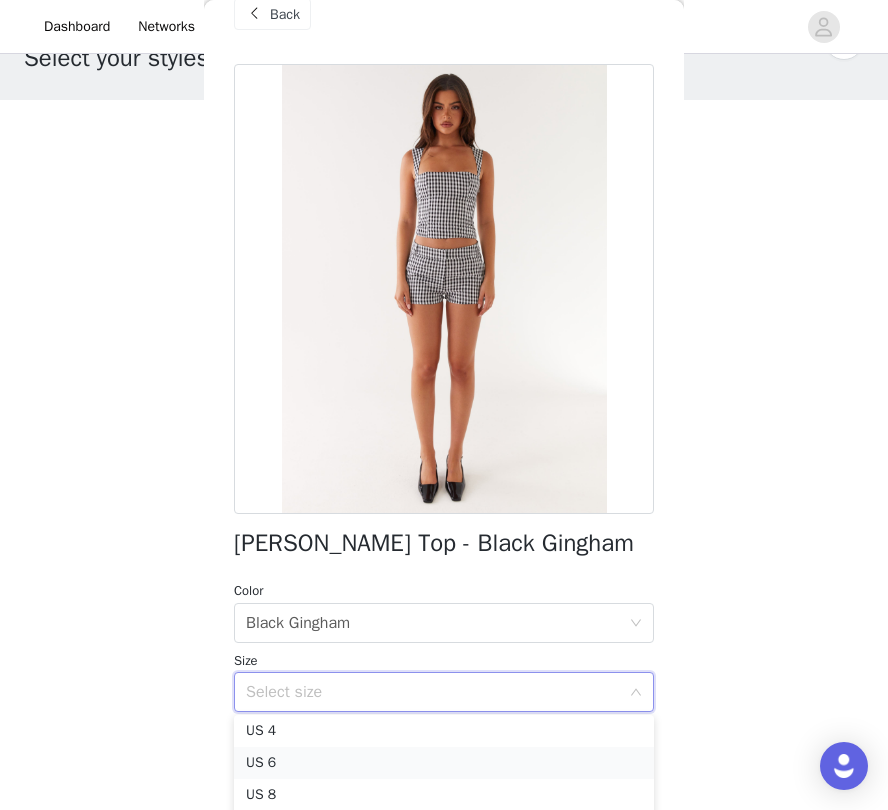 click on "US 6" at bounding box center [444, 763] 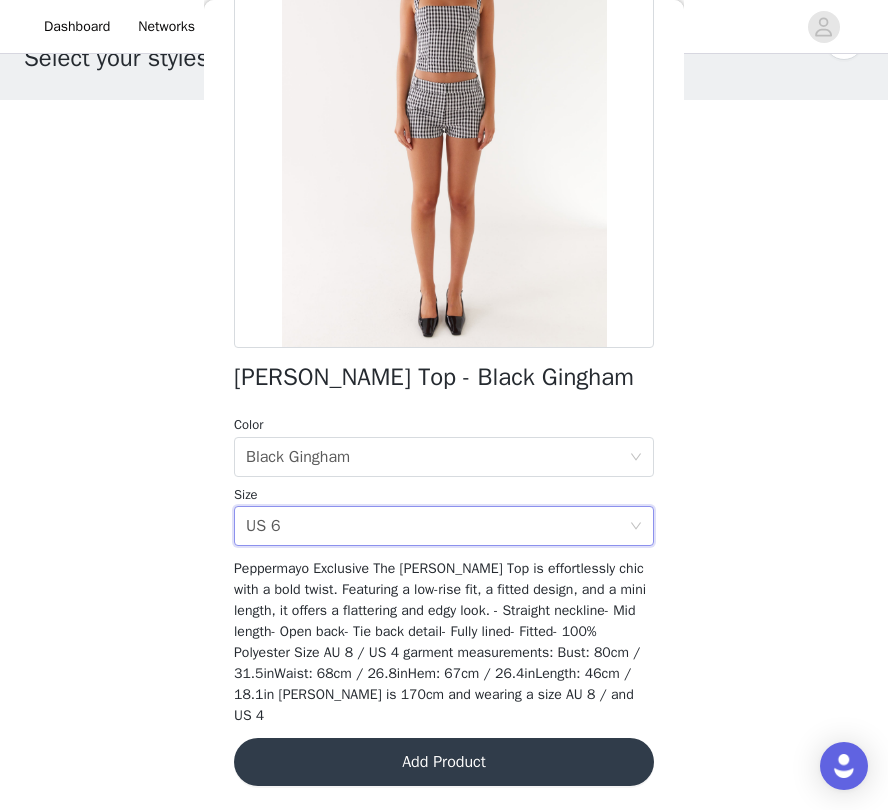 scroll, scrollTop: 201, scrollLeft: 0, axis: vertical 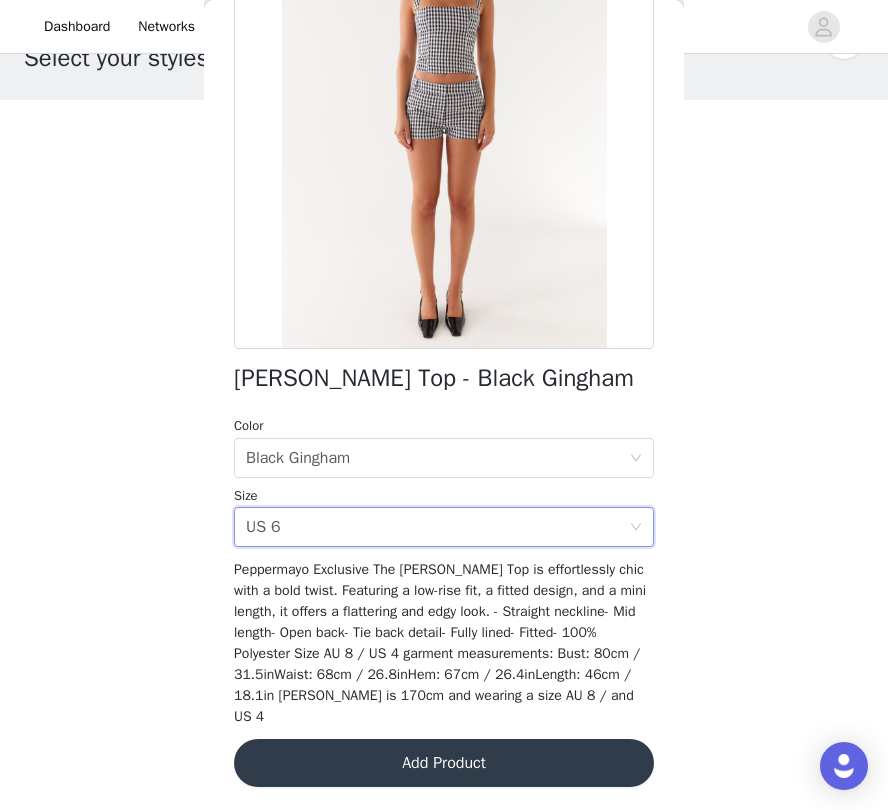 click on "Add Product" at bounding box center [444, 763] 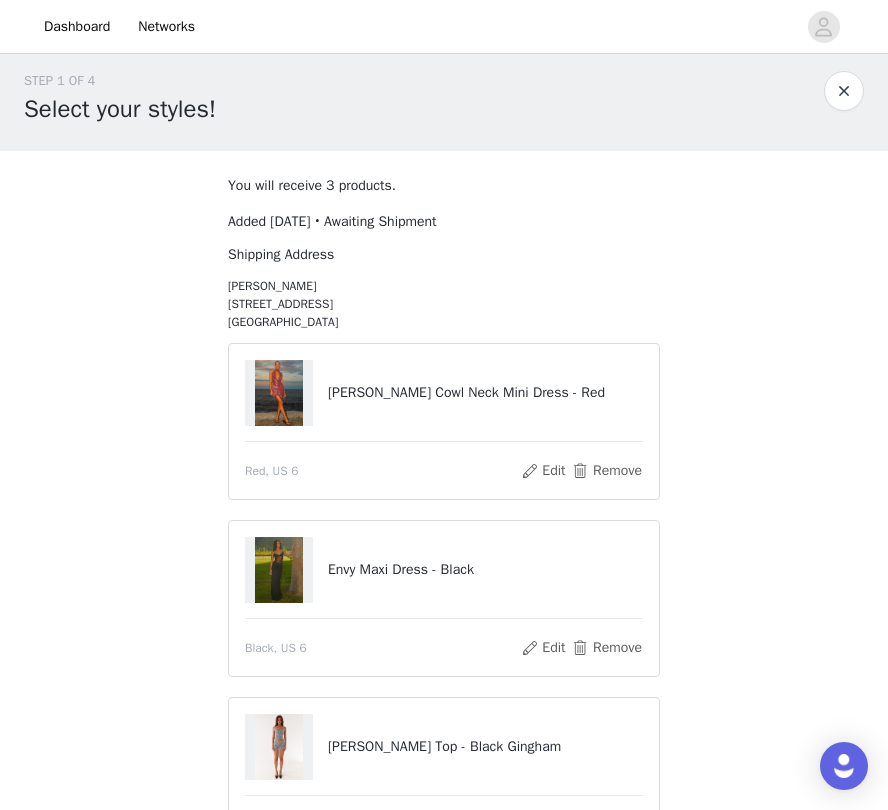 scroll, scrollTop: 10, scrollLeft: 0, axis: vertical 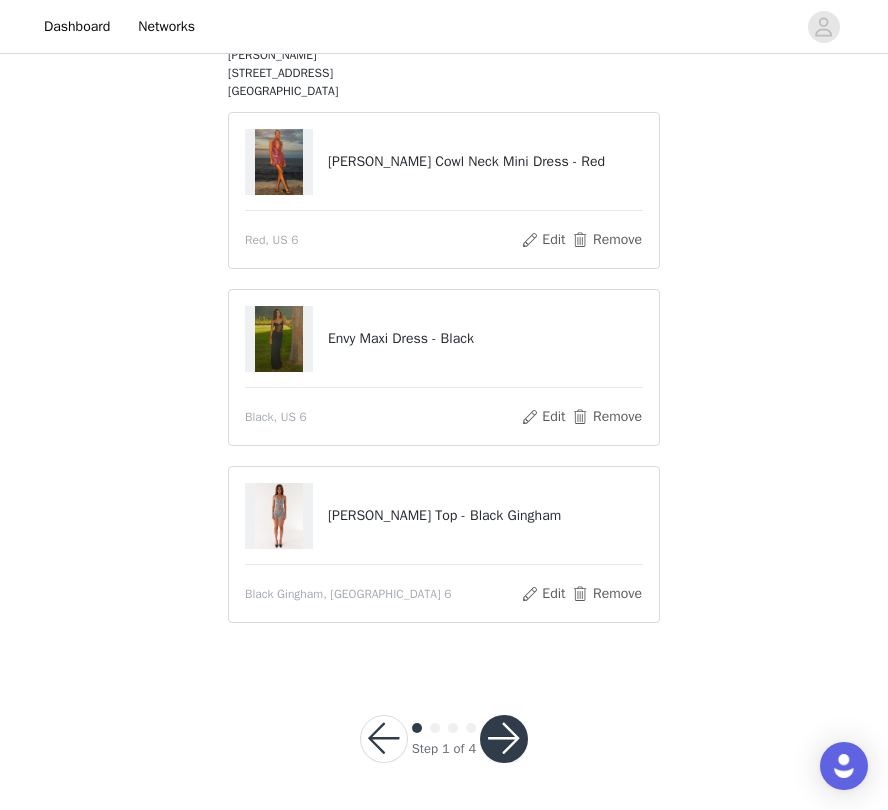 click at bounding box center [504, 739] 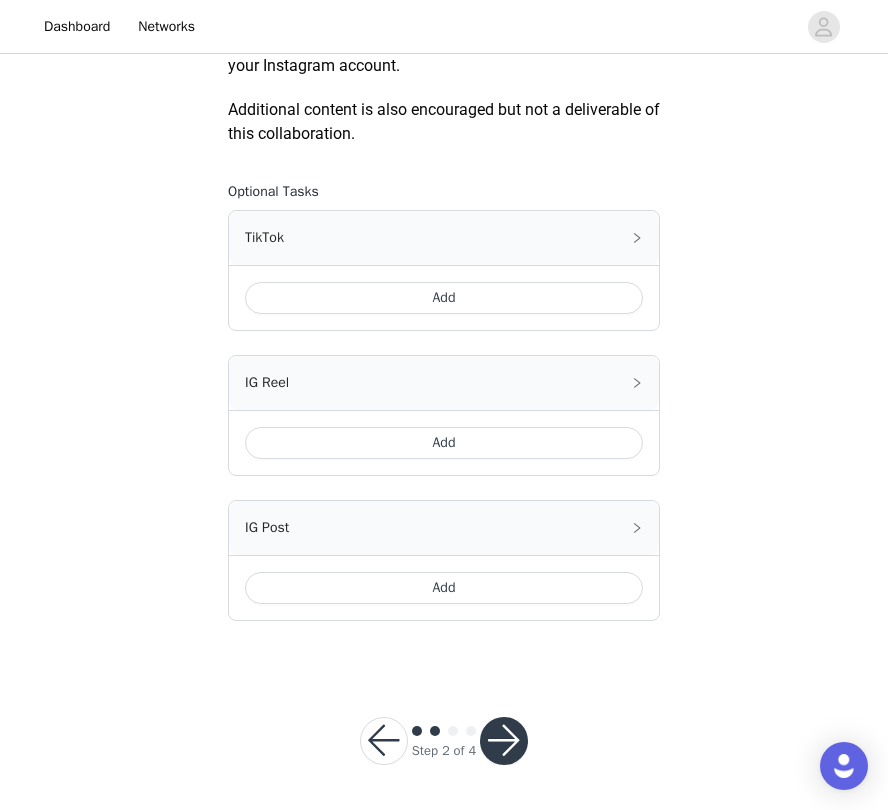 scroll, scrollTop: 1034, scrollLeft: 0, axis: vertical 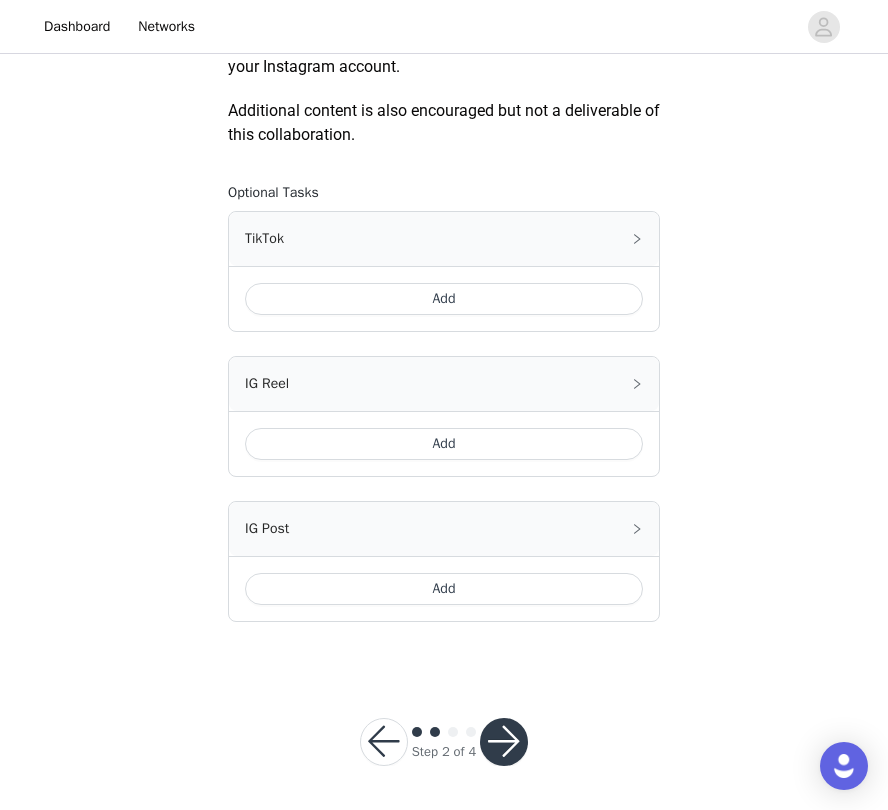 click at bounding box center [384, 742] 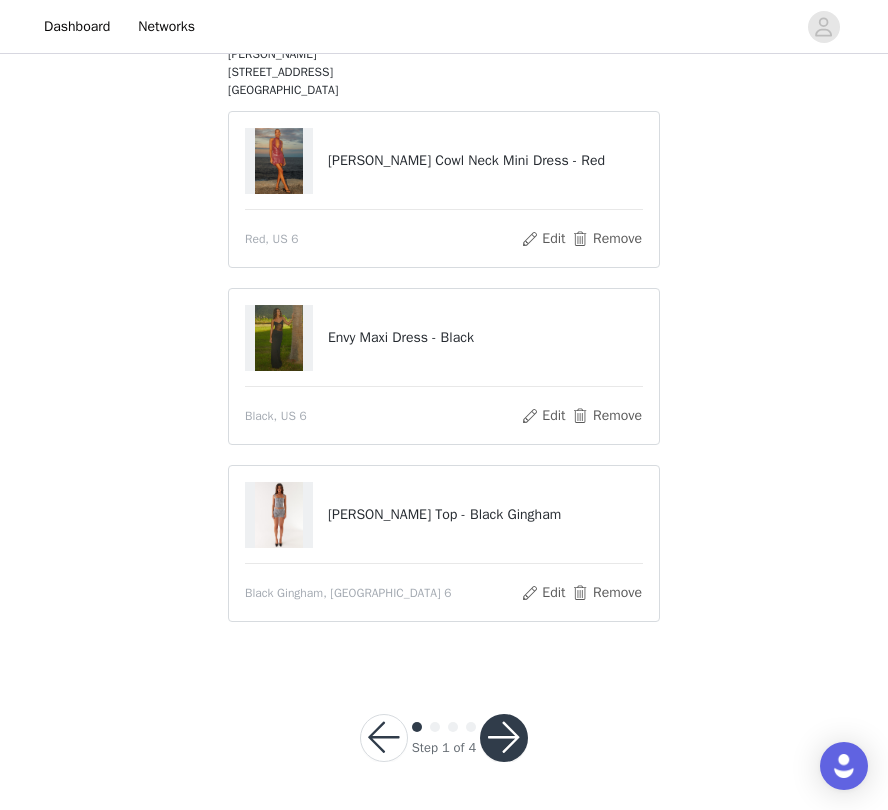 scroll, scrollTop: 242, scrollLeft: 0, axis: vertical 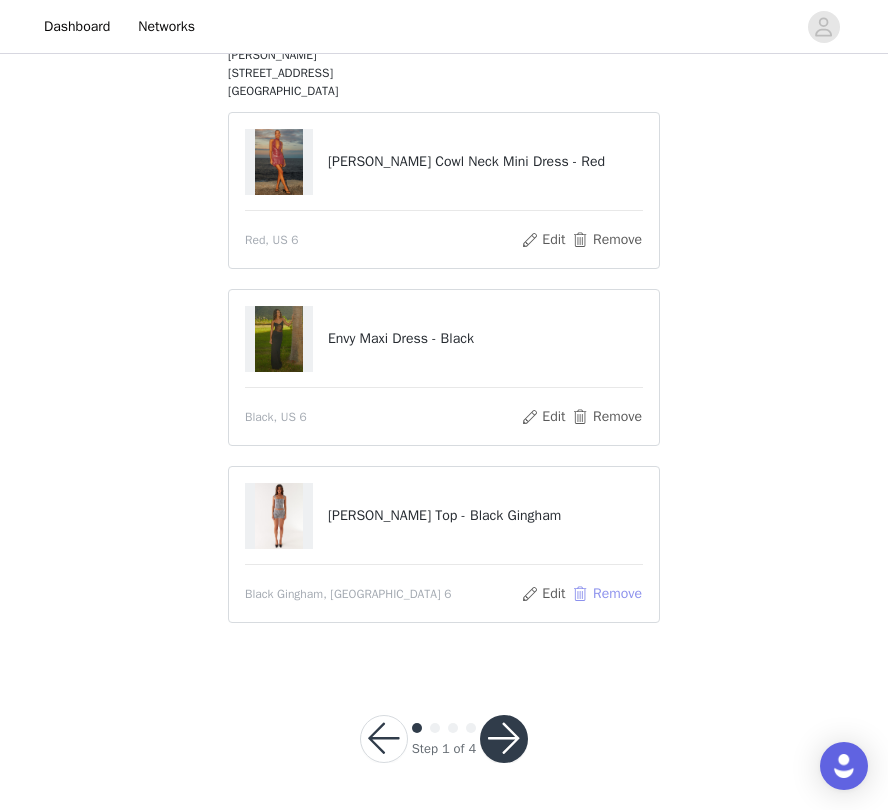 click on "Remove" at bounding box center (607, 594) 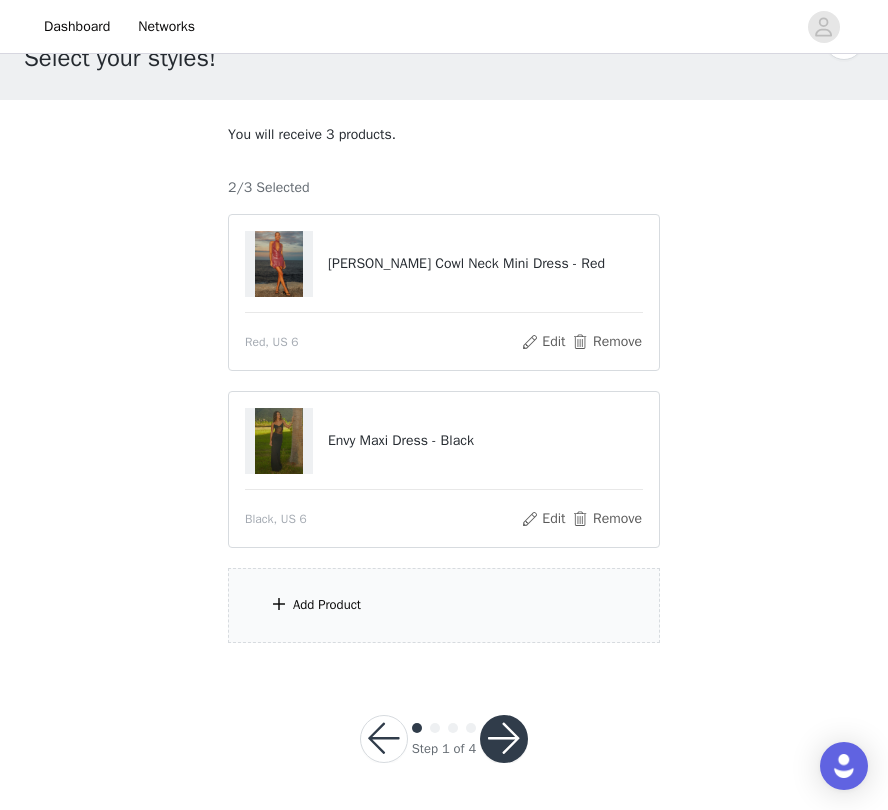 click on "Add Product" at bounding box center (444, 605) 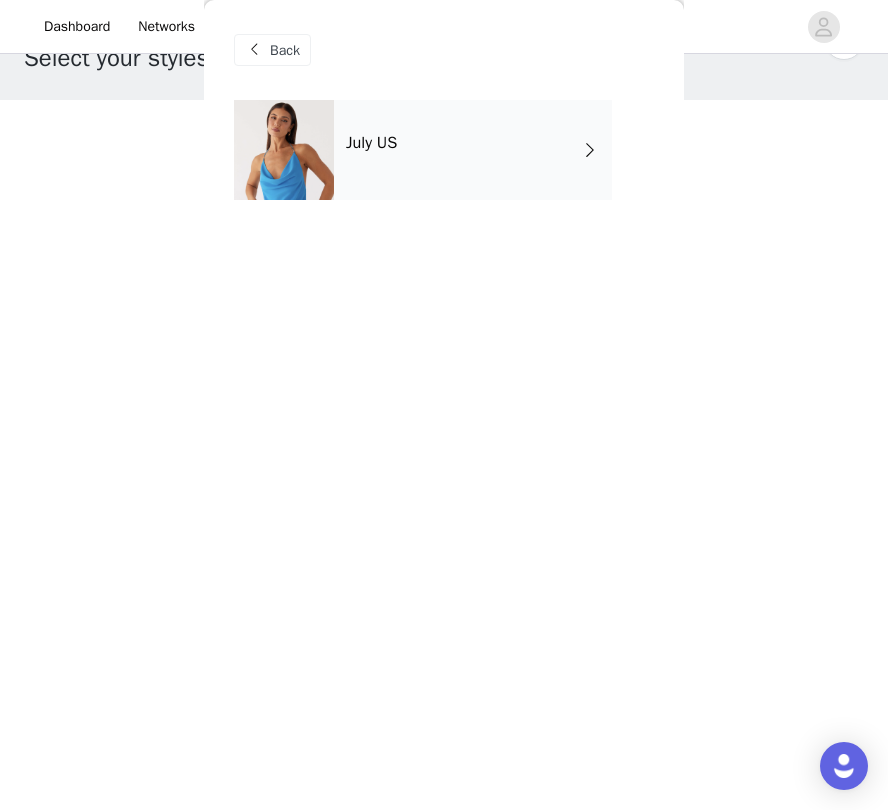 click on "July US" at bounding box center (473, 150) 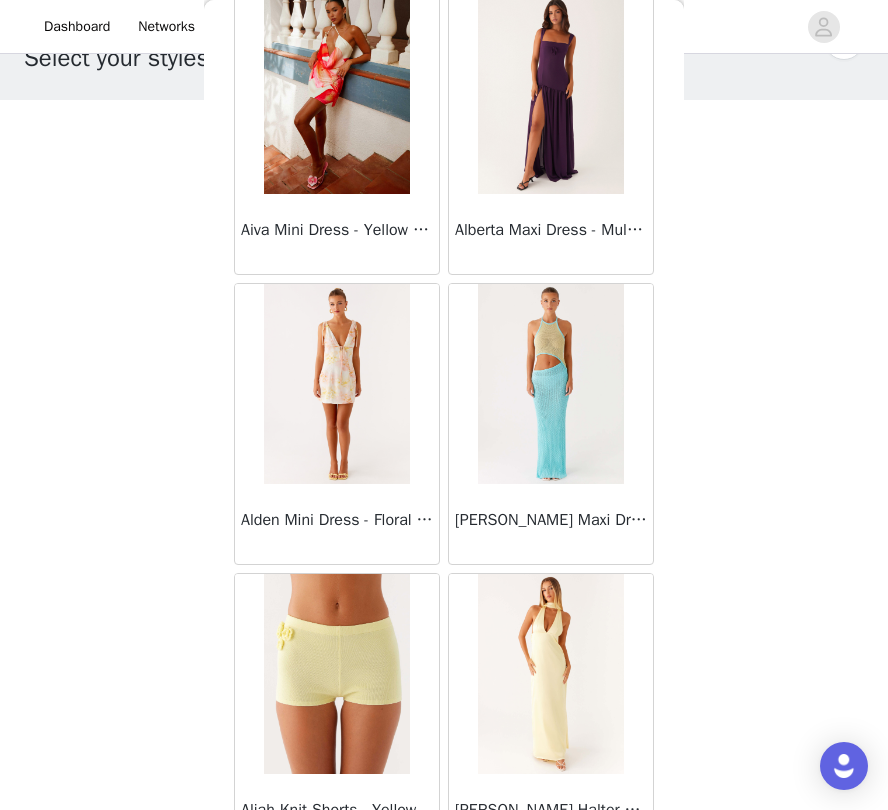 scroll, scrollTop: 758, scrollLeft: 0, axis: vertical 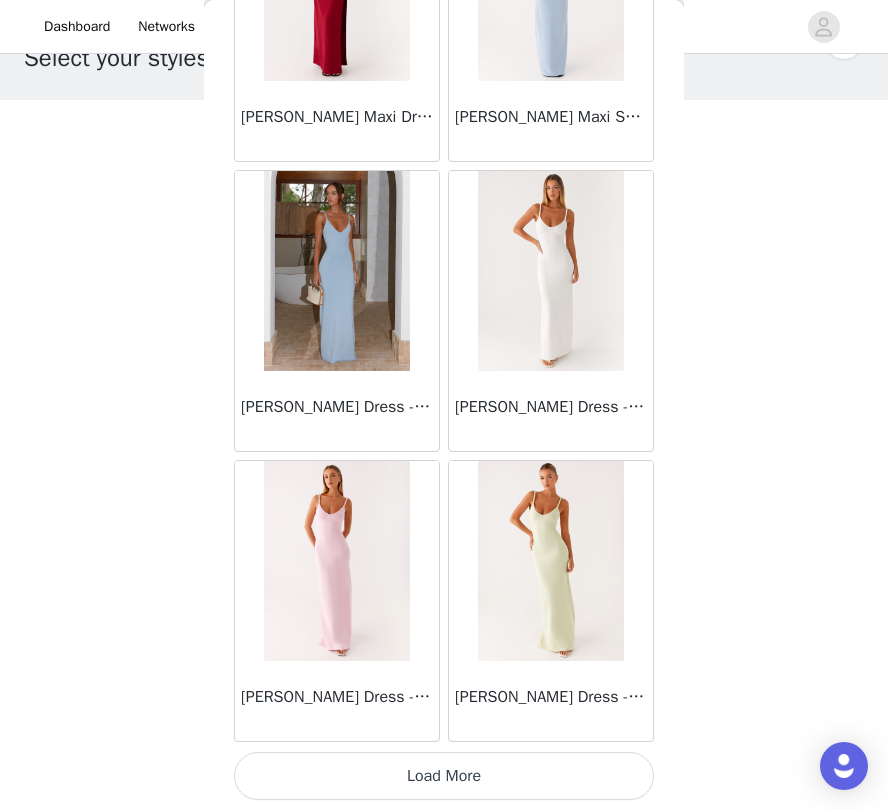 click on "Load More" at bounding box center (444, 776) 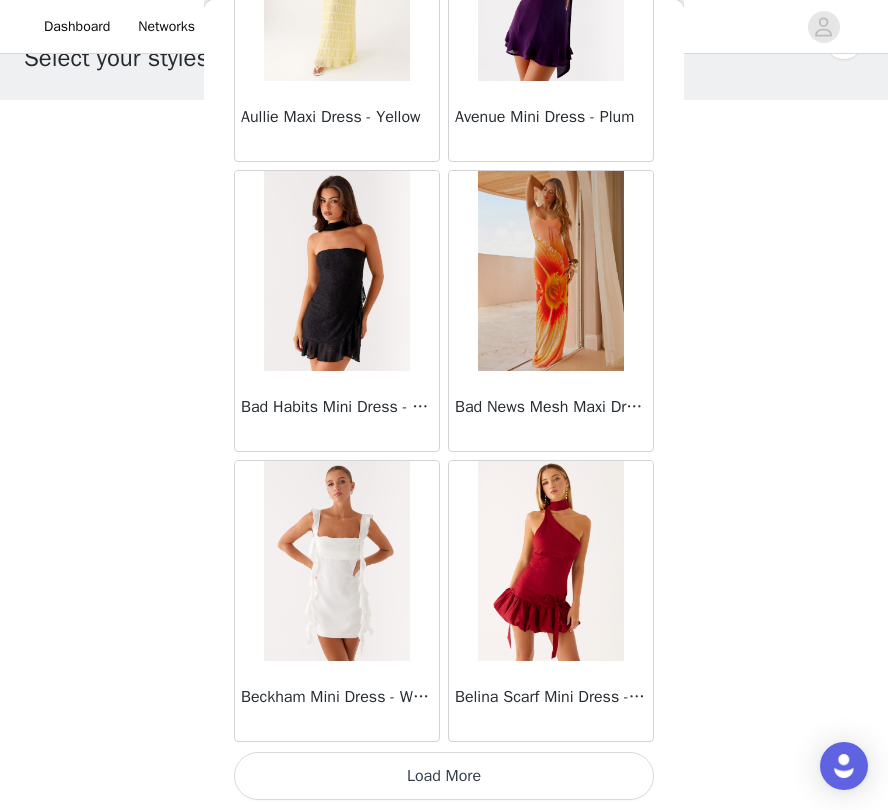 scroll, scrollTop: 5150, scrollLeft: 0, axis: vertical 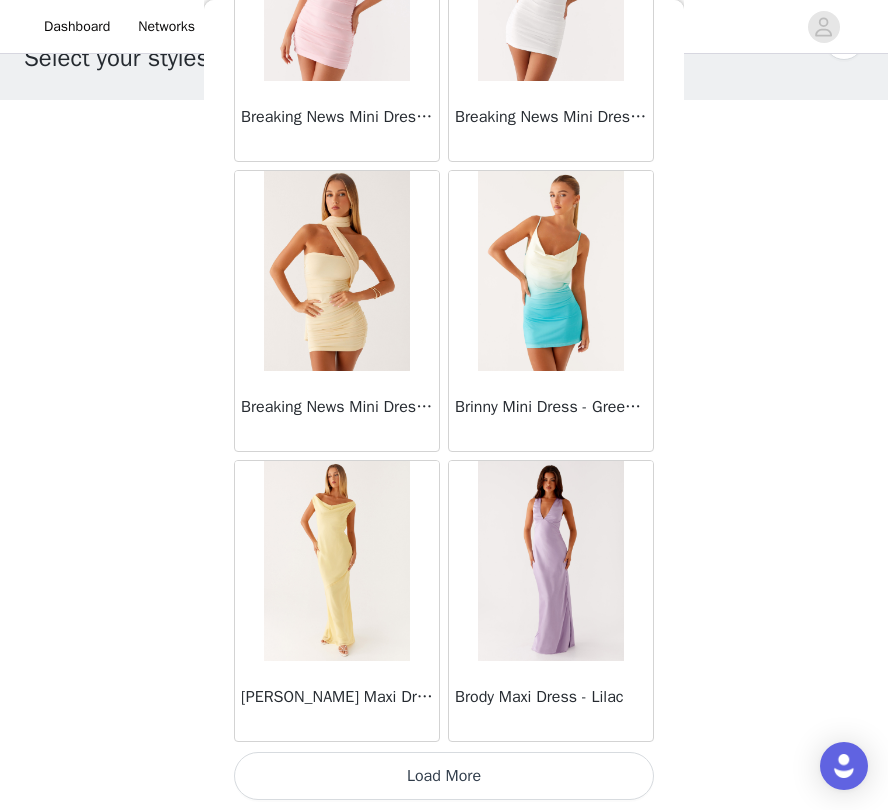click on "Load More" at bounding box center [444, 776] 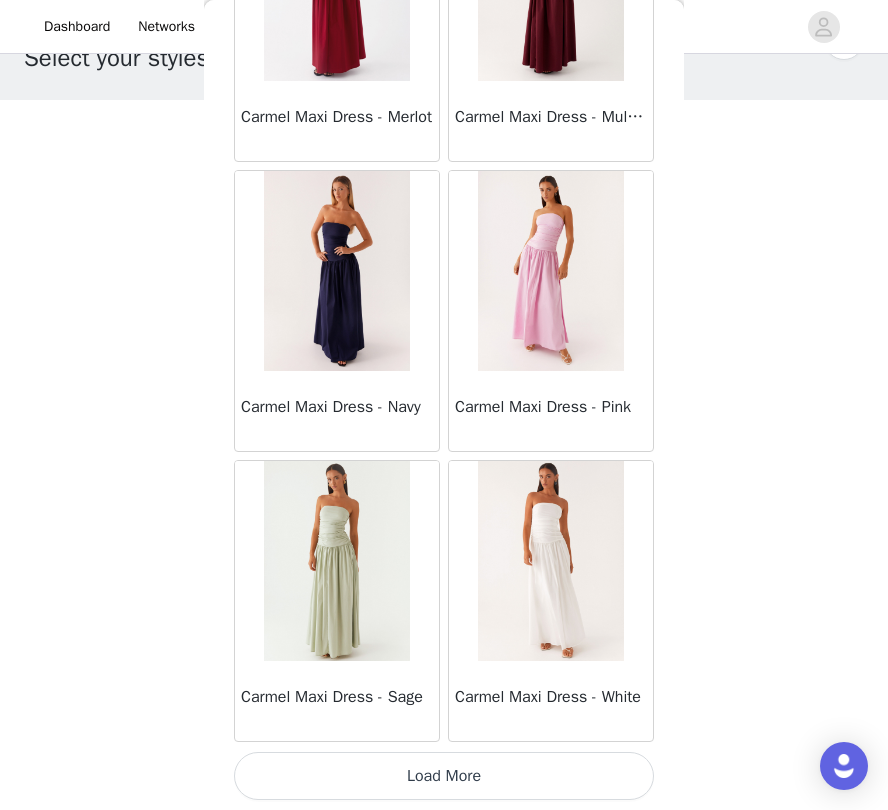 scroll, scrollTop: 10951, scrollLeft: 0, axis: vertical 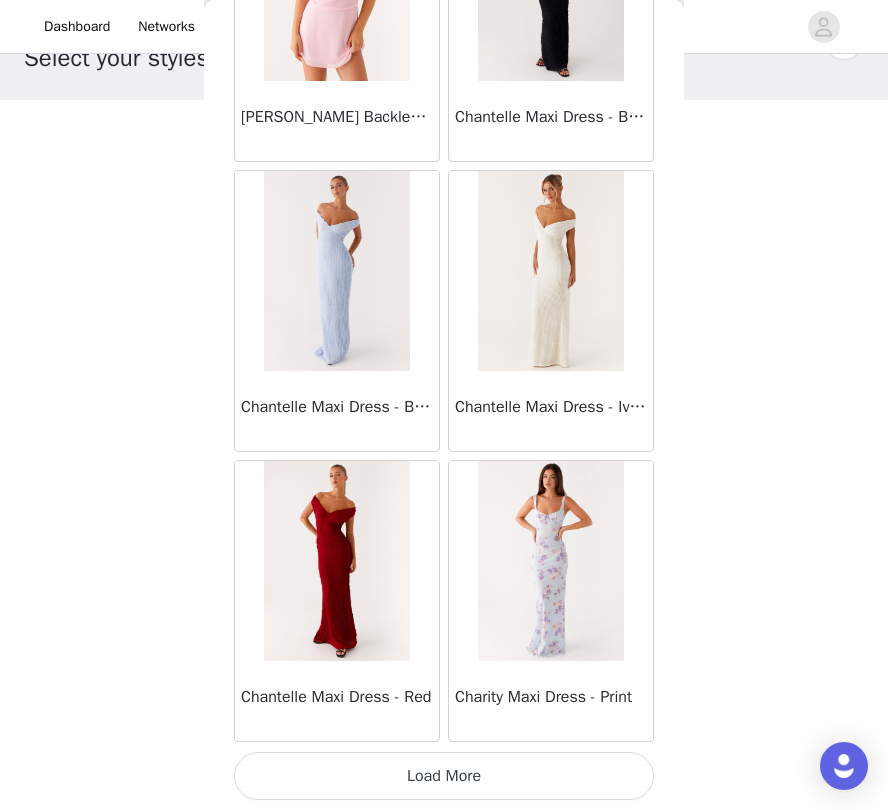 click on "Load More" at bounding box center (444, 776) 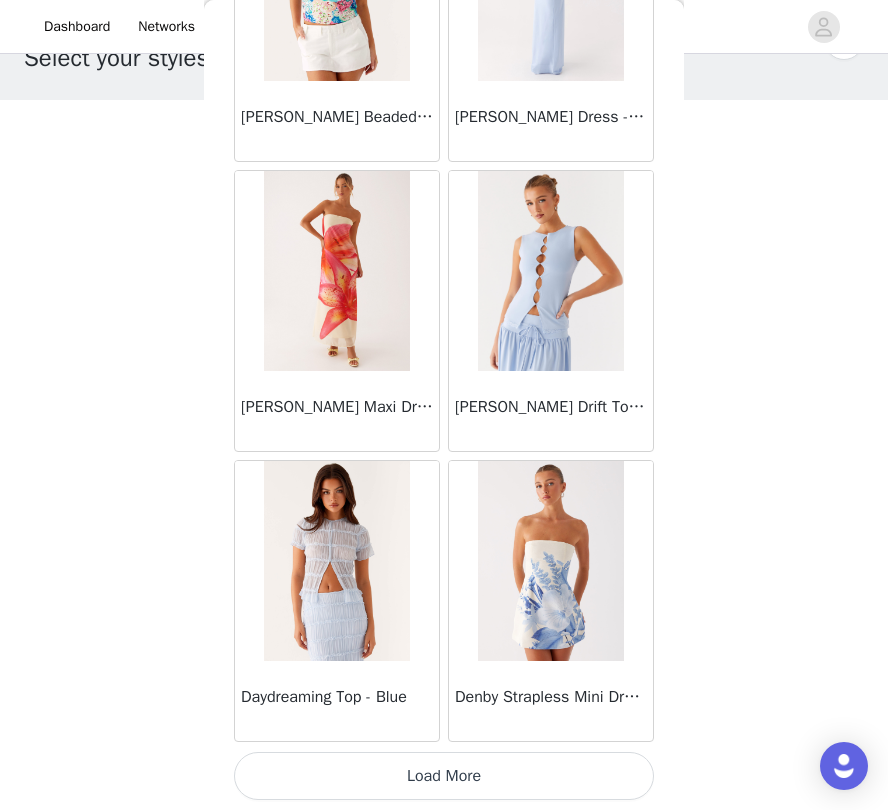 scroll, scrollTop: 16750, scrollLeft: 0, axis: vertical 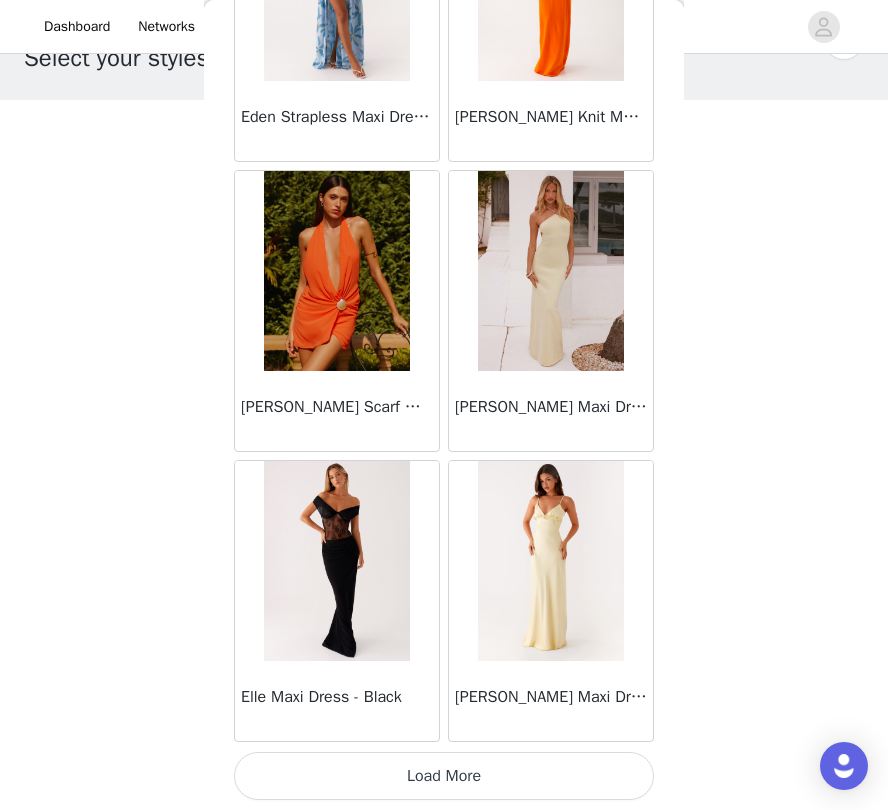 click on "Load More" at bounding box center (444, 776) 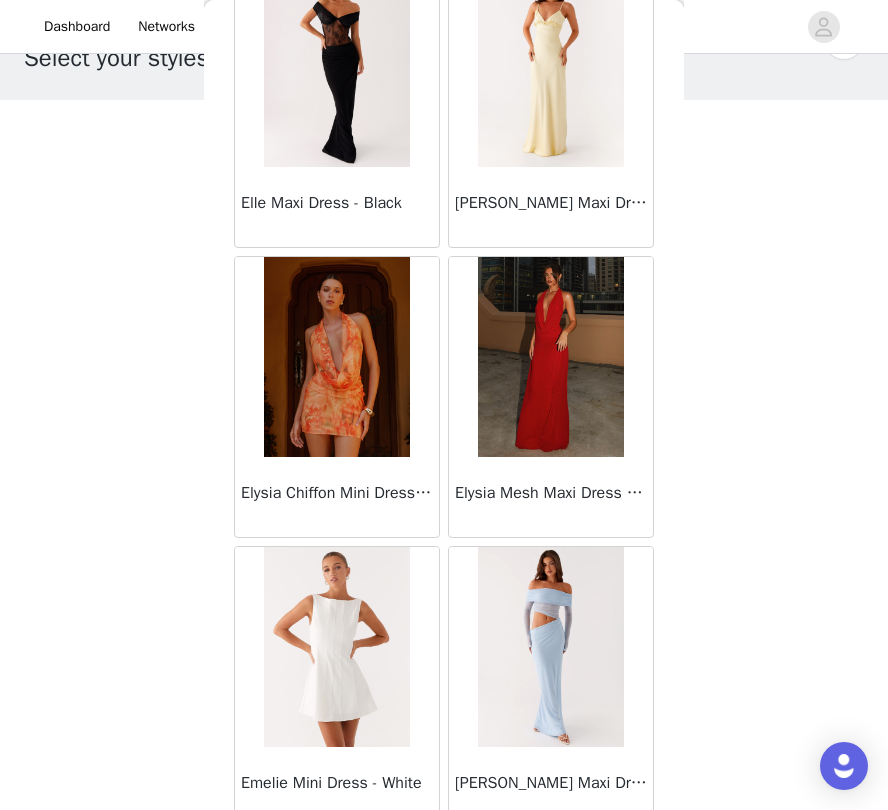 scroll, scrollTop: 20162, scrollLeft: 0, axis: vertical 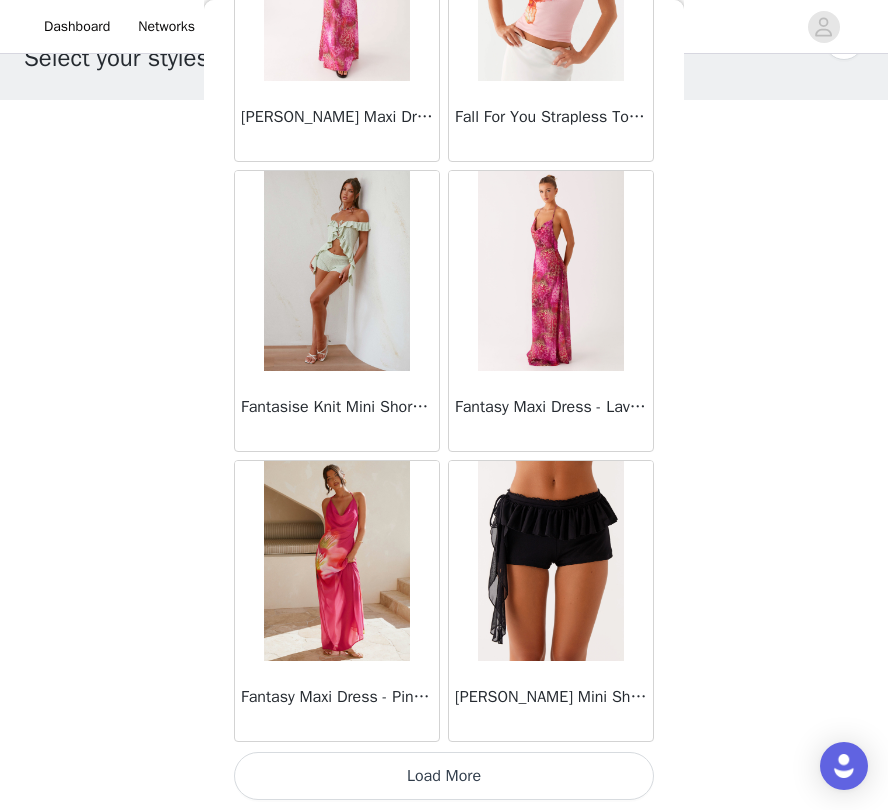 click on "Load More" at bounding box center (444, 776) 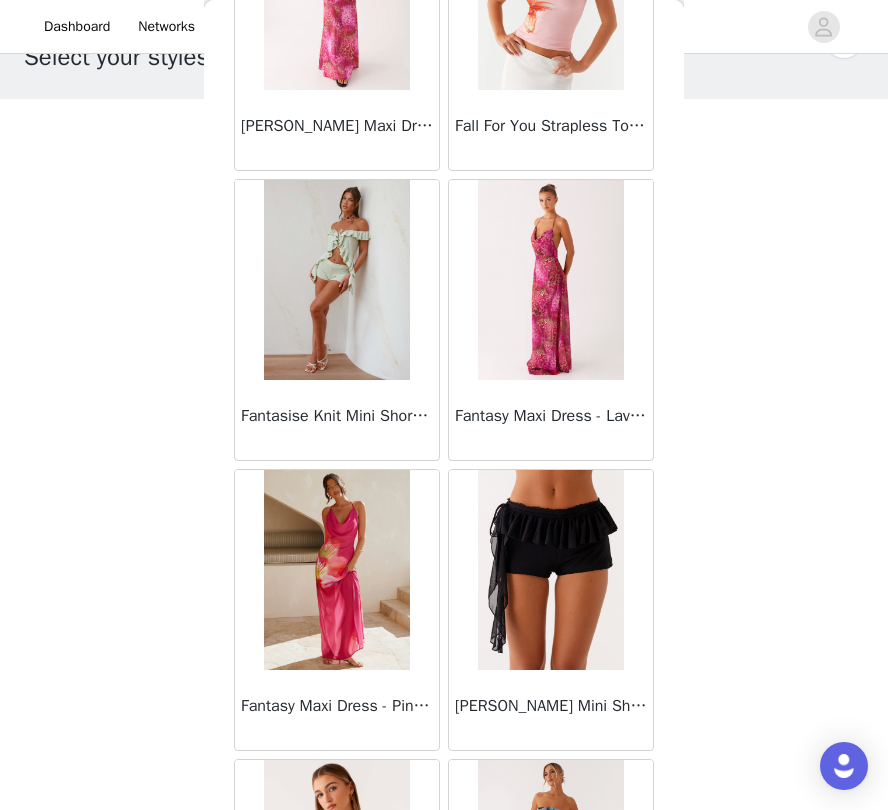 scroll, scrollTop: 62, scrollLeft: 0, axis: vertical 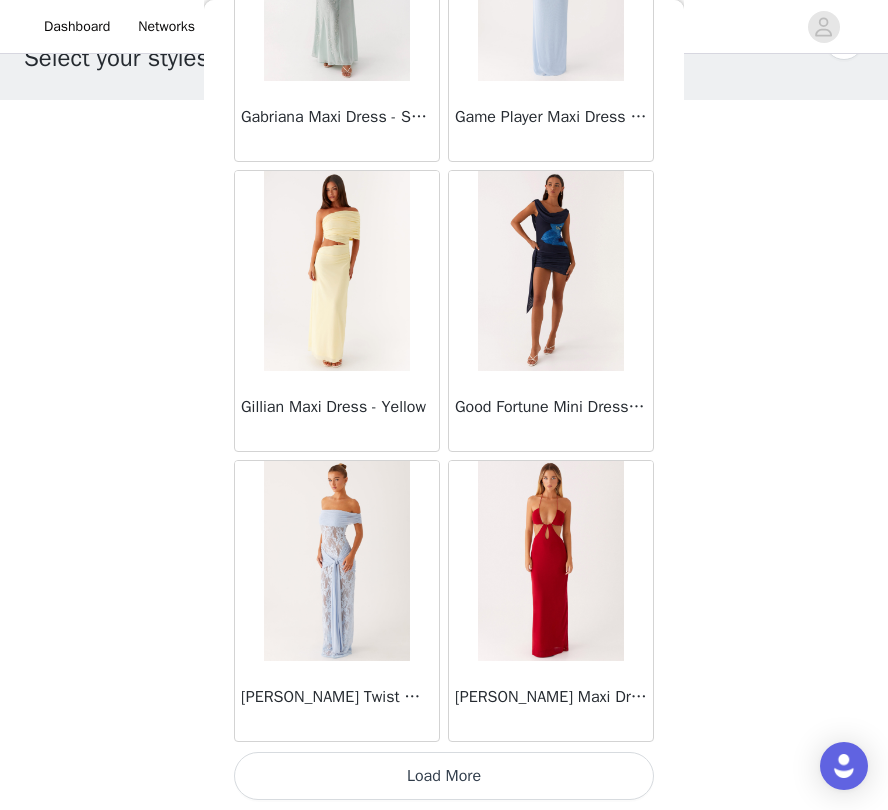 click on "Load More" at bounding box center [444, 776] 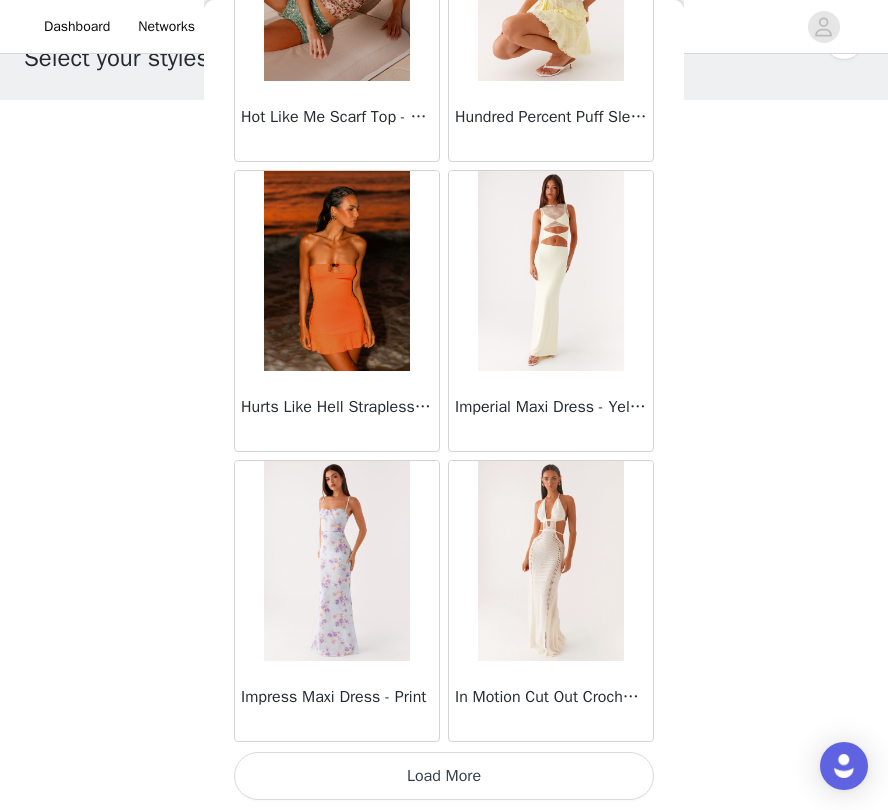 scroll, scrollTop: 28350, scrollLeft: 0, axis: vertical 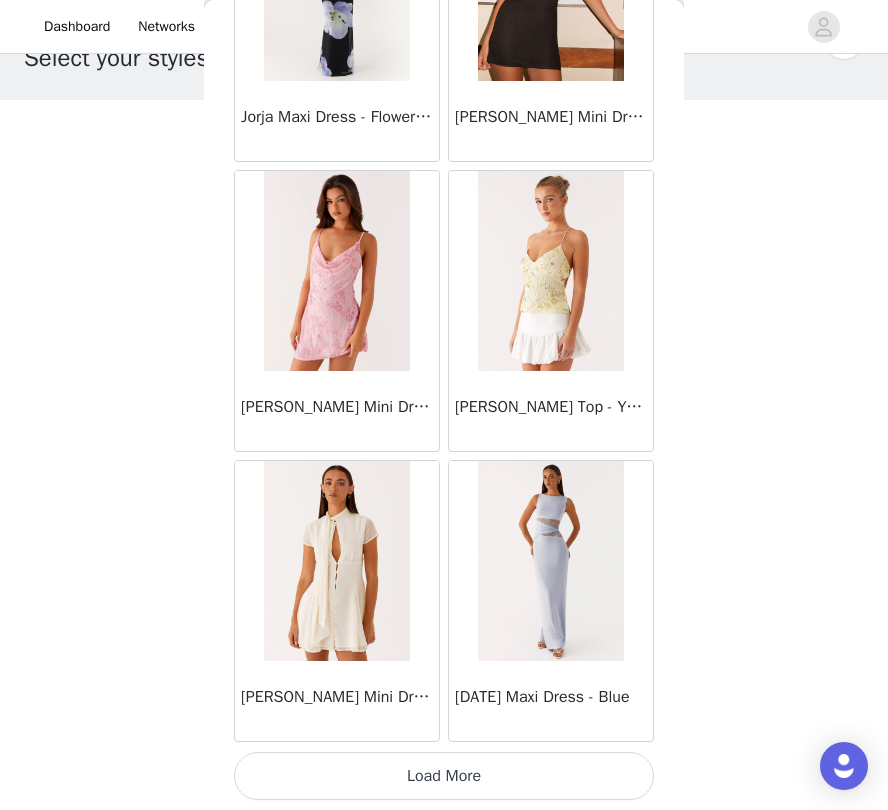click on "Load More" at bounding box center [444, 776] 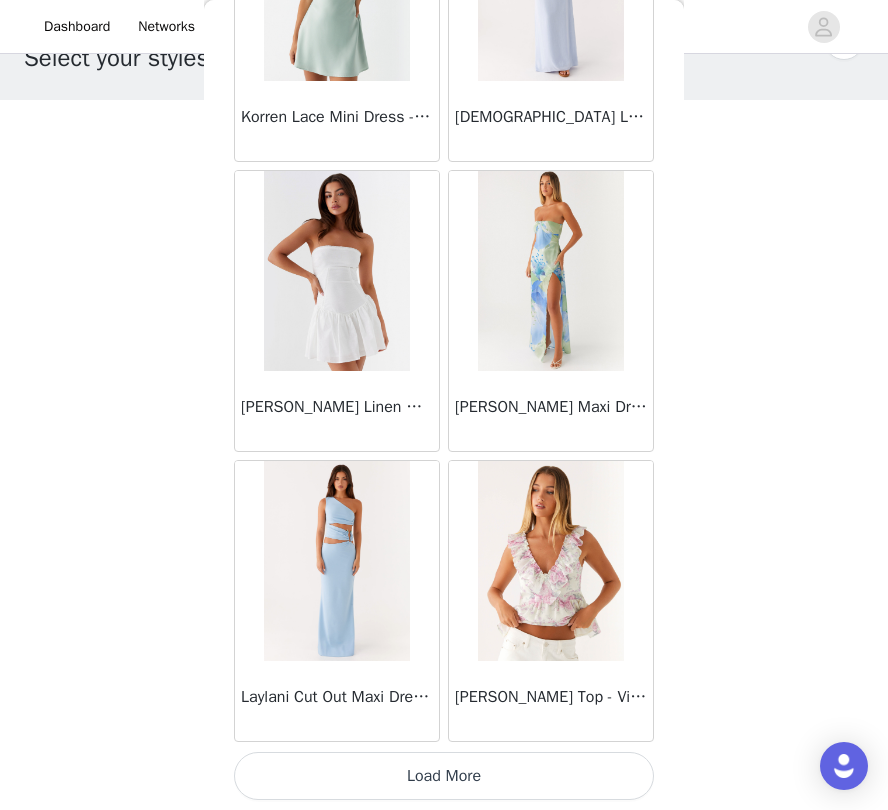 scroll, scrollTop: 34150, scrollLeft: 0, axis: vertical 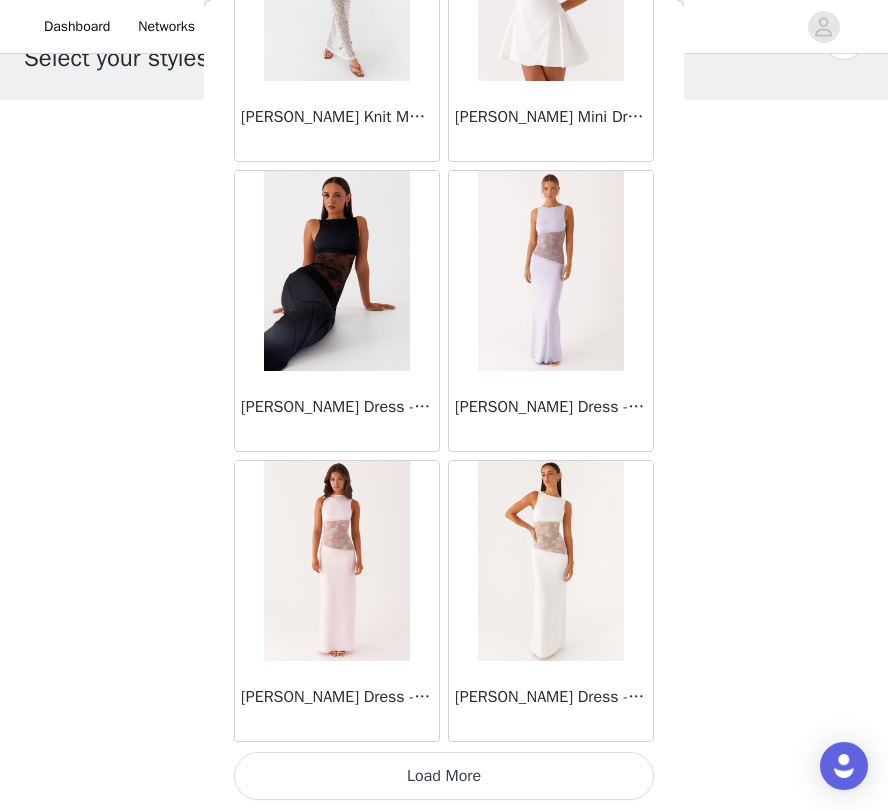 click on "Load More" at bounding box center [444, 776] 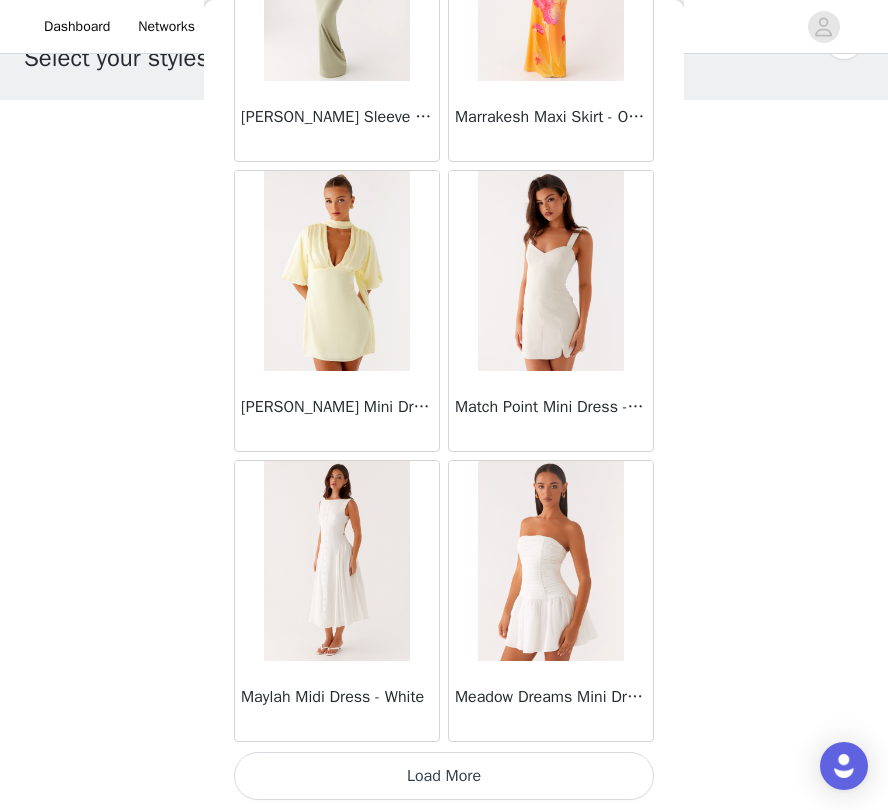 click on "Load More" at bounding box center [444, 776] 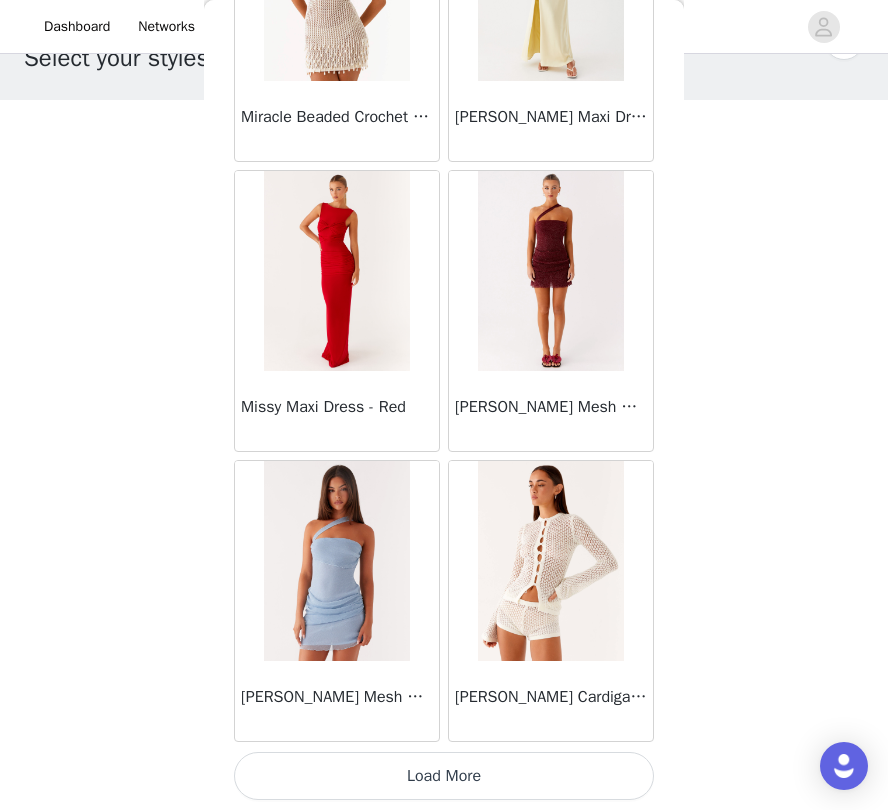 scroll, scrollTop: 42850, scrollLeft: 0, axis: vertical 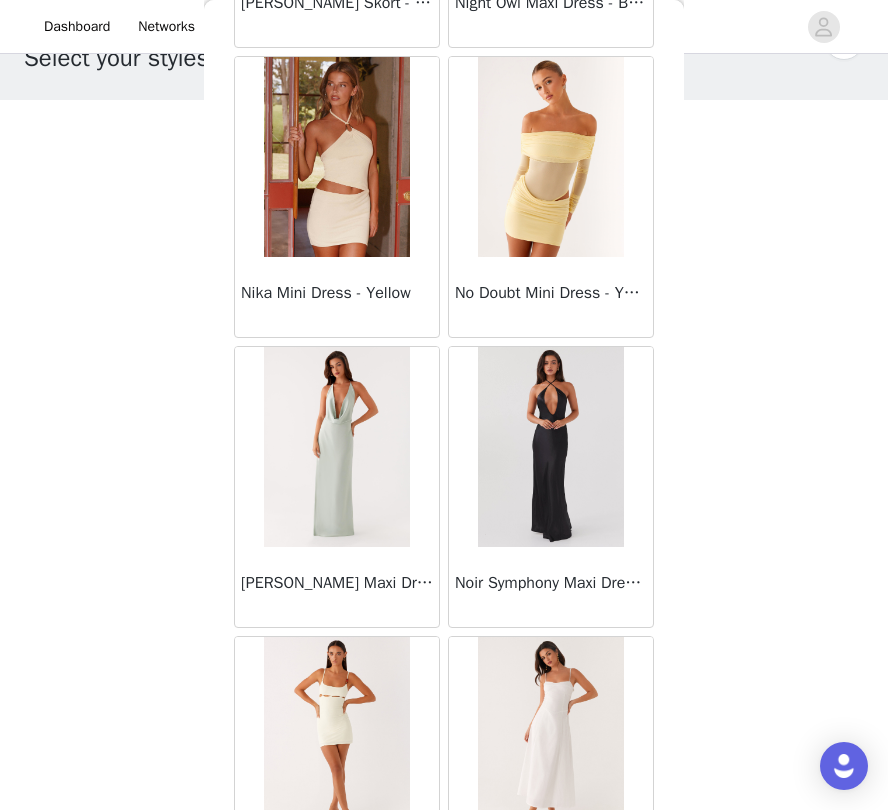 click at bounding box center (550, 447) 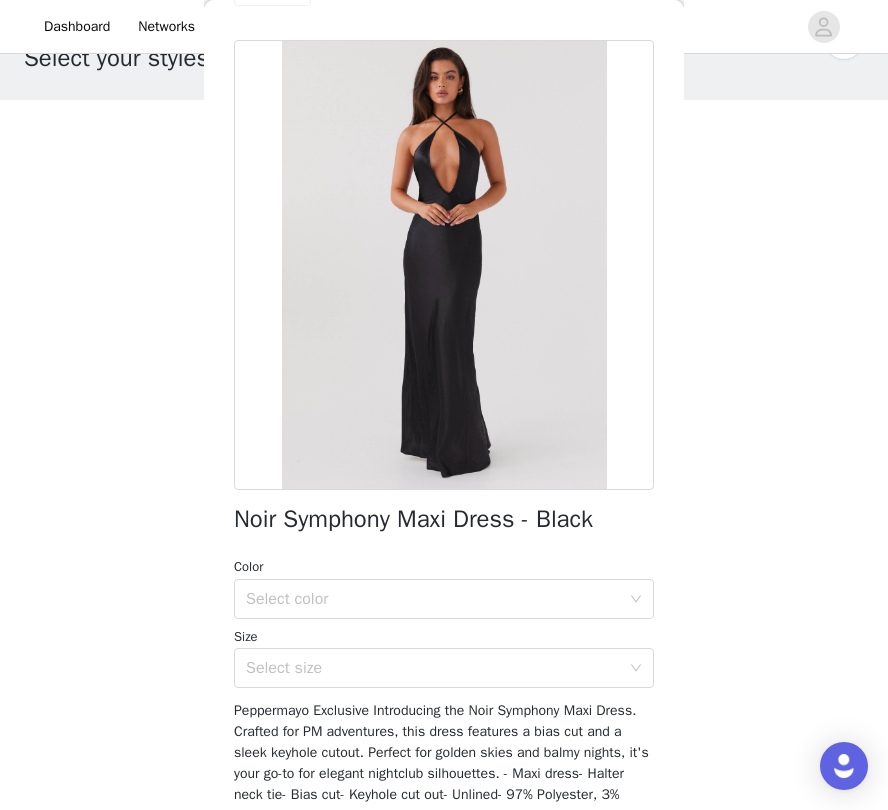 scroll, scrollTop: 71, scrollLeft: 0, axis: vertical 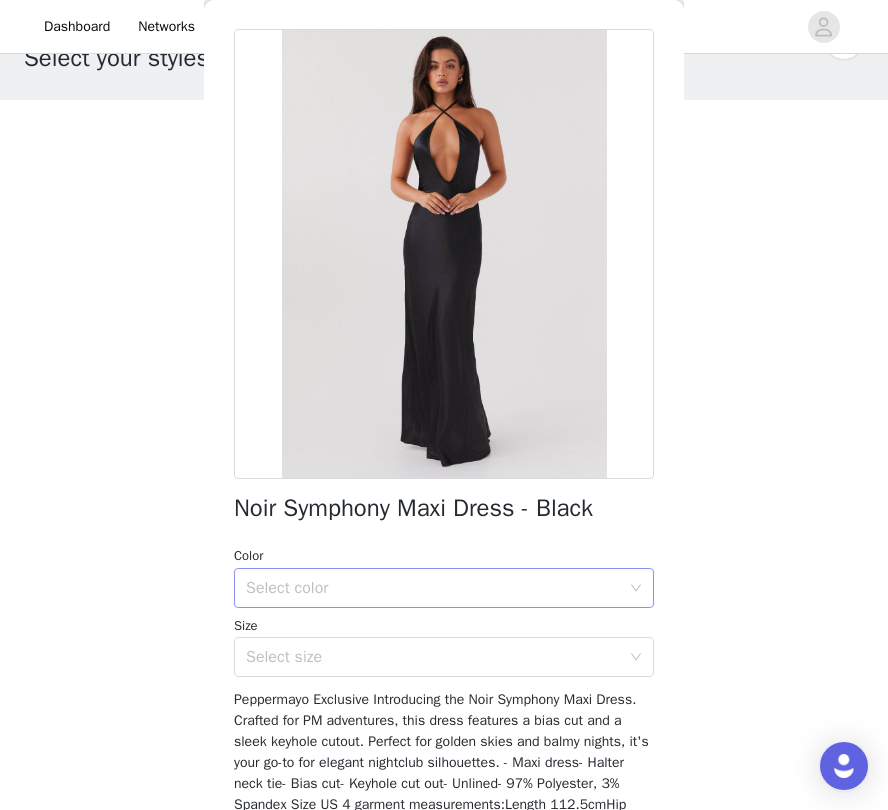 click on "Select color" at bounding box center (433, 588) 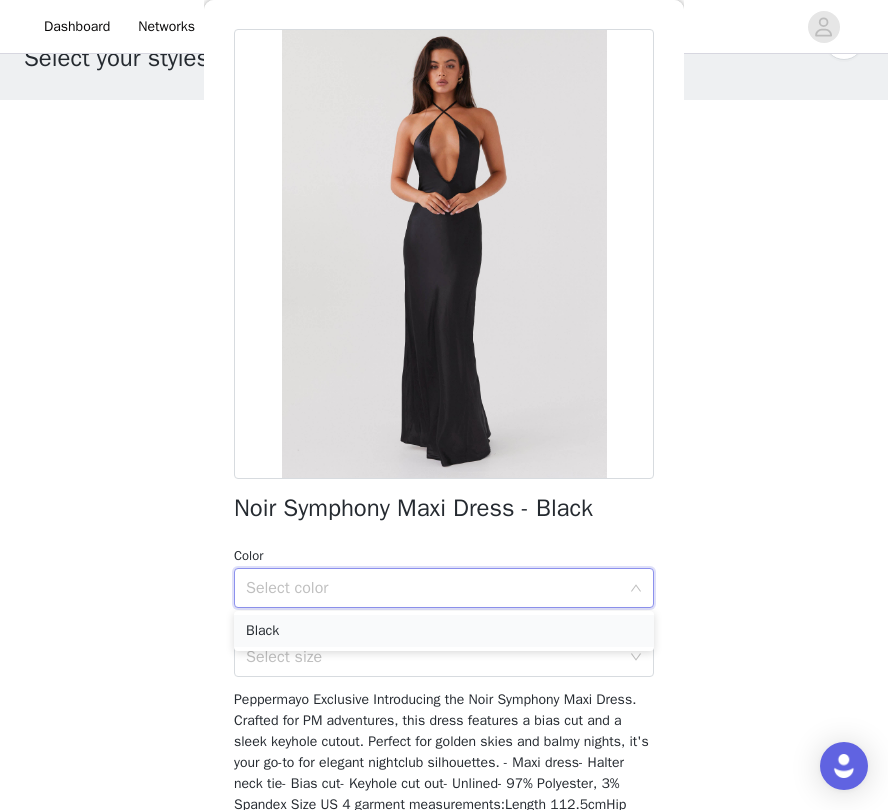 click on "Black" at bounding box center (444, 631) 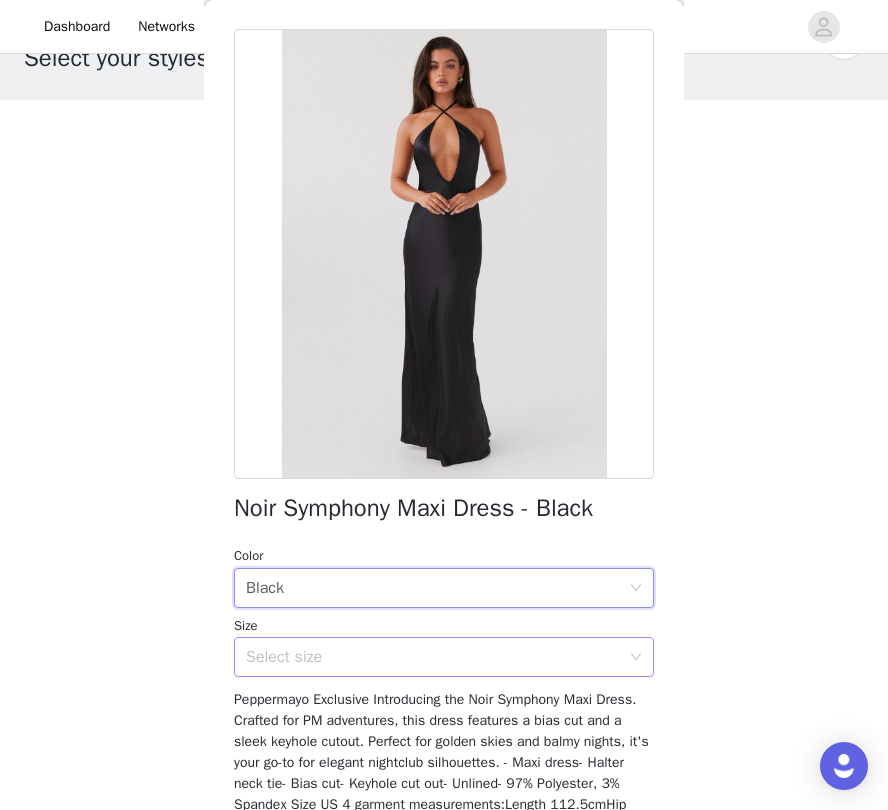 click on "Select size" at bounding box center (433, 657) 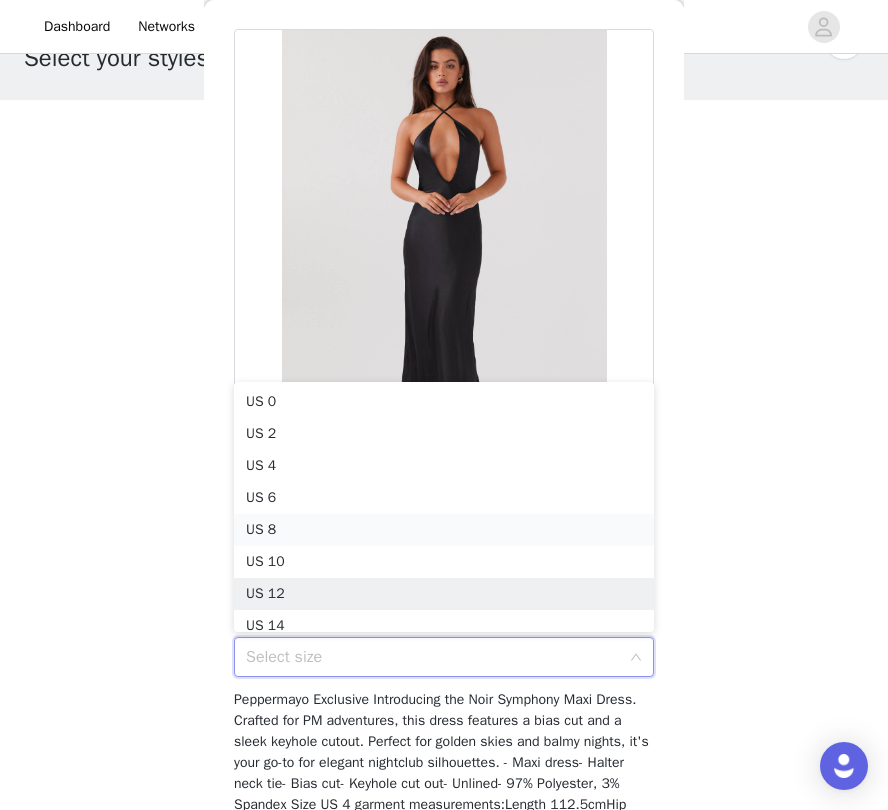 scroll, scrollTop: 10, scrollLeft: 0, axis: vertical 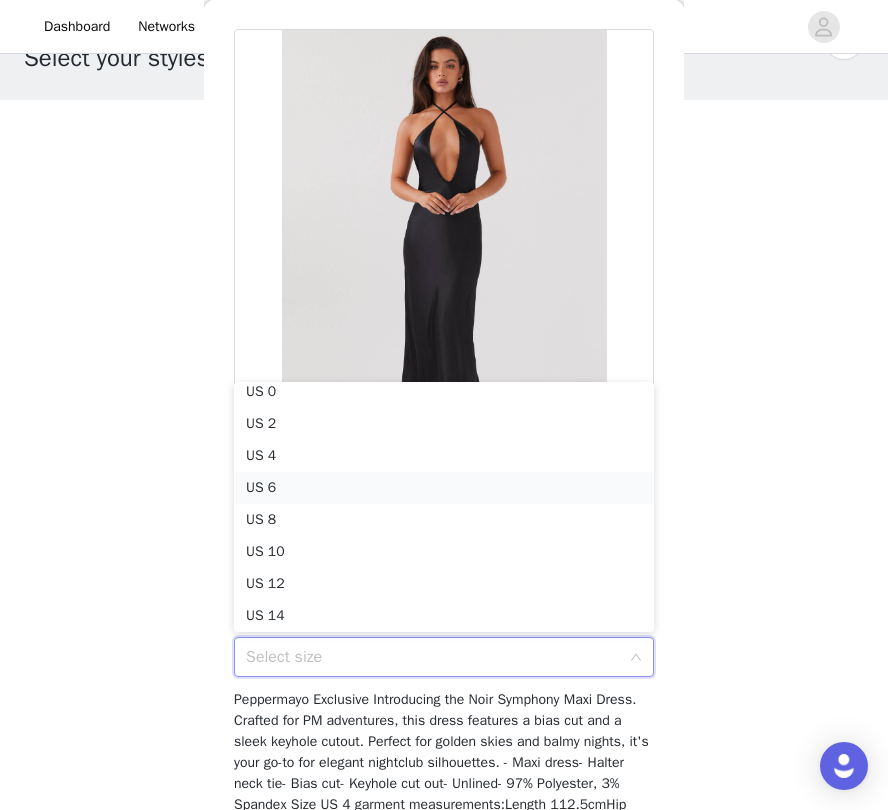 click on "US 6" at bounding box center (444, 488) 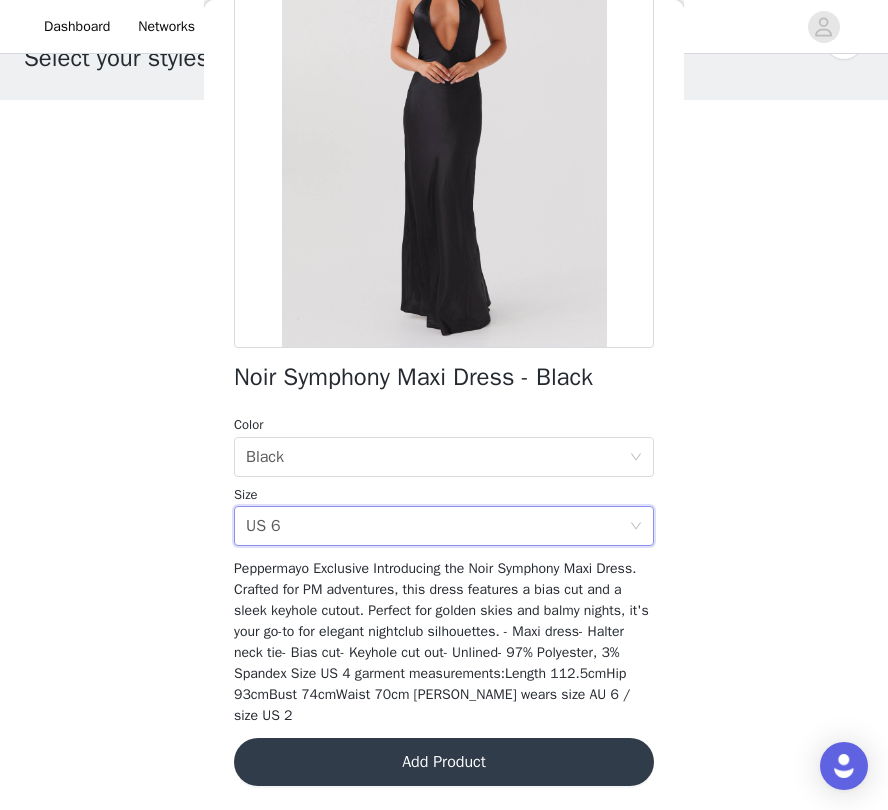 scroll, scrollTop: 201, scrollLeft: 0, axis: vertical 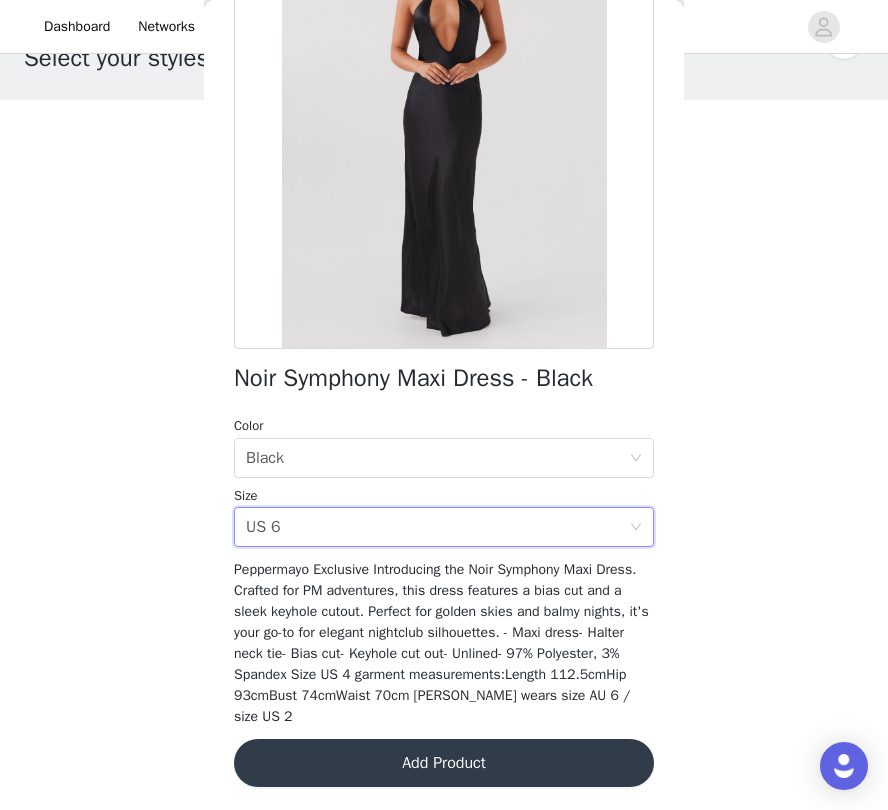 click on "Add Product" at bounding box center [444, 763] 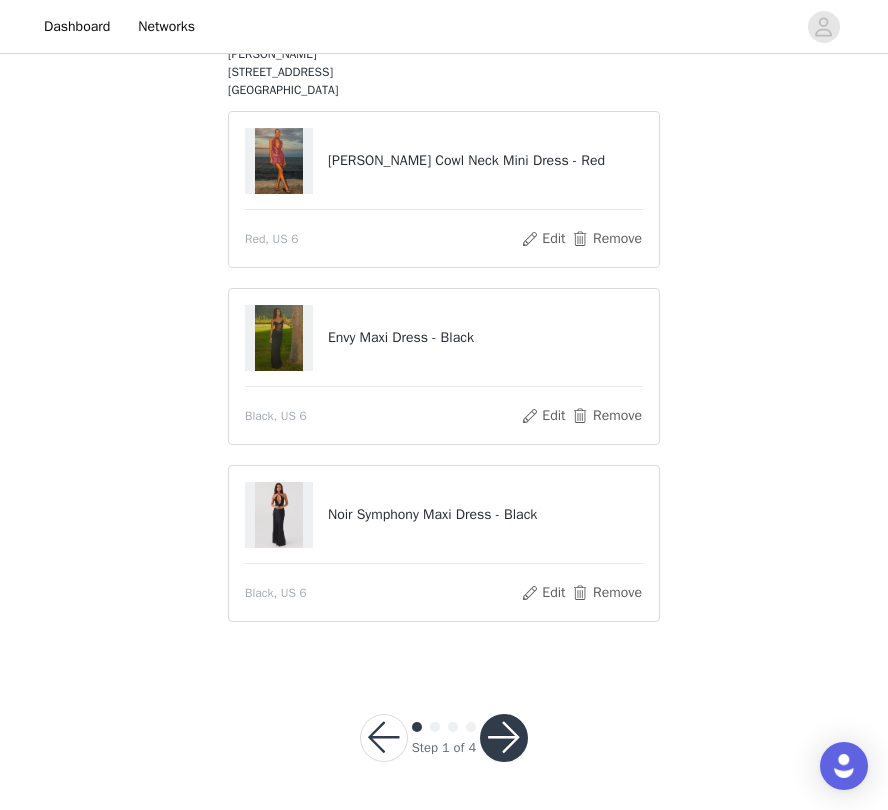 scroll, scrollTop: 242, scrollLeft: 0, axis: vertical 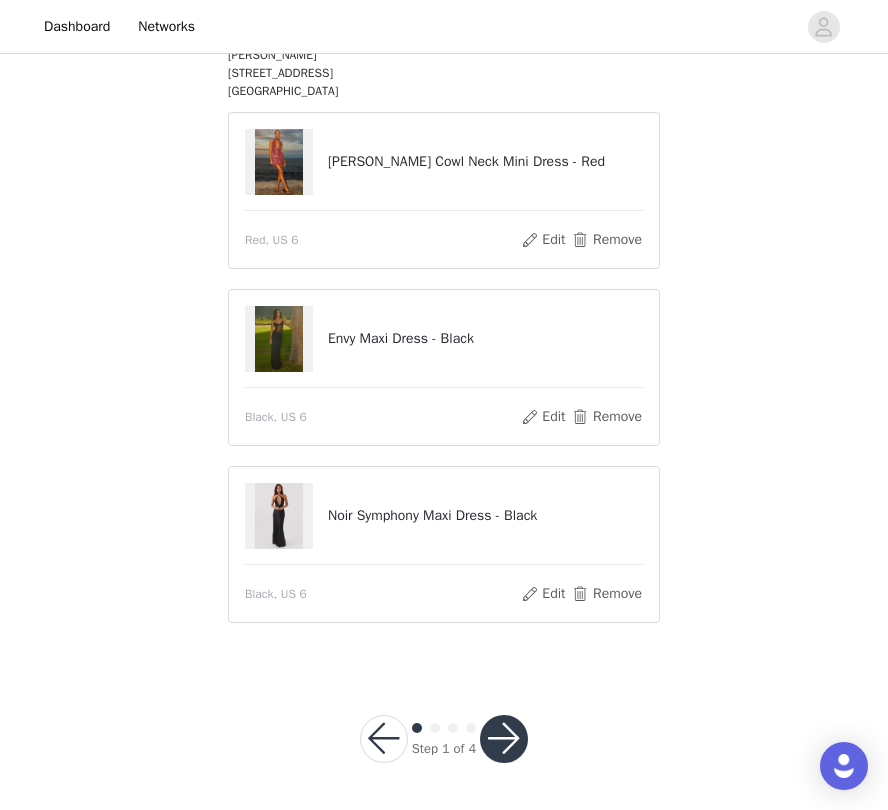 click at bounding box center [504, 739] 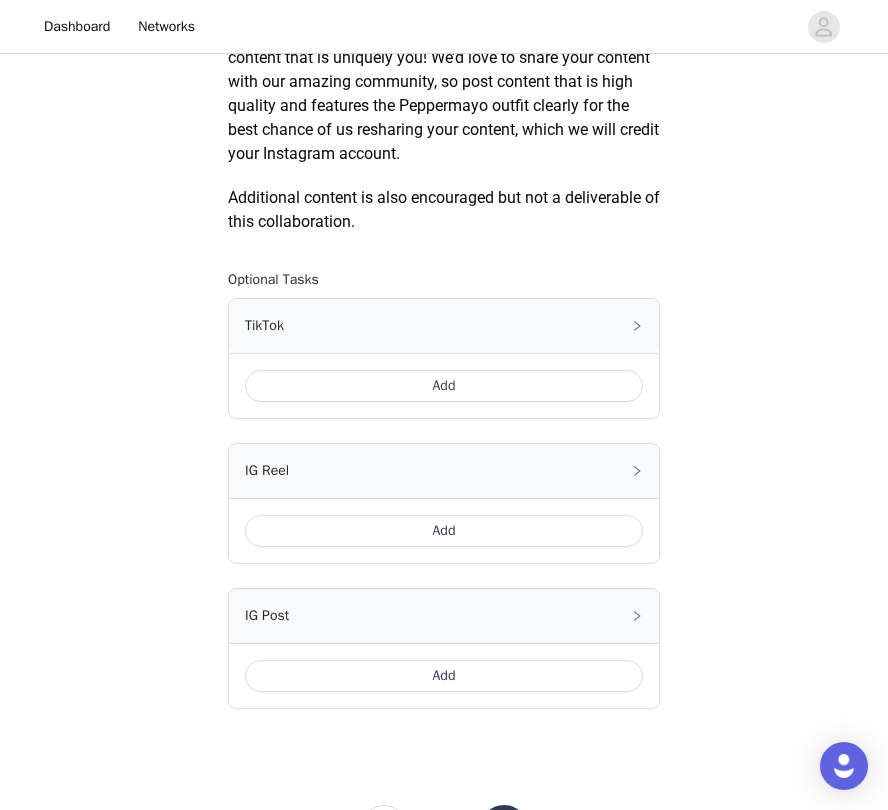 scroll, scrollTop: 957, scrollLeft: 0, axis: vertical 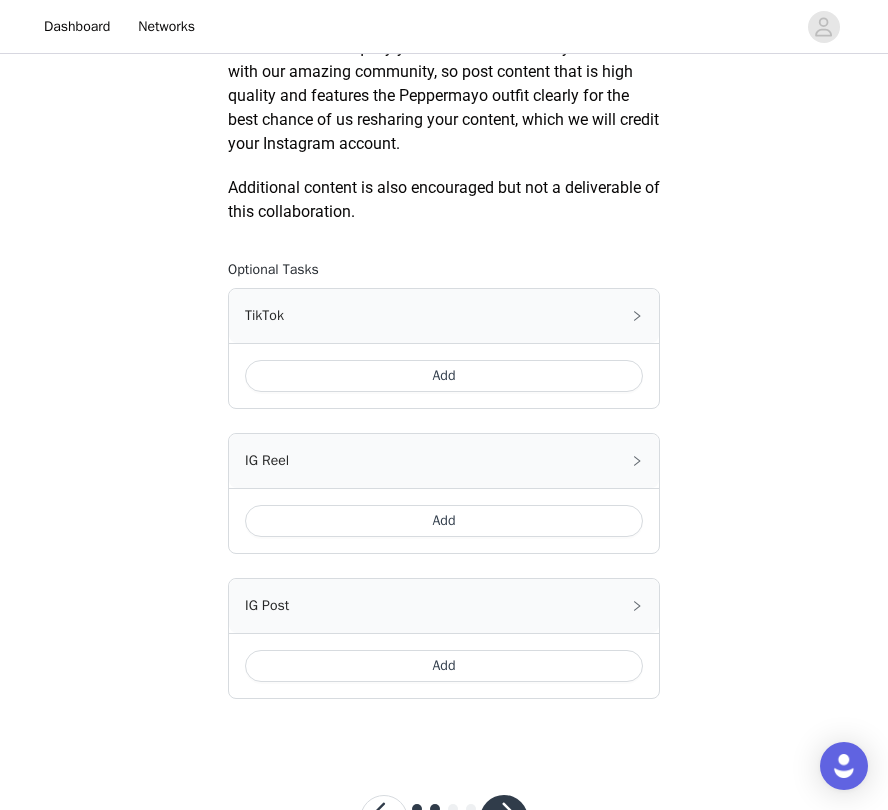 click on "Add" at bounding box center (444, 666) 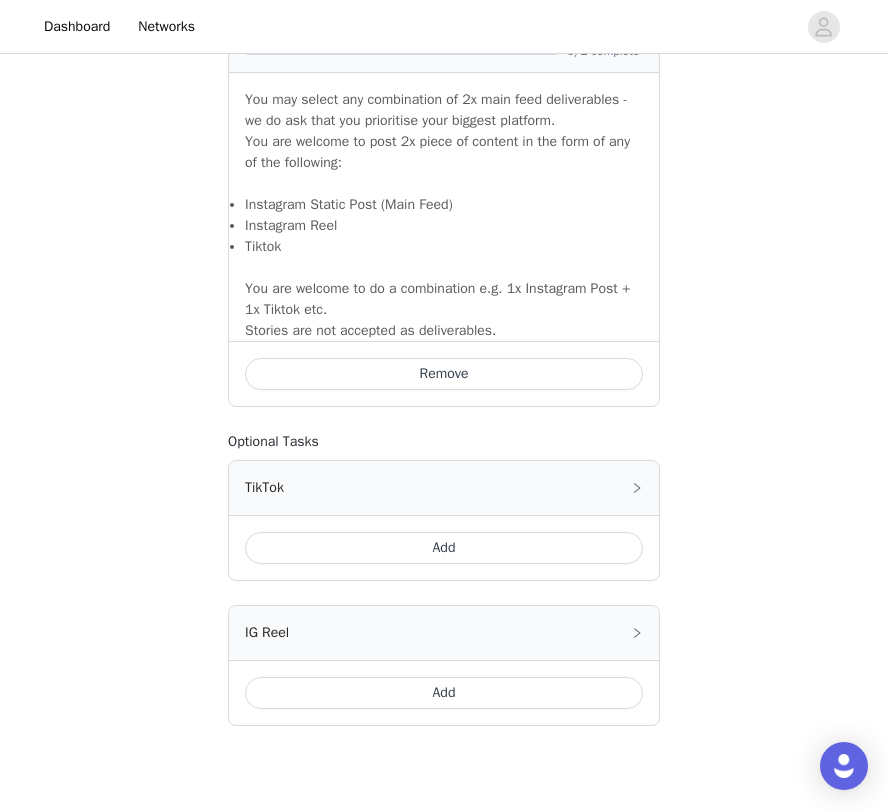 scroll, scrollTop: 1311, scrollLeft: 0, axis: vertical 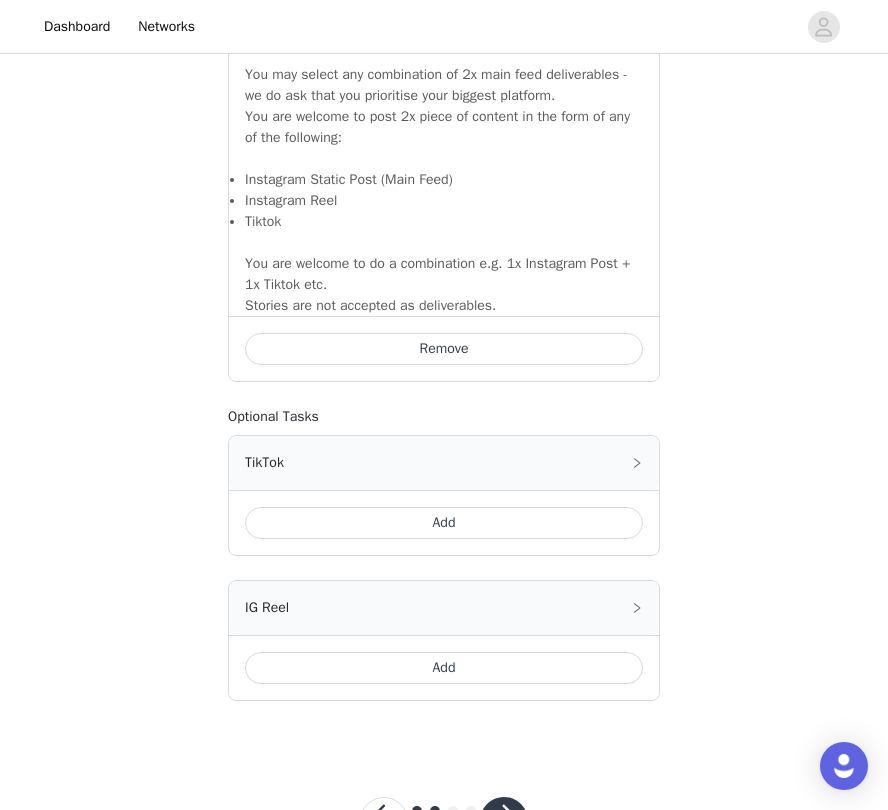 click on "Add" at bounding box center (444, 523) 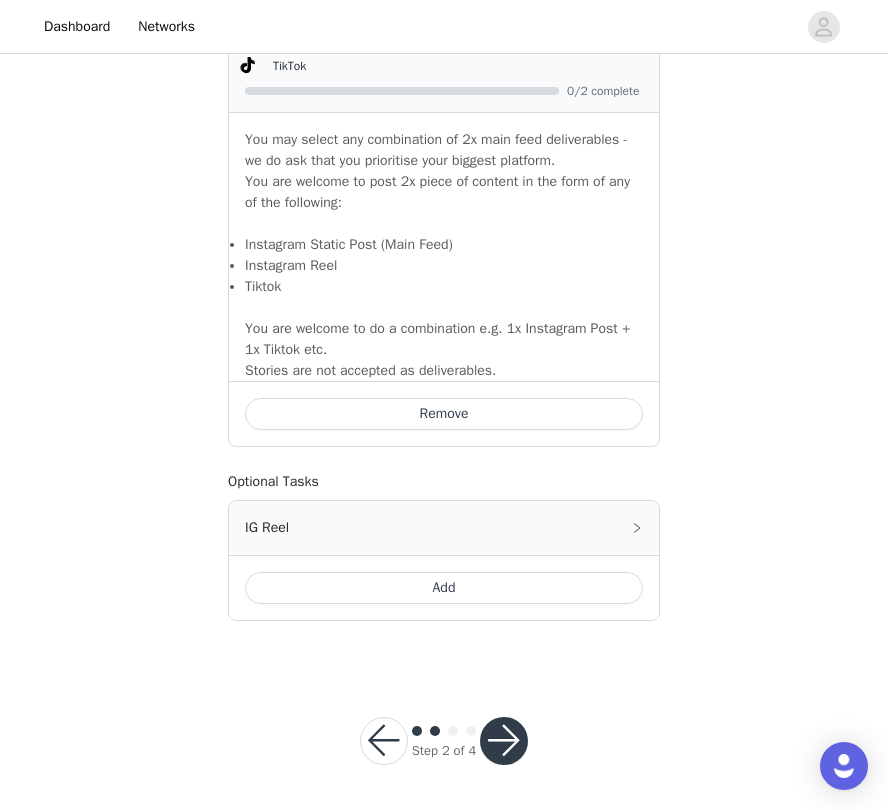 scroll, scrollTop: 1717, scrollLeft: 0, axis: vertical 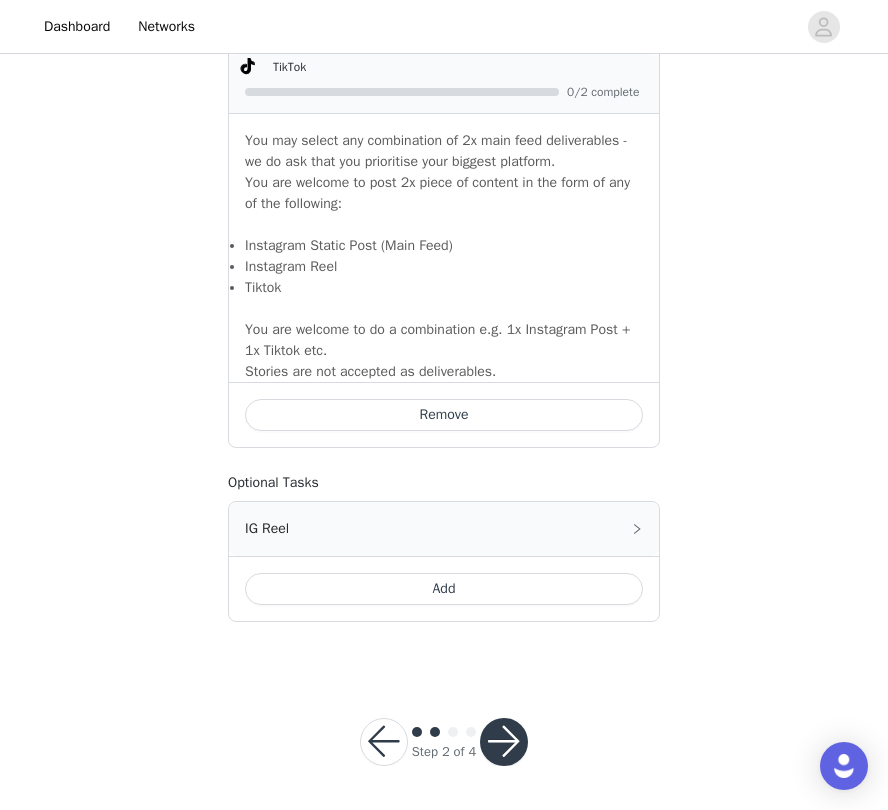 click at bounding box center (504, 742) 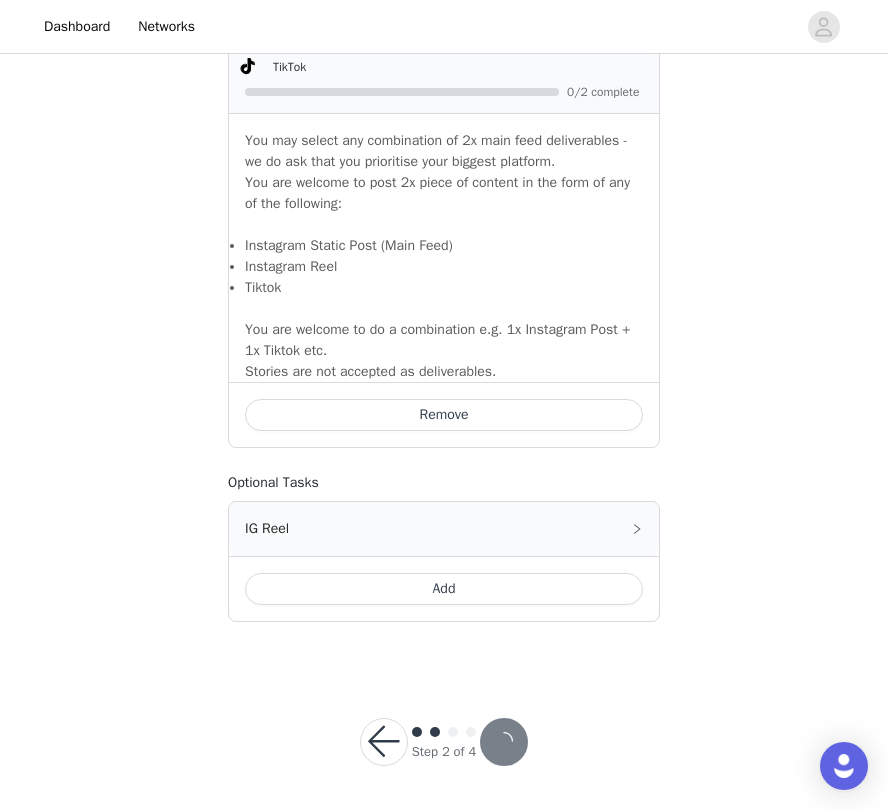scroll, scrollTop: 0, scrollLeft: 0, axis: both 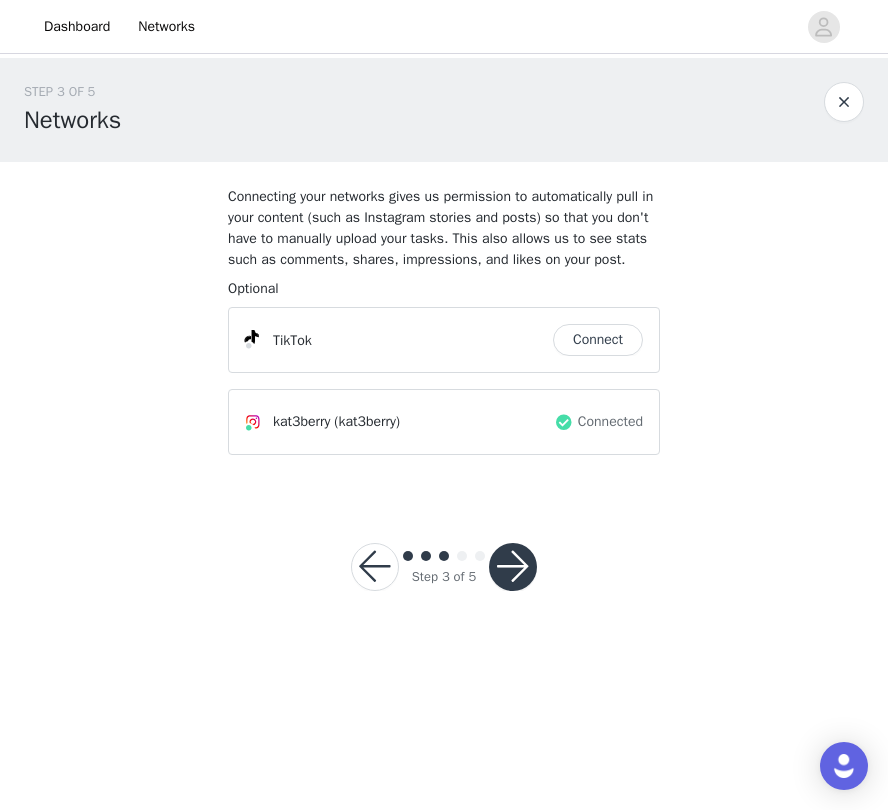 click at bounding box center [513, 567] 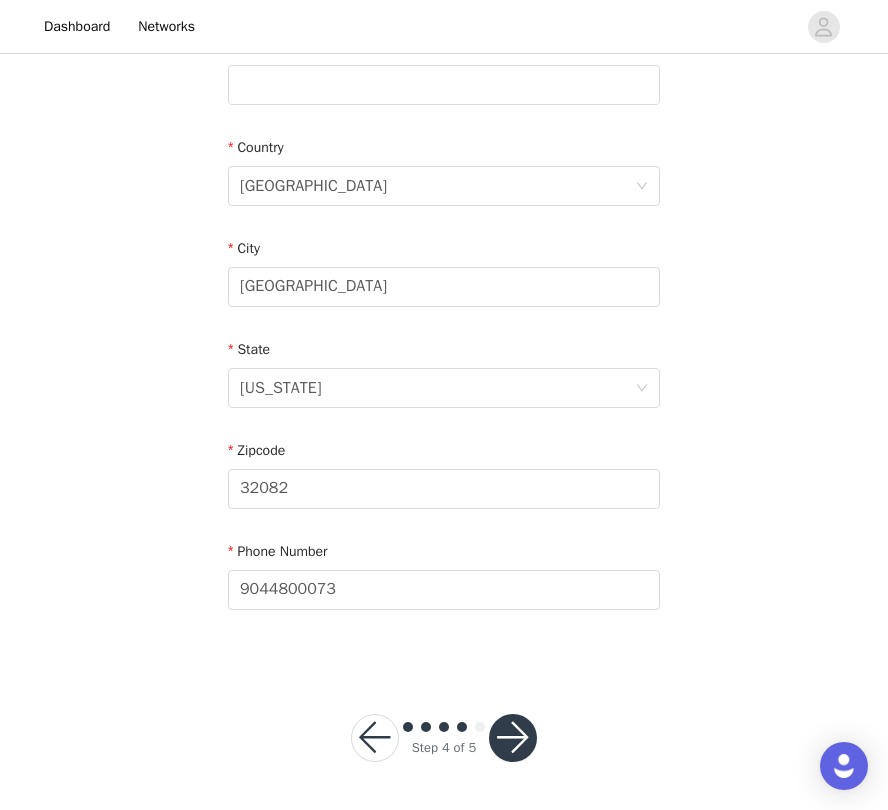 scroll, scrollTop: 553, scrollLeft: 0, axis: vertical 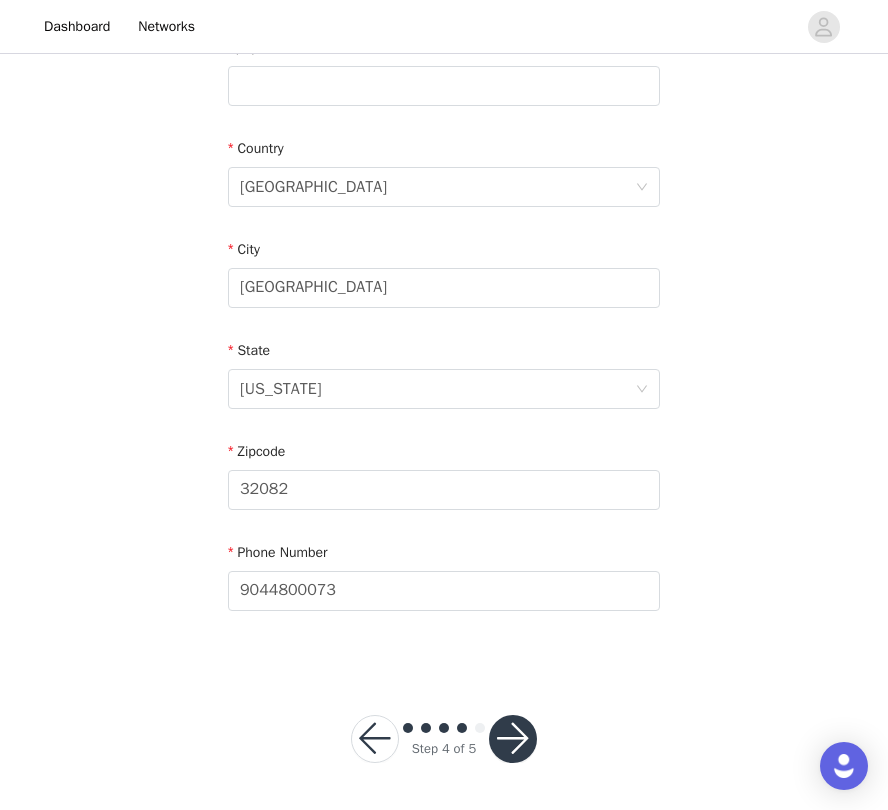 click at bounding box center [513, 739] 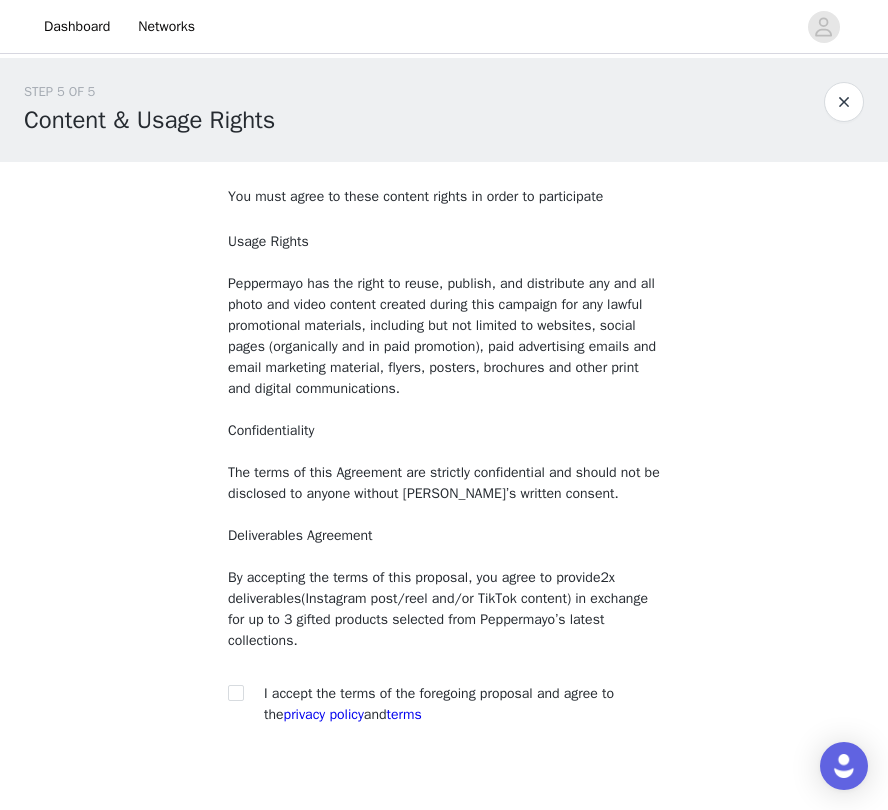 scroll, scrollTop: 43, scrollLeft: 0, axis: vertical 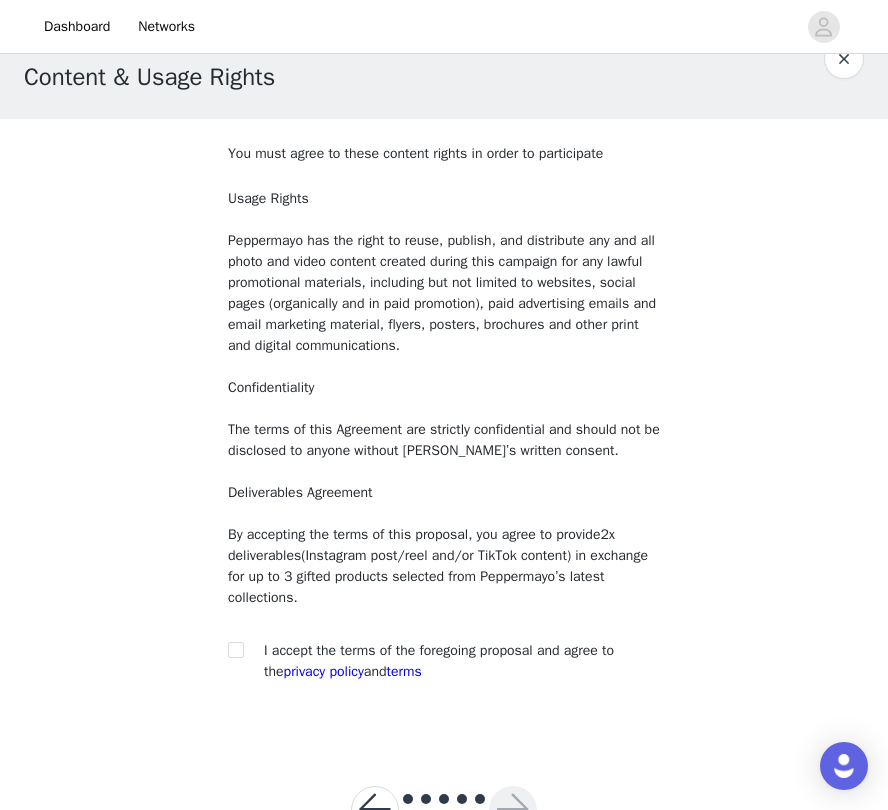 click on "You must agree to these content rights in order to participate       Usage Rights   Peppermayo has the right to reuse, publish, and distribute any and all photo and video content created during this campaign for any lawful promotional materials, including but not limited to websites, social pages (organically and in paid promotion), paid advertising emails and email marketing material, flyers, posters, brochures and other print and digital communications.   Confidentiality   The terms of this Agreement are strictly confidential and should not be disclosed to anyone without Peppermayo’s written consent.
Deliverables Agreement
By accepting the terms of this proposal, you agree to provide  2x deliverables  (Instagram post/reel and/or TikTok content) in exchange for up to 3 gifted products selected from Peppermayo’s latest collections.
I accept the terms of the foregoing proposal and agree to the
terms" at bounding box center (444, 428) 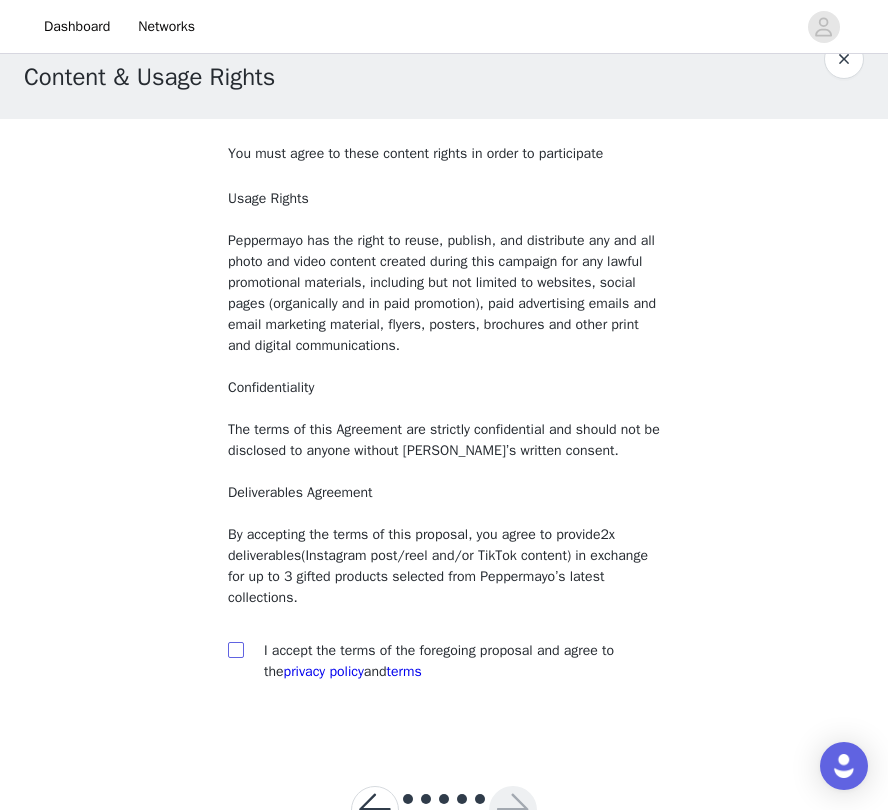 click at bounding box center [235, 649] 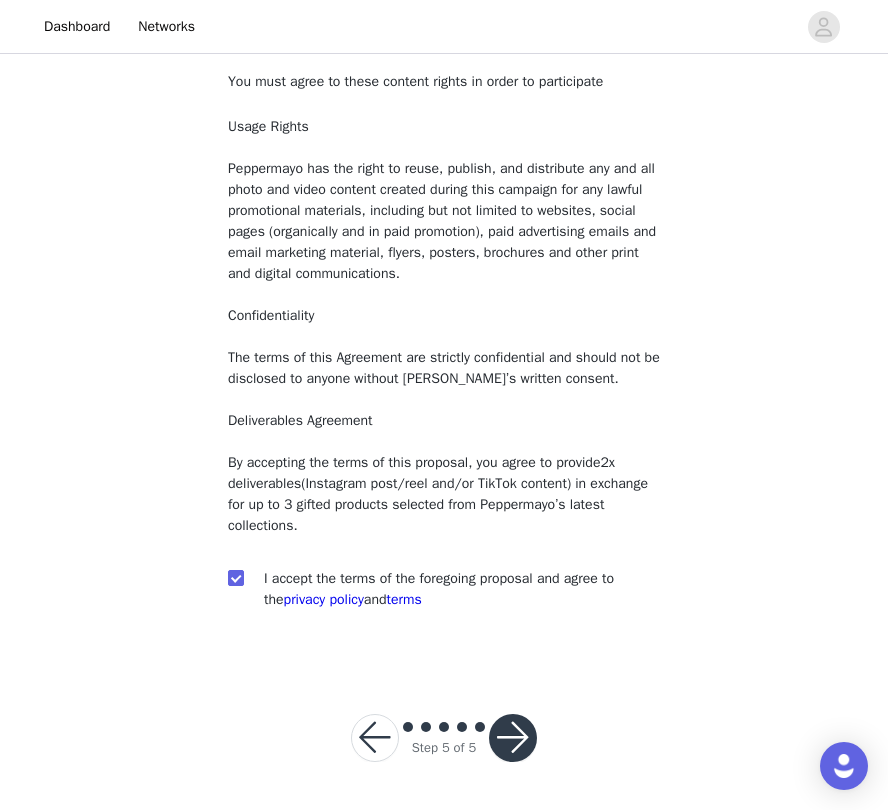 scroll, scrollTop: 114, scrollLeft: 0, axis: vertical 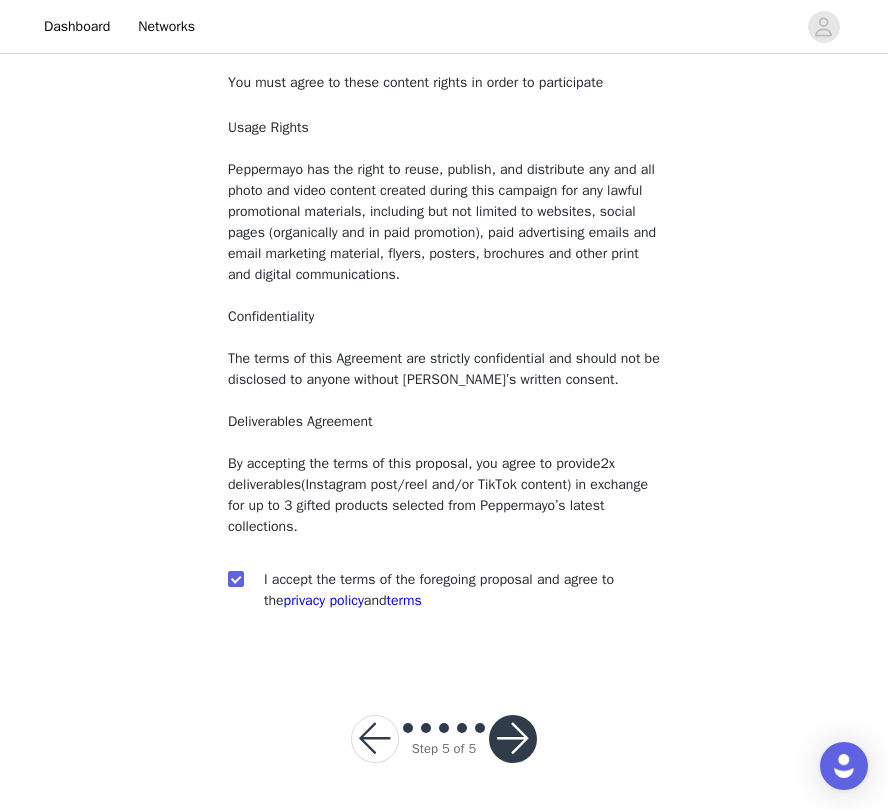 click at bounding box center (513, 739) 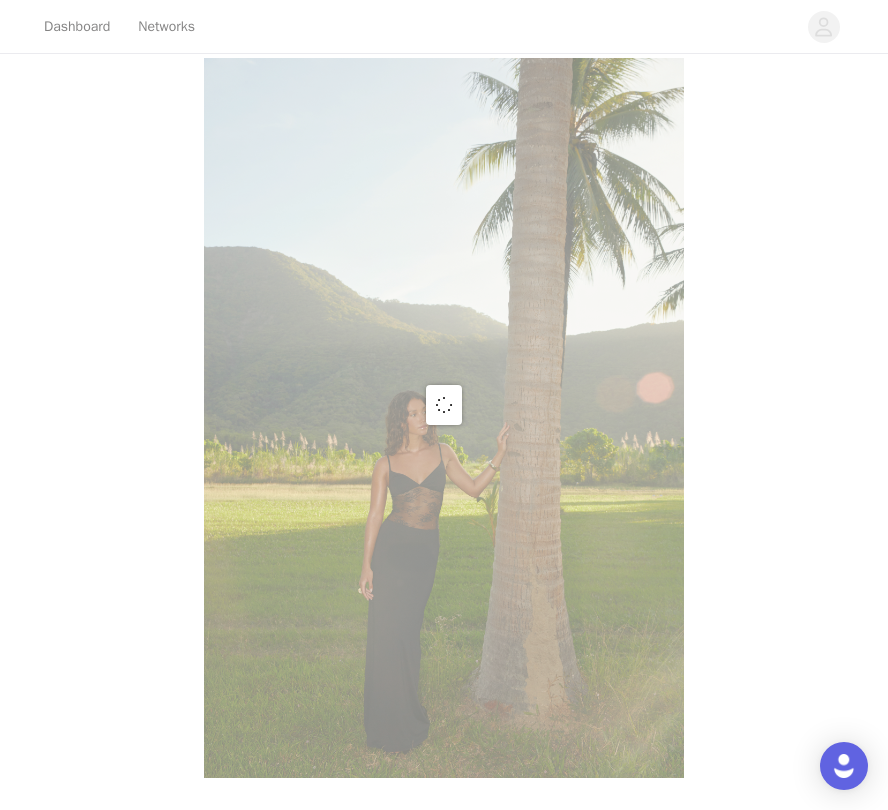 scroll, scrollTop: 0, scrollLeft: 0, axis: both 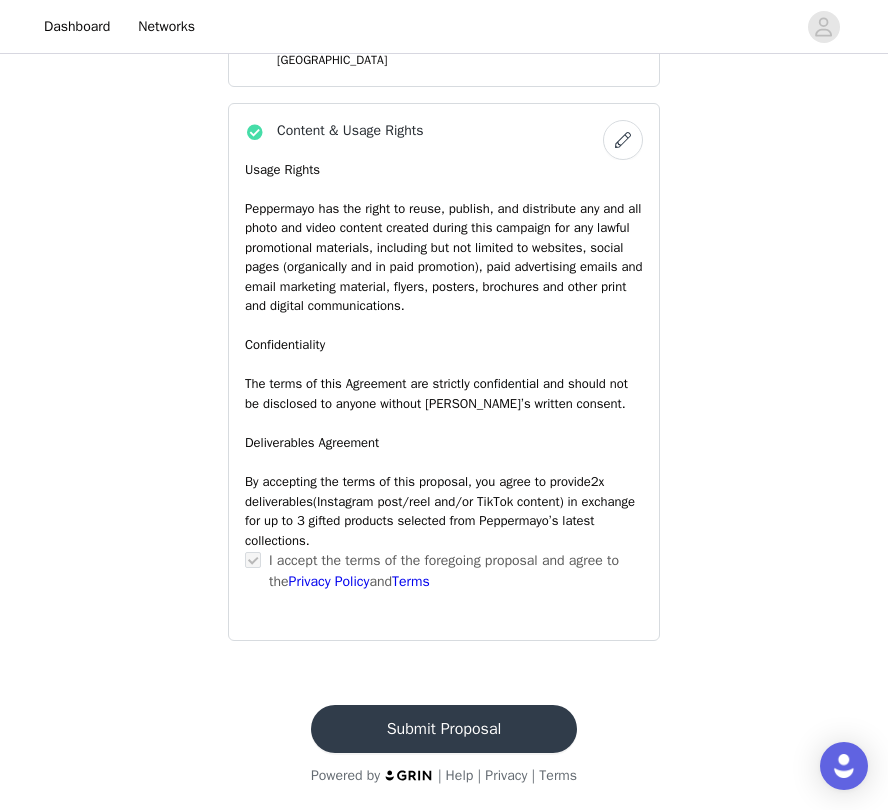 click on "Submit Proposal" at bounding box center (444, 729) 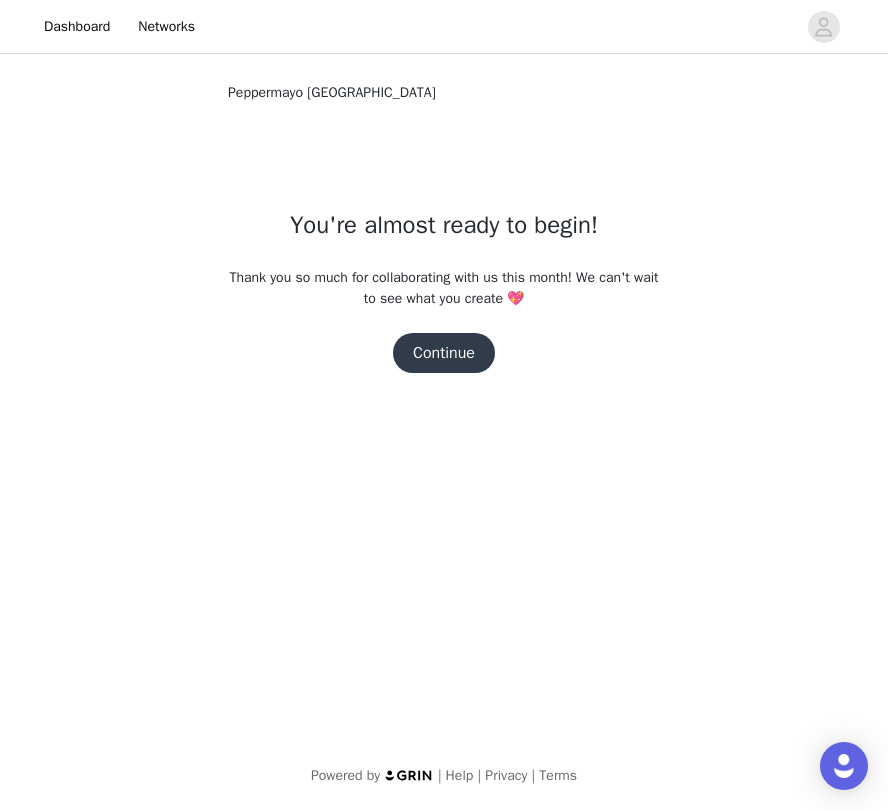 scroll, scrollTop: 0, scrollLeft: 0, axis: both 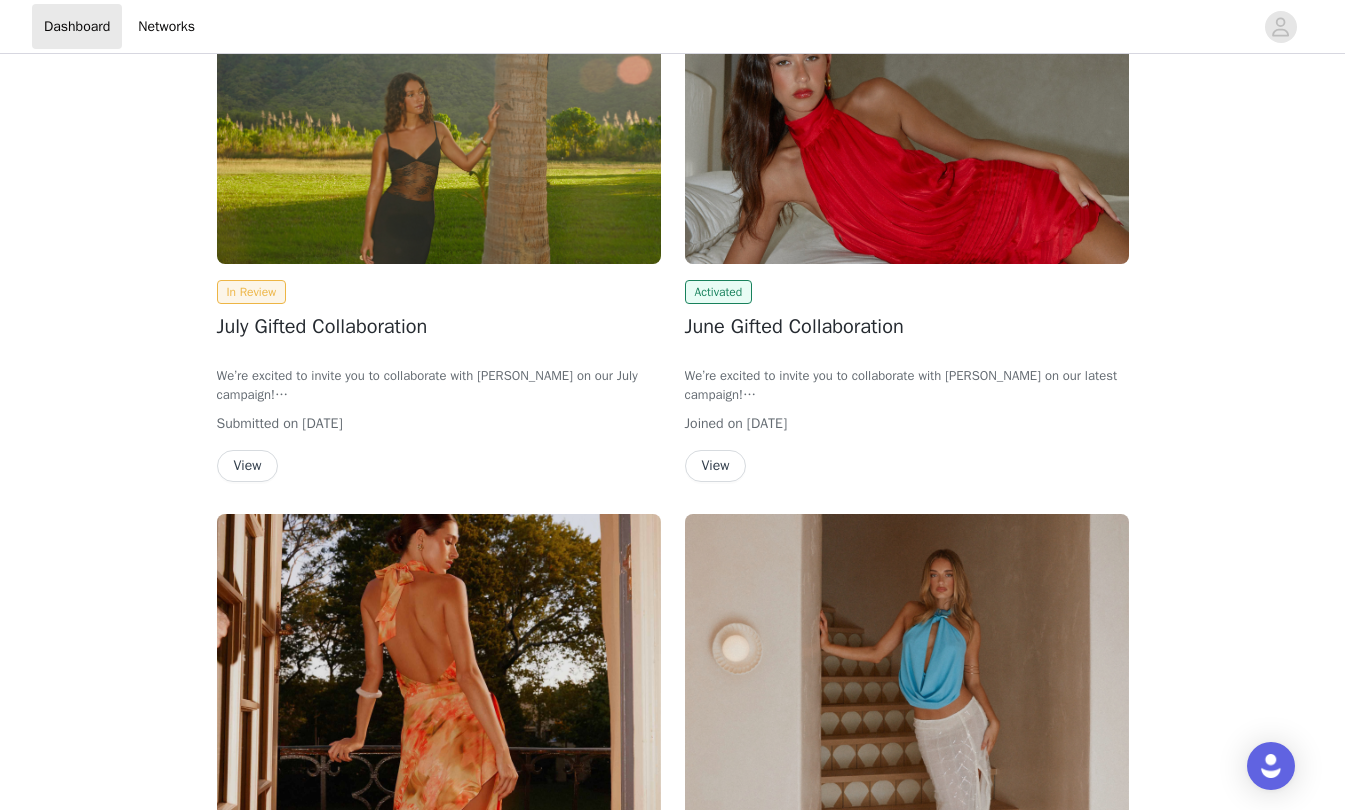 click on "View" at bounding box center (248, 466) 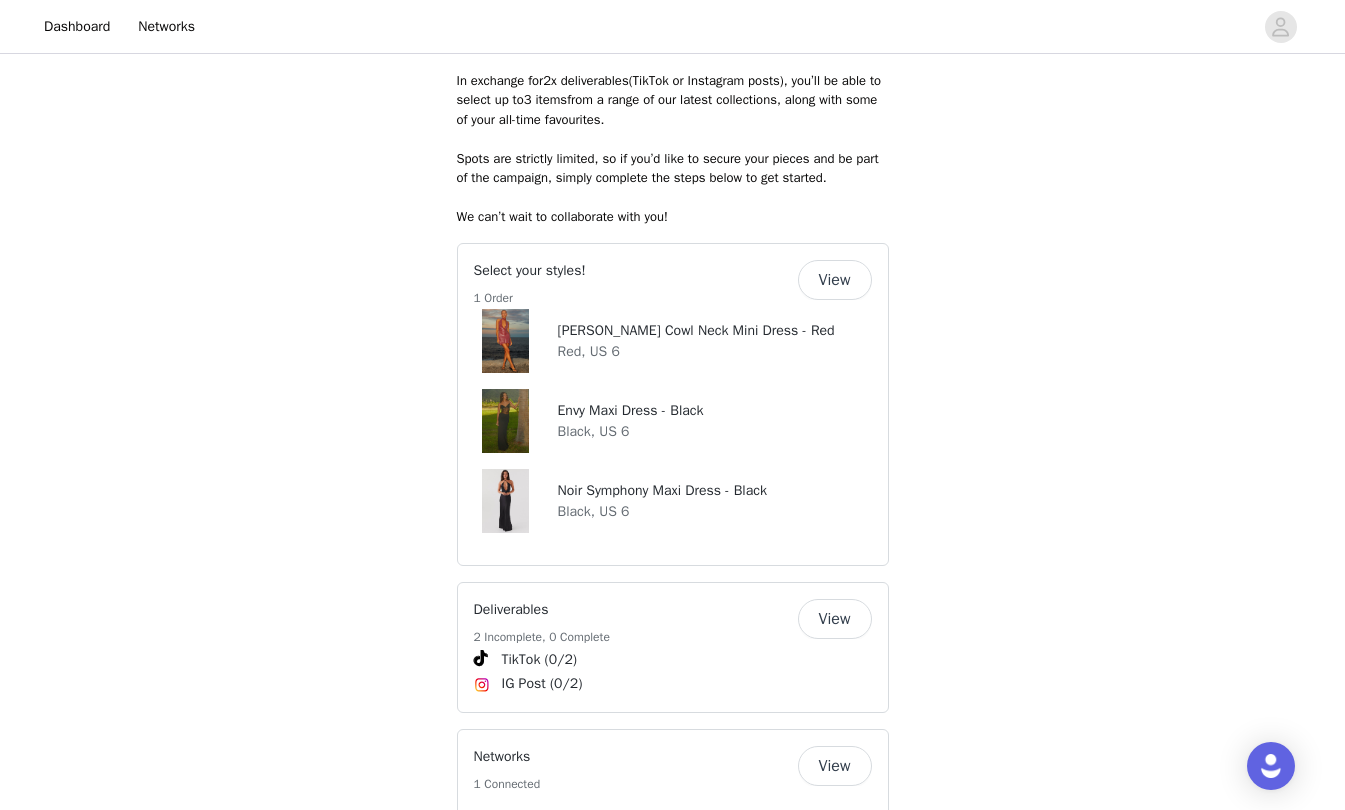 scroll, scrollTop: 964, scrollLeft: 0, axis: vertical 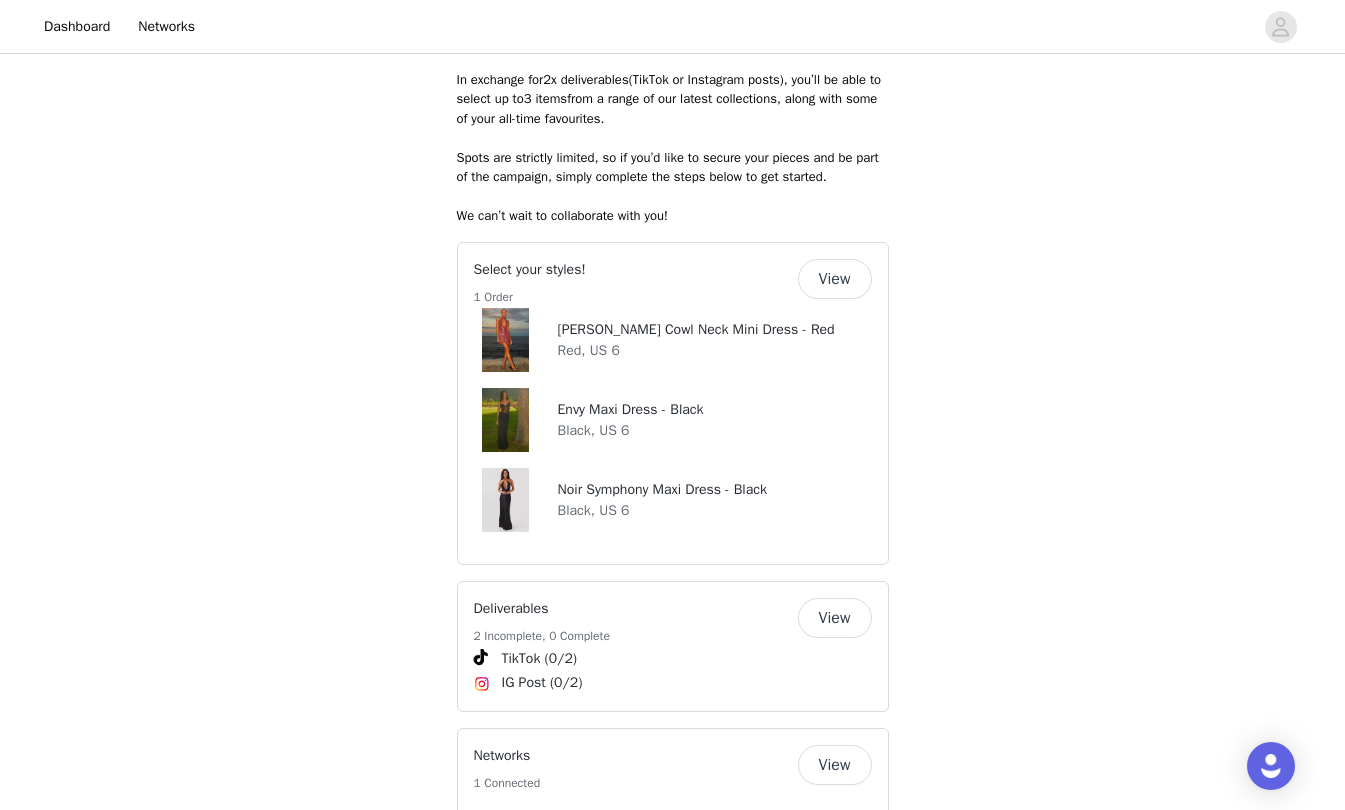 click on "View" at bounding box center (835, 279) 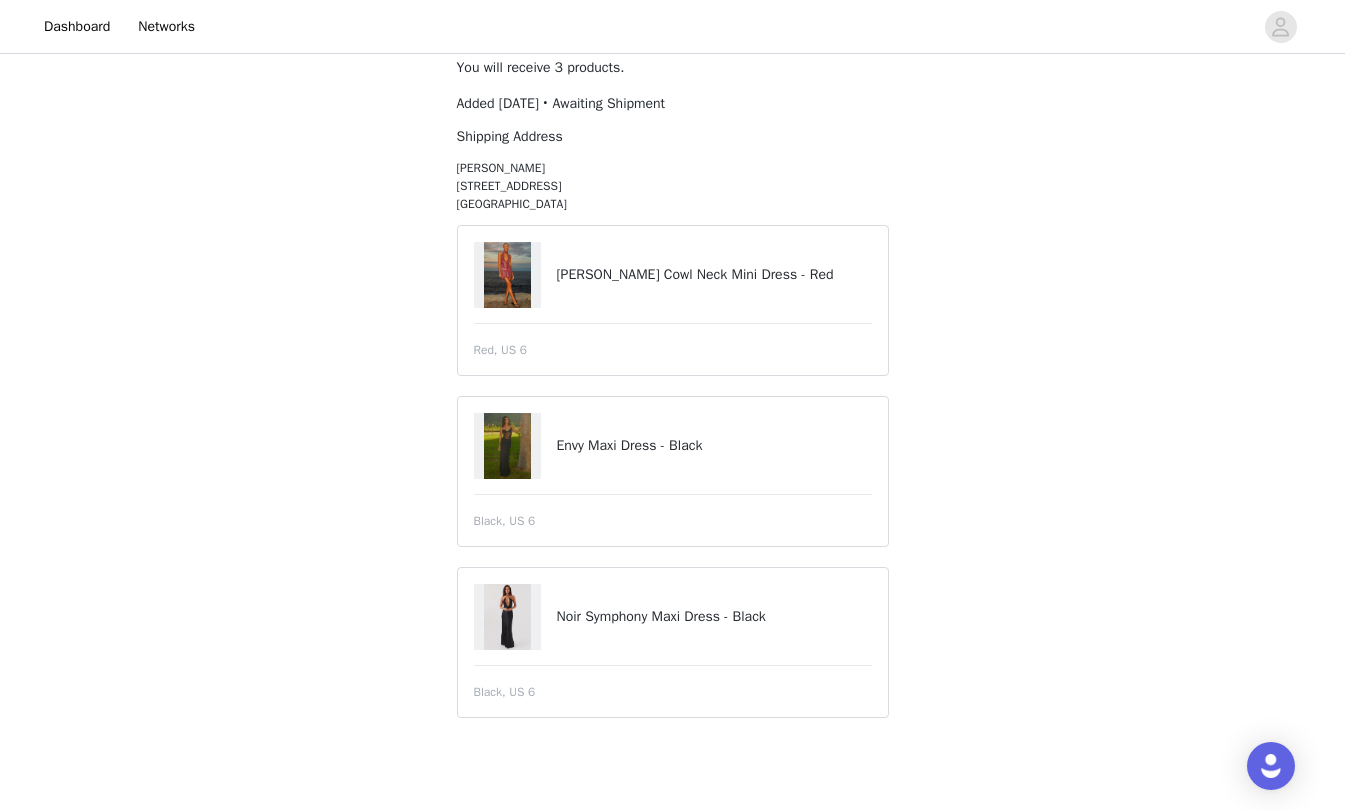scroll, scrollTop: 0, scrollLeft: 0, axis: both 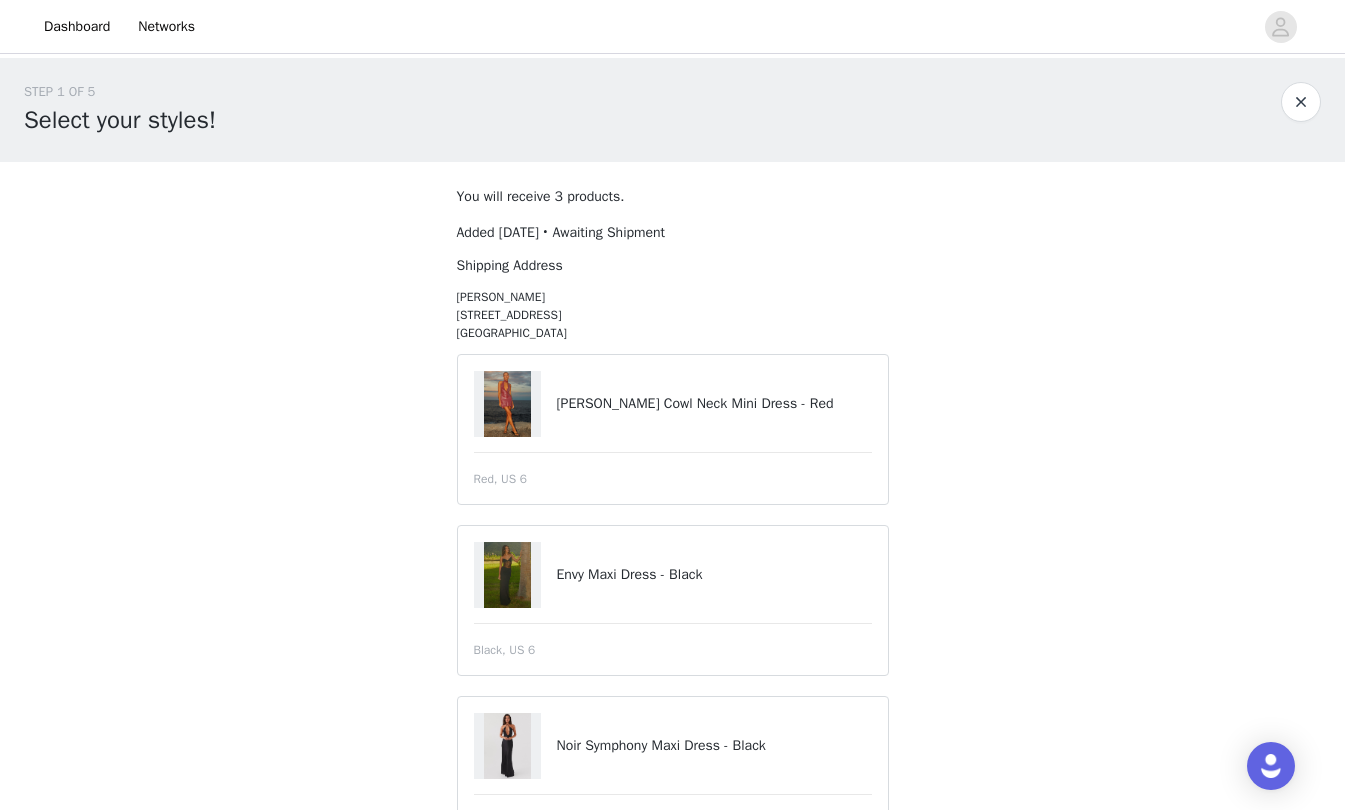 click at bounding box center (508, 404) 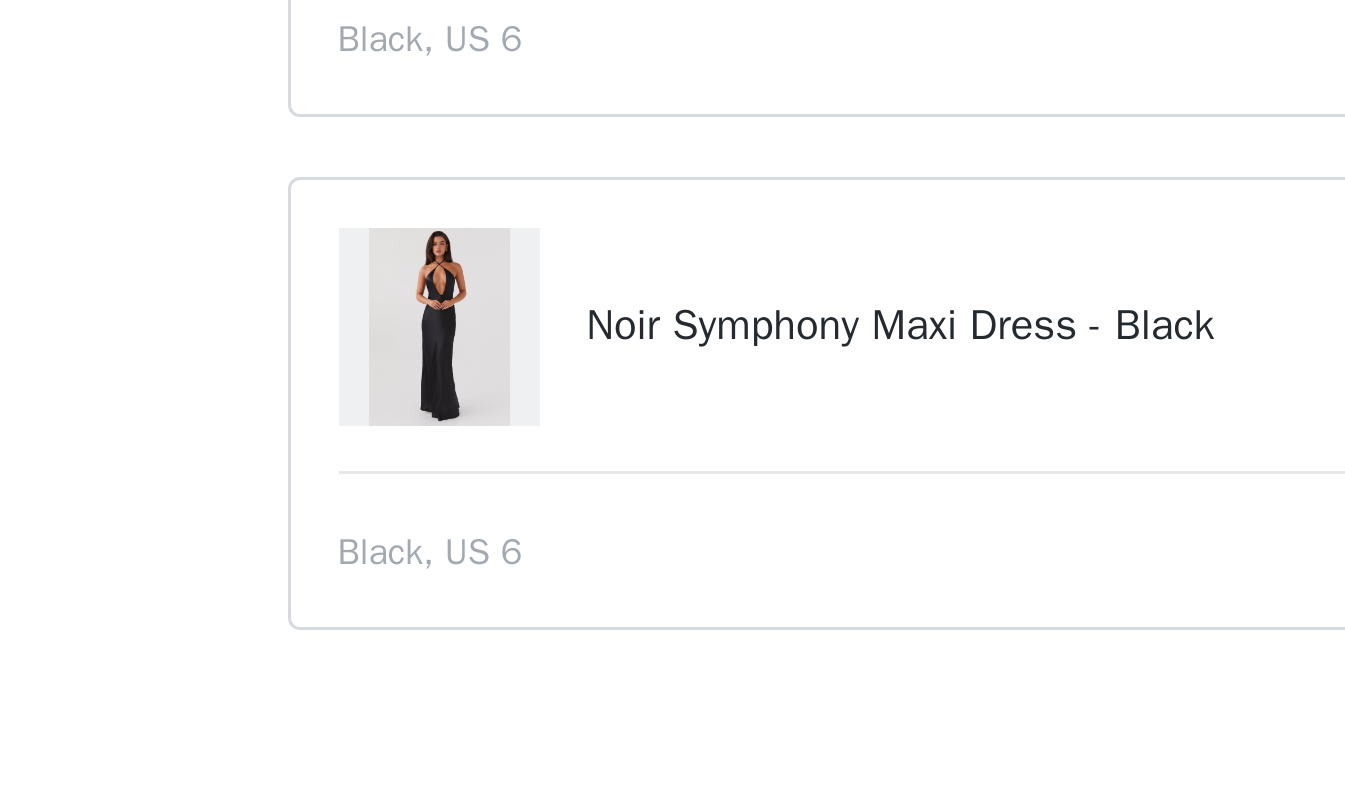 scroll, scrollTop: 114, scrollLeft: 0, axis: vertical 